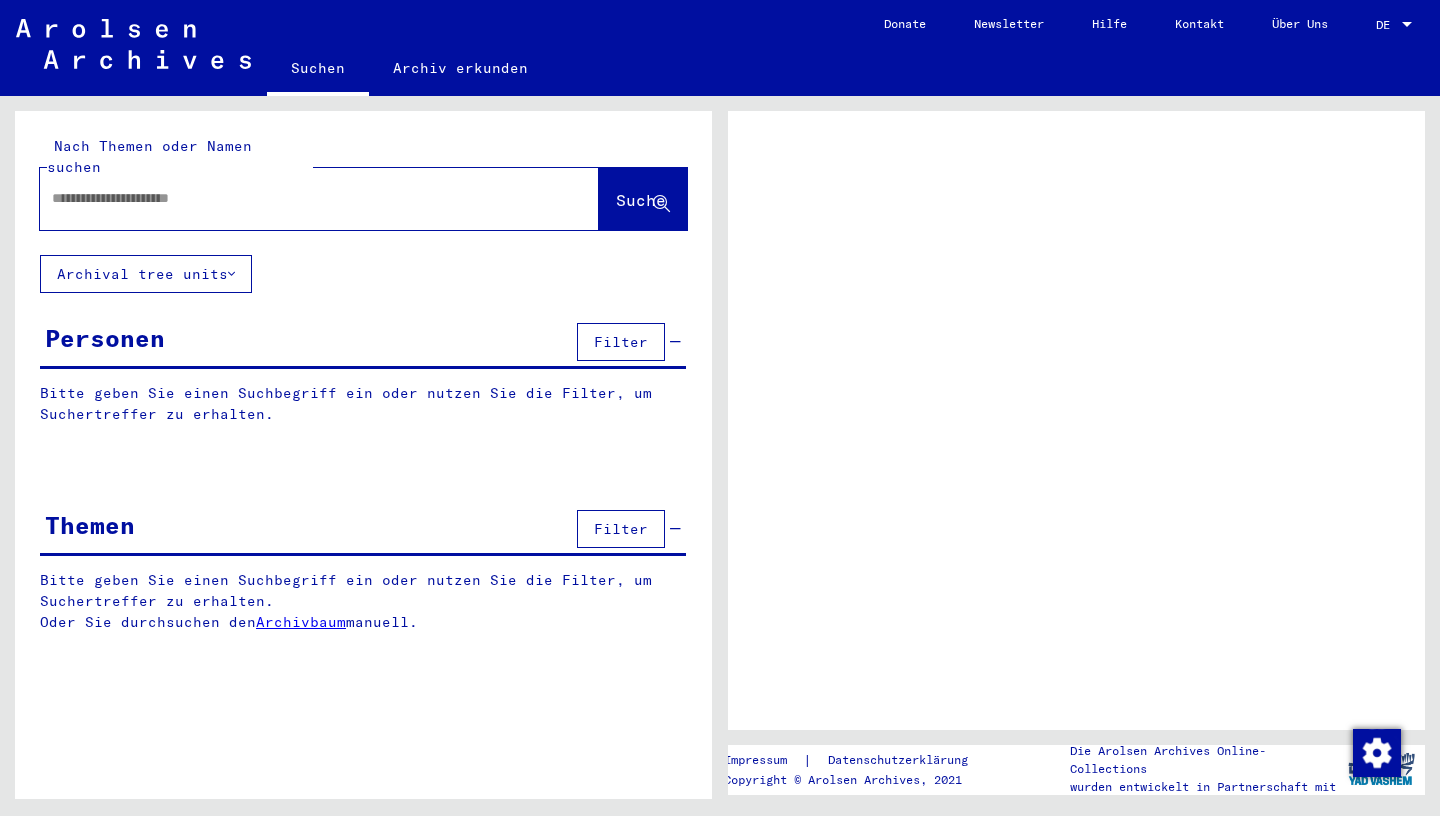 scroll, scrollTop: 0, scrollLeft: 0, axis: both 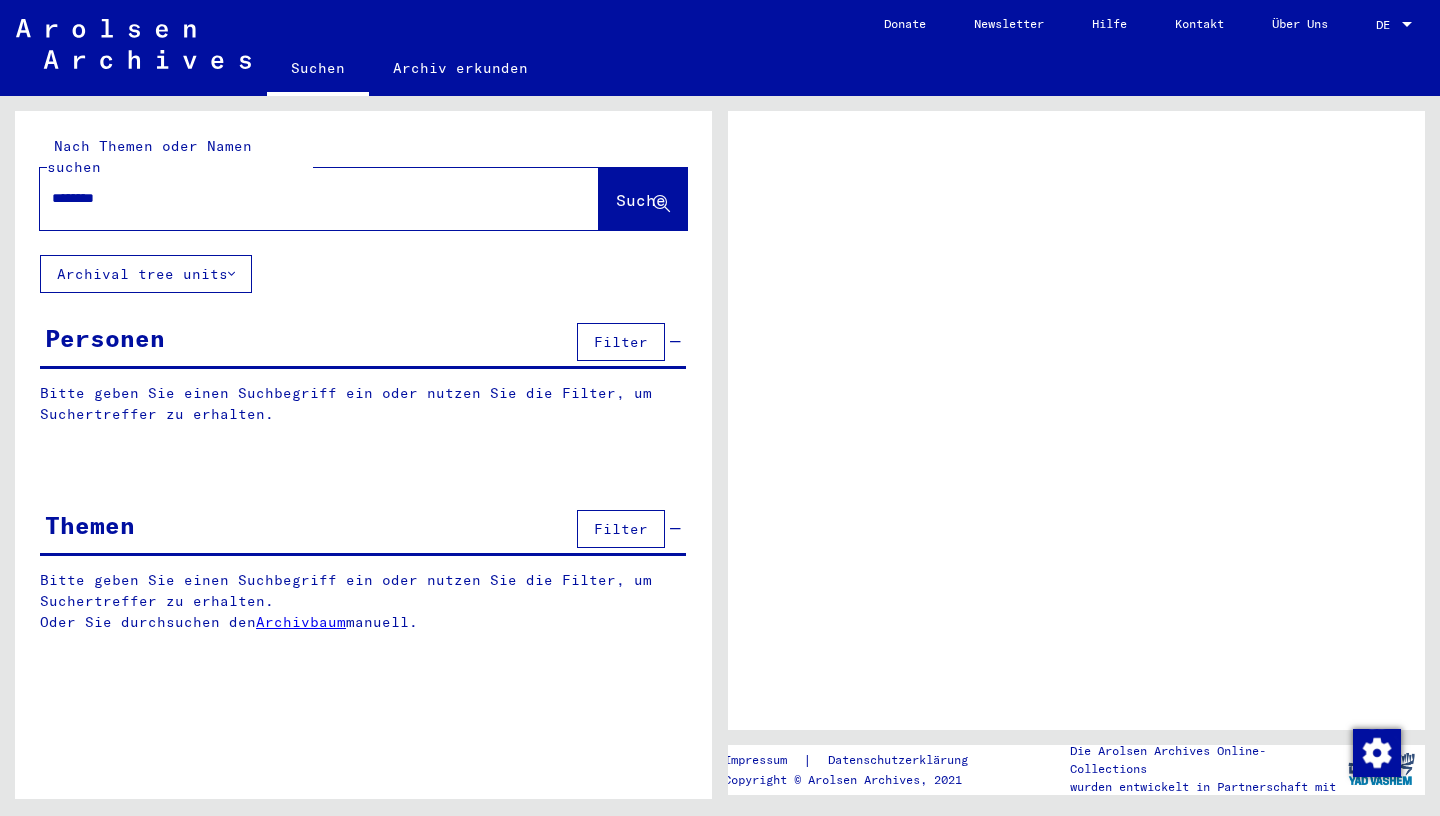 type on "********" 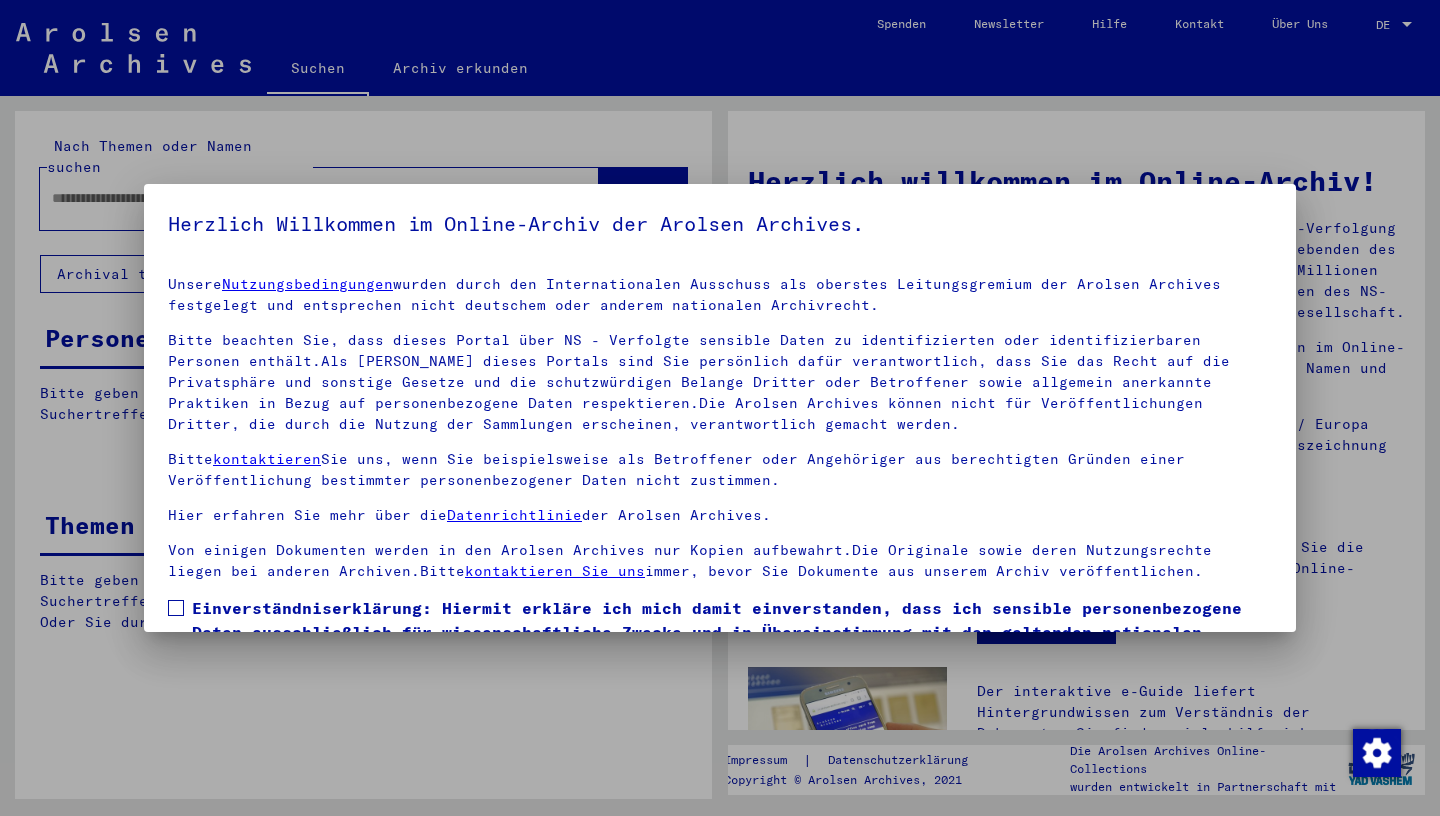 scroll, scrollTop: 132, scrollLeft: 0, axis: vertical 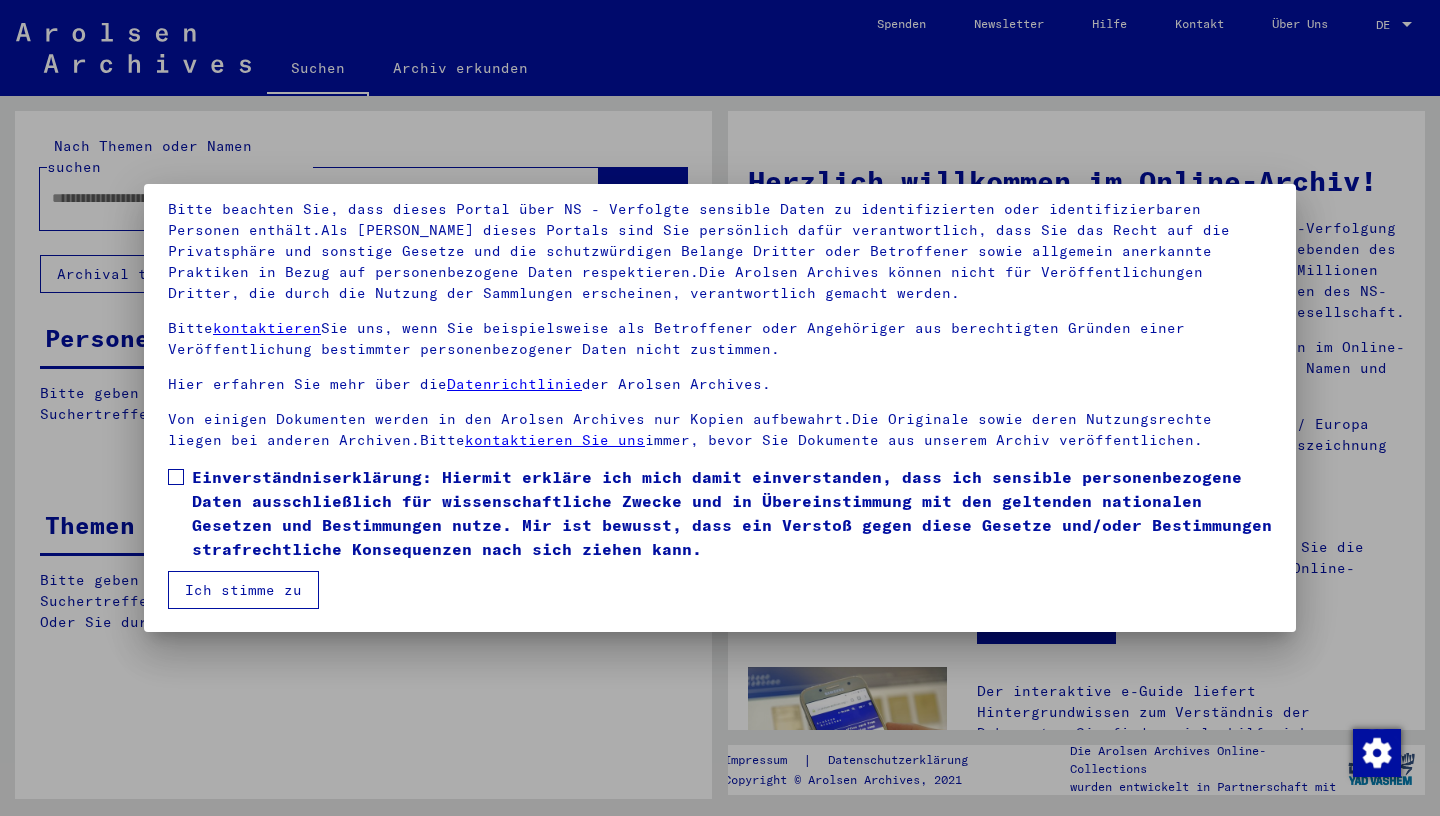 click on "Einverständniserklärung: Hiermit erkläre ich mich damit einverstanden, dass ich sensible personenbezogene Daten ausschließlich für wissenschaftliche Zwecke und in Übereinstimmung mit den geltenden nationalen Gesetzen und Bestimmungen nutze. Mir ist bewusst, dass ein Verstoß gegen diese Gesetze und/oder Bestimmungen strafrechtliche Konsequenzen nach sich ziehen kann." at bounding box center (720, 513) 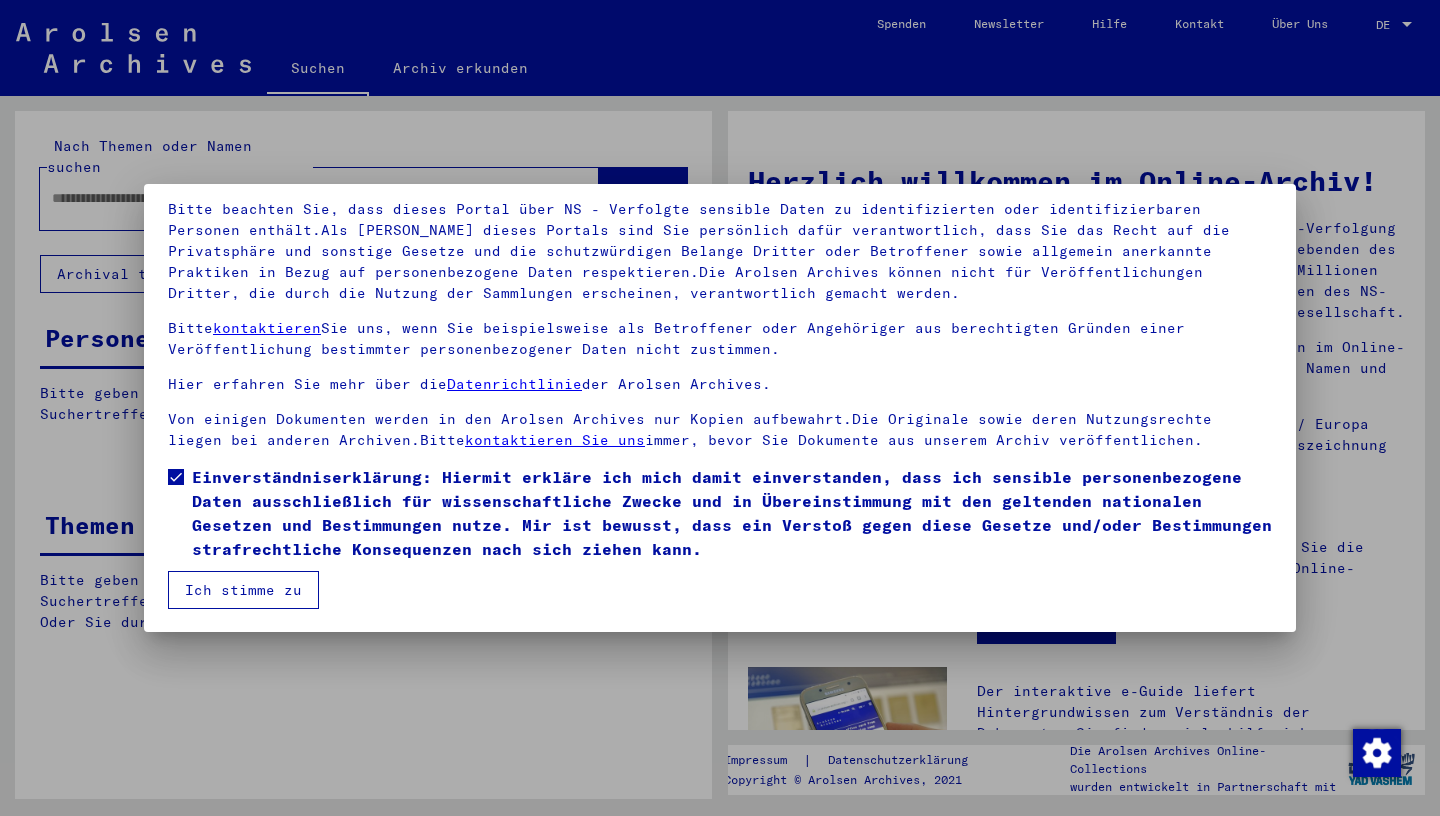 click on "Ich stimme zu" at bounding box center [243, 590] 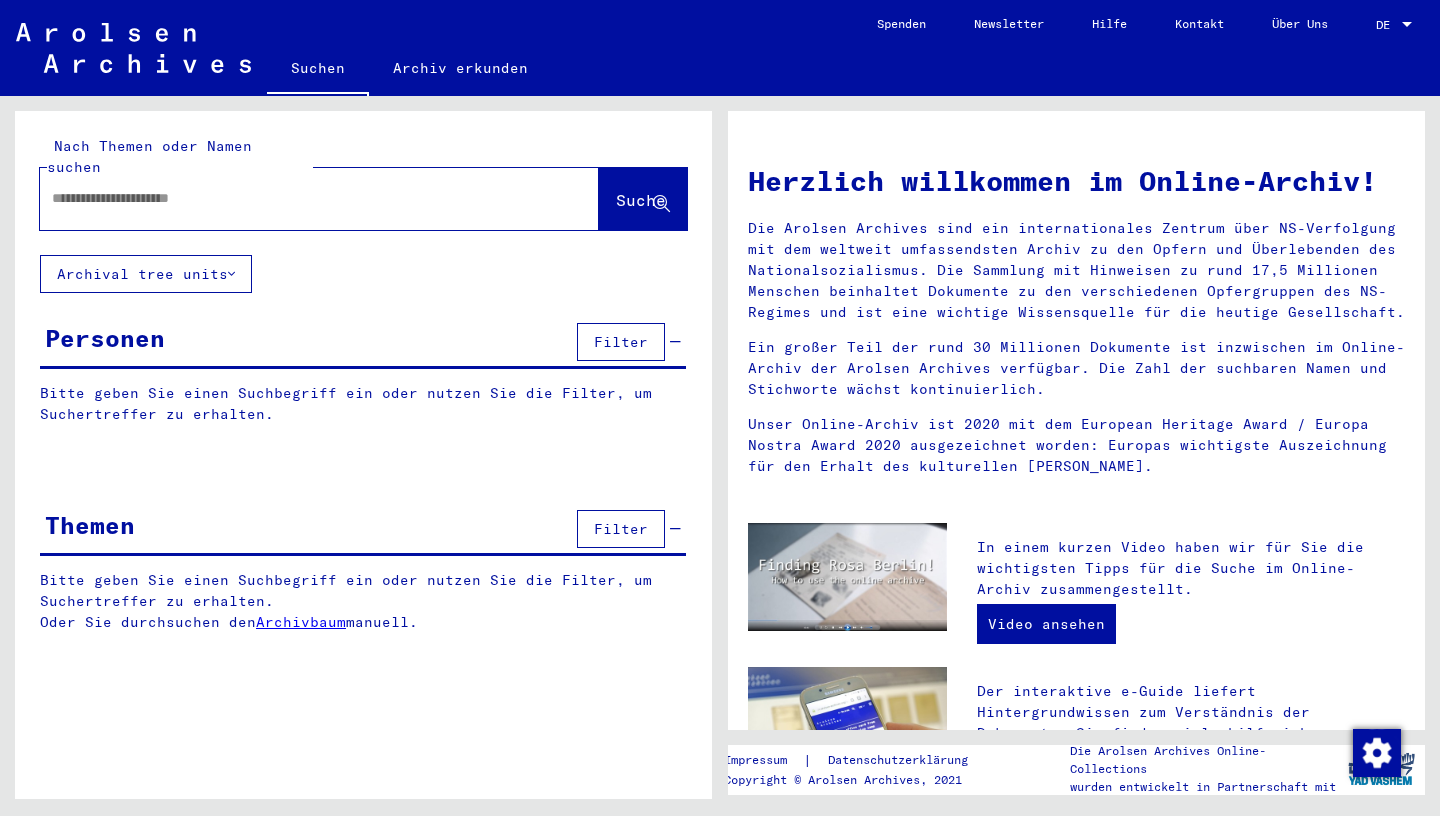 click at bounding box center [295, 198] 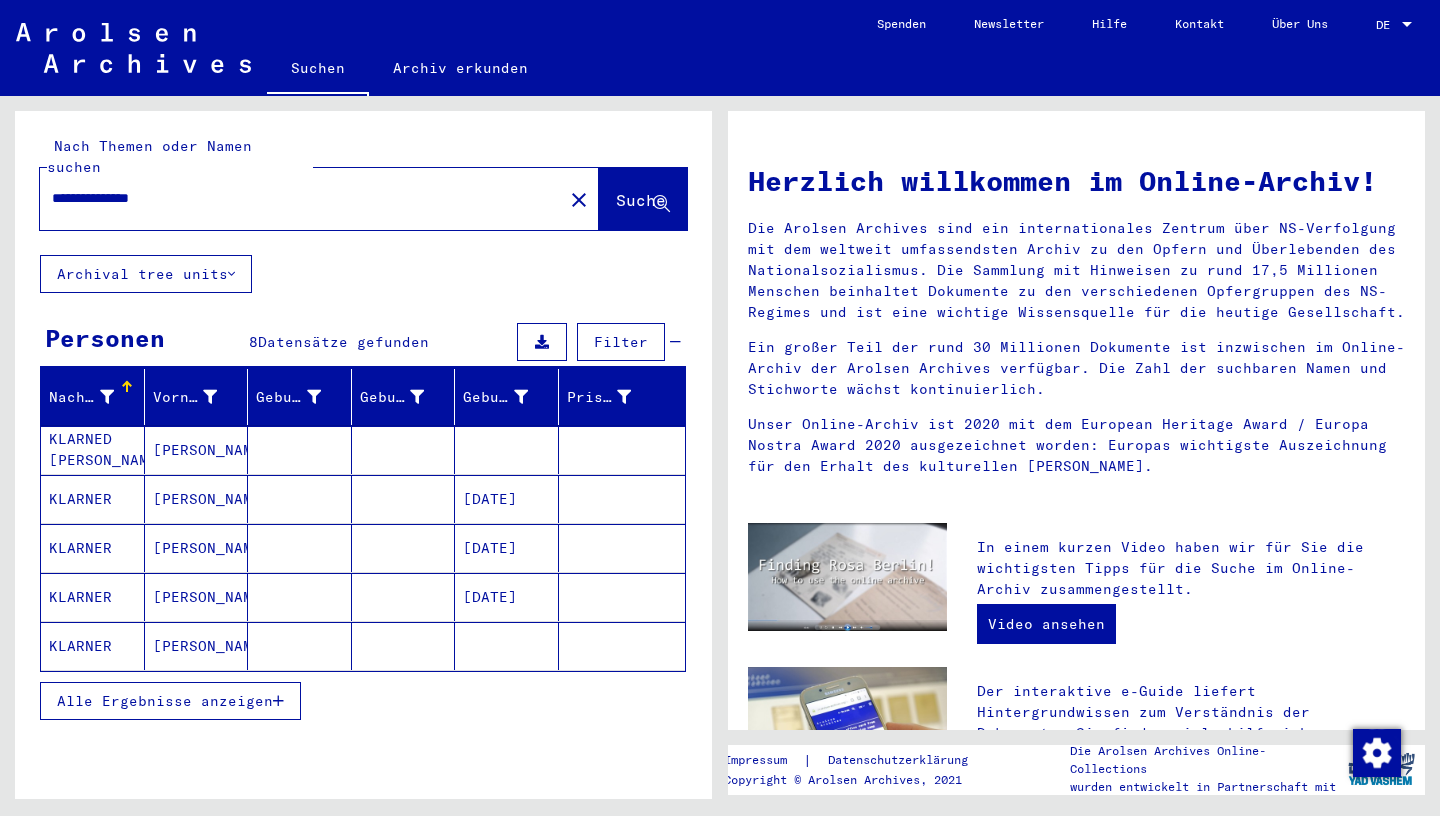 scroll, scrollTop: 65, scrollLeft: 0, axis: vertical 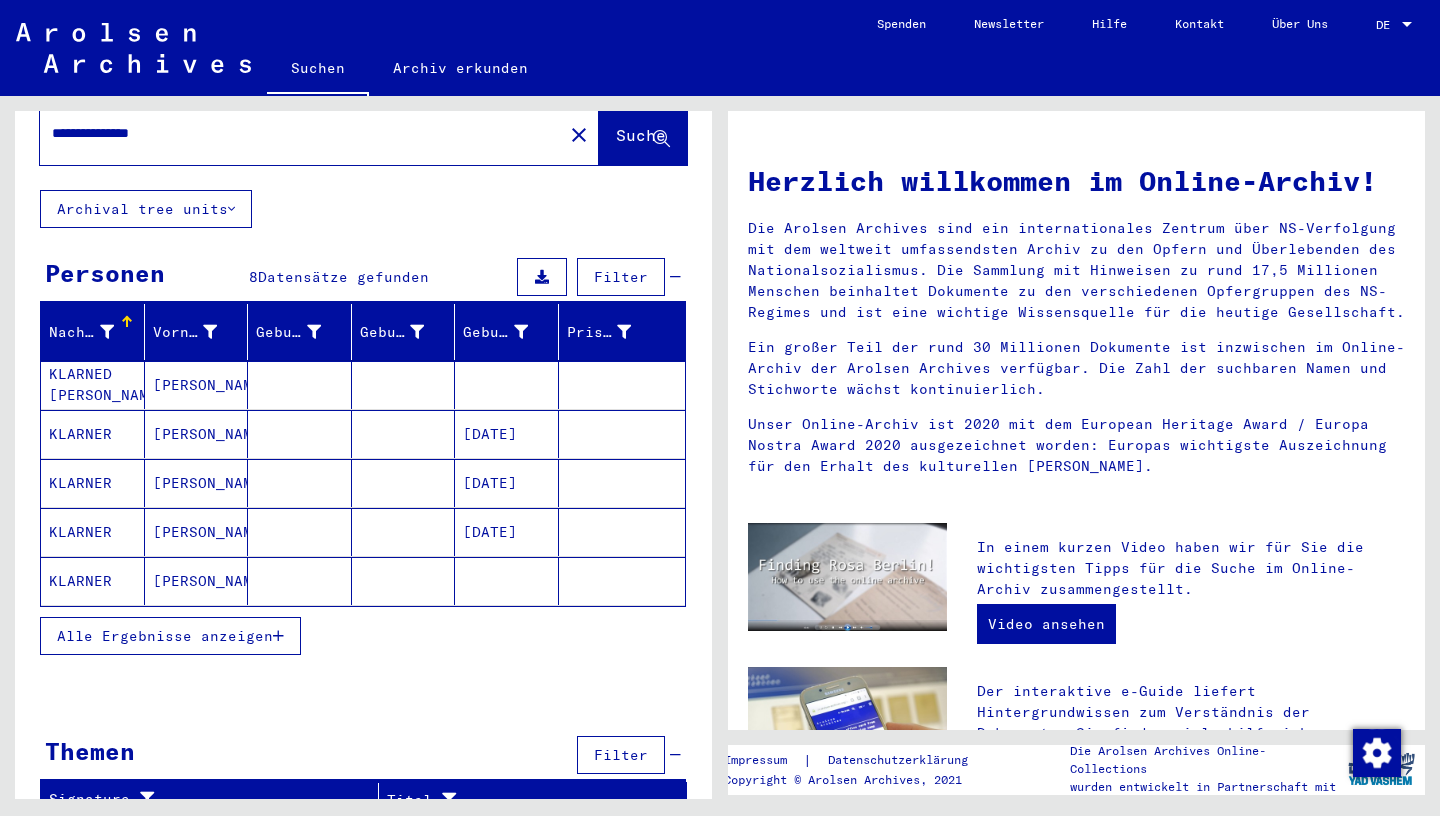click on "Alle Ergebnisse anzeigen" at bounding box center [165, 636] 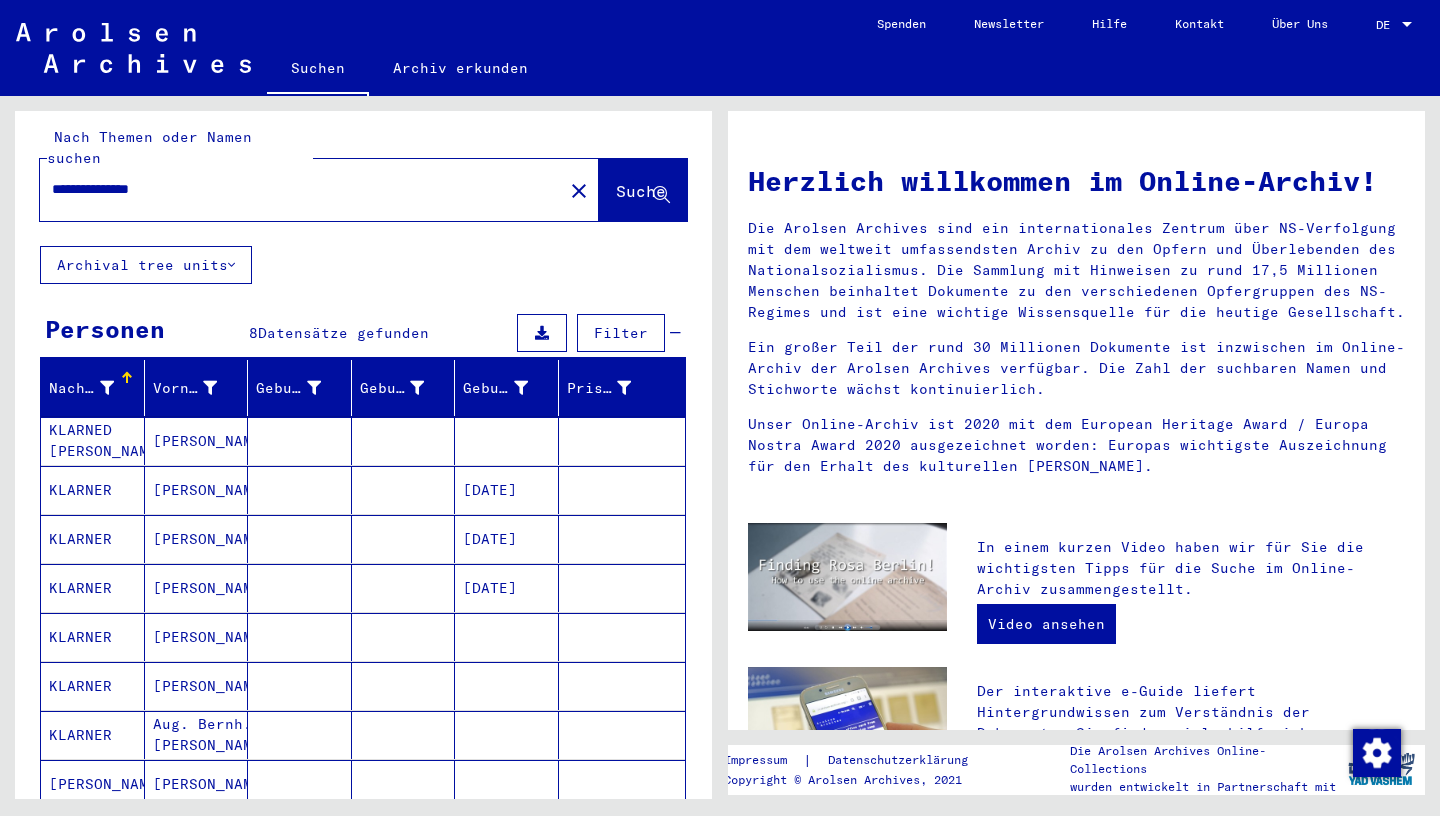 scroll, scrollTop: 0, scrollLeft: 0, axis: both 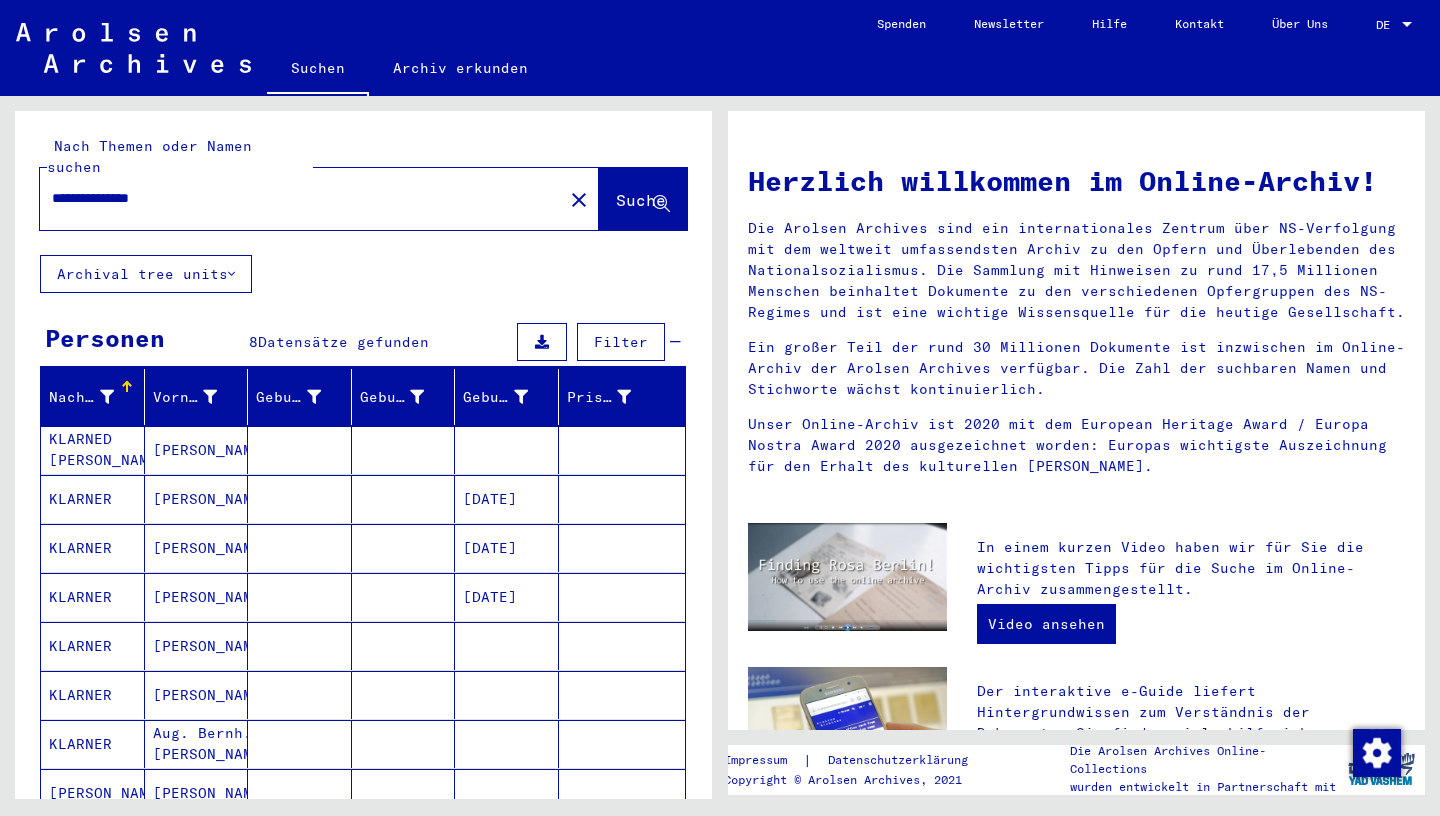 click on "KLARNER" at bounding box center [93, 548] 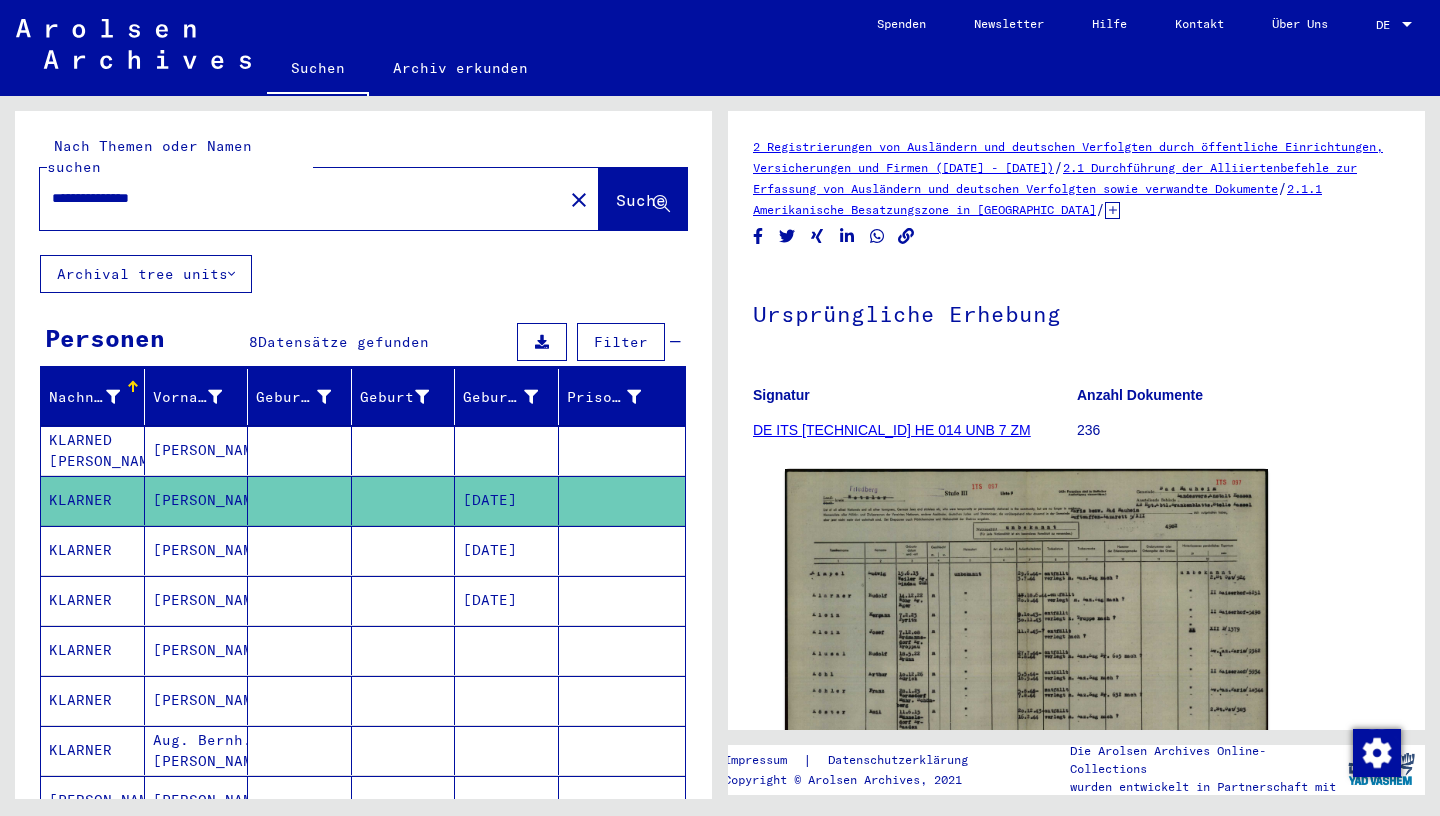 click on "KLARNED [PERSON_NAME]" at bounding box center [93, 500] 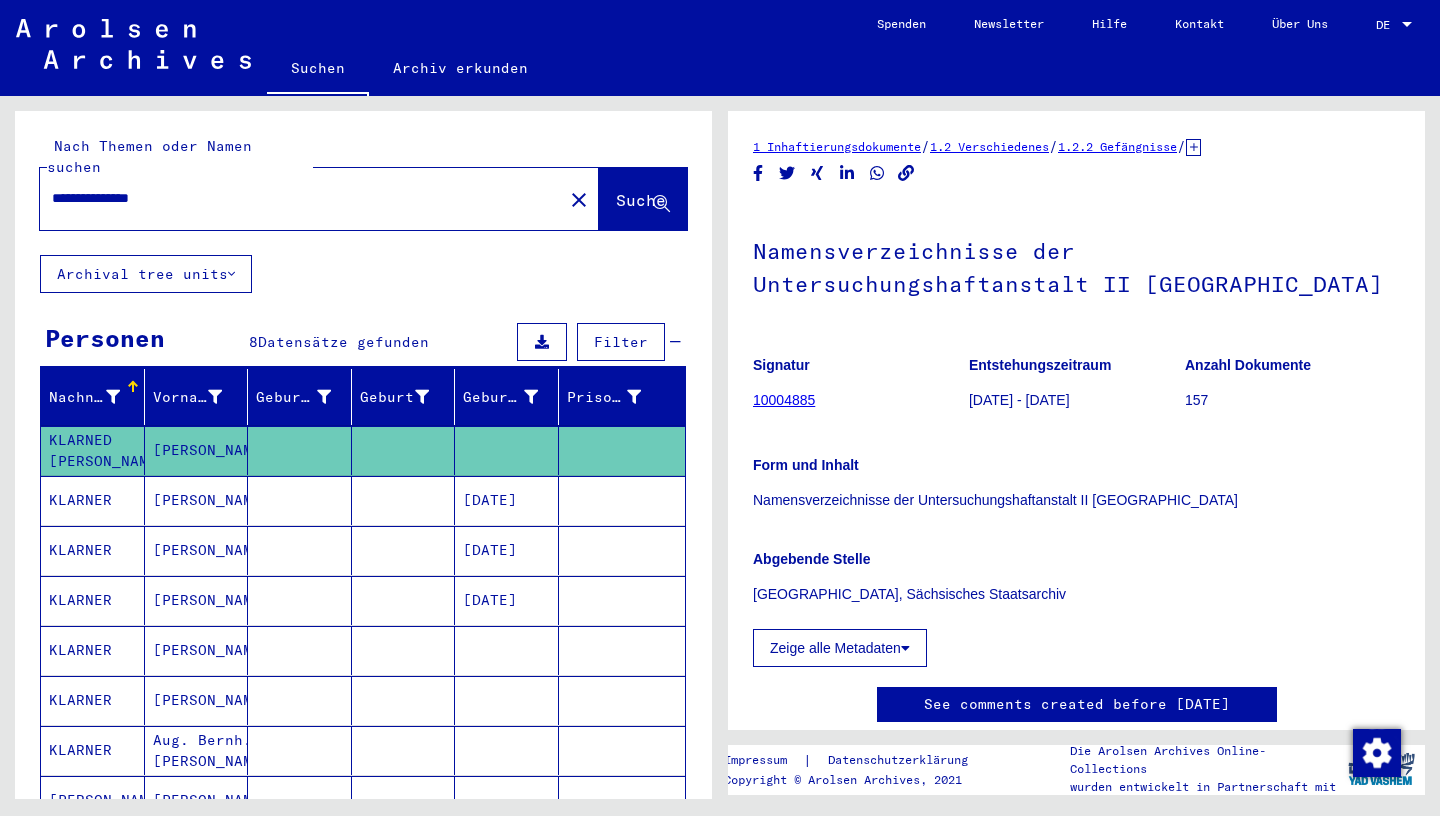 click on "KLARNER" at bounding box center (93, 600) 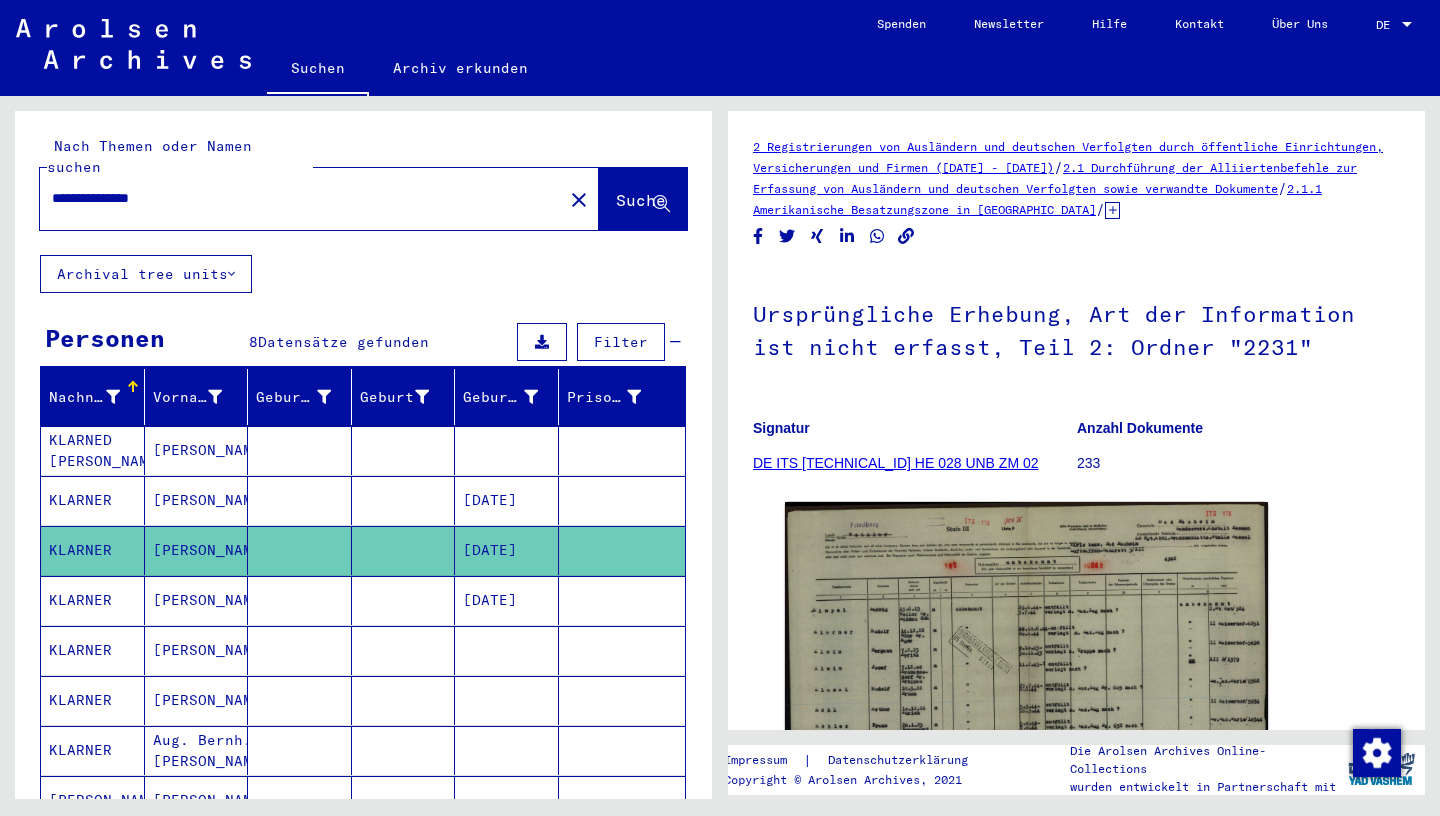 click on "KLARNER" at bounding box center [93, 650] 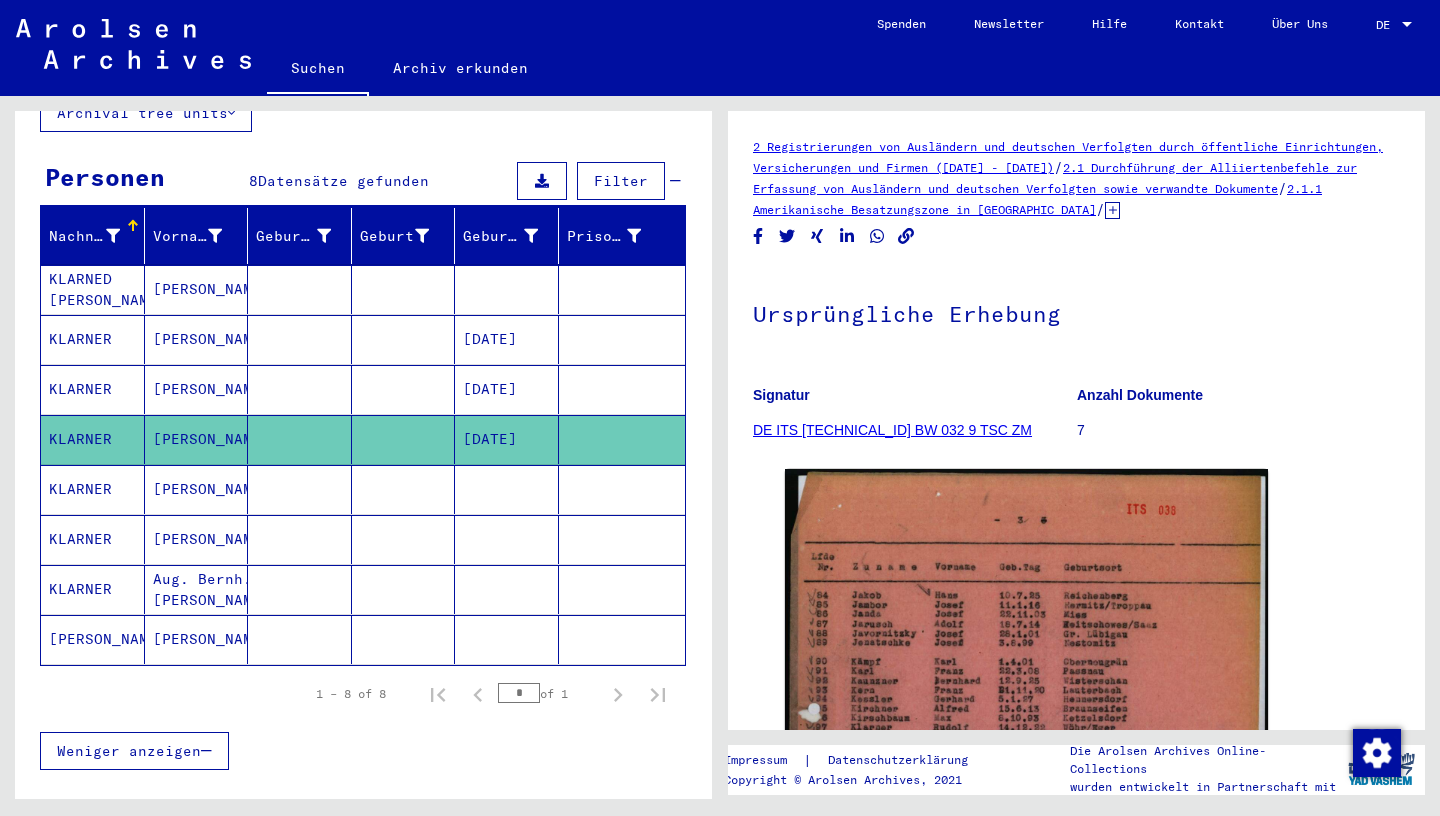 scroll, scrollTop: 176, scrollLeft: 0, axis: vertical 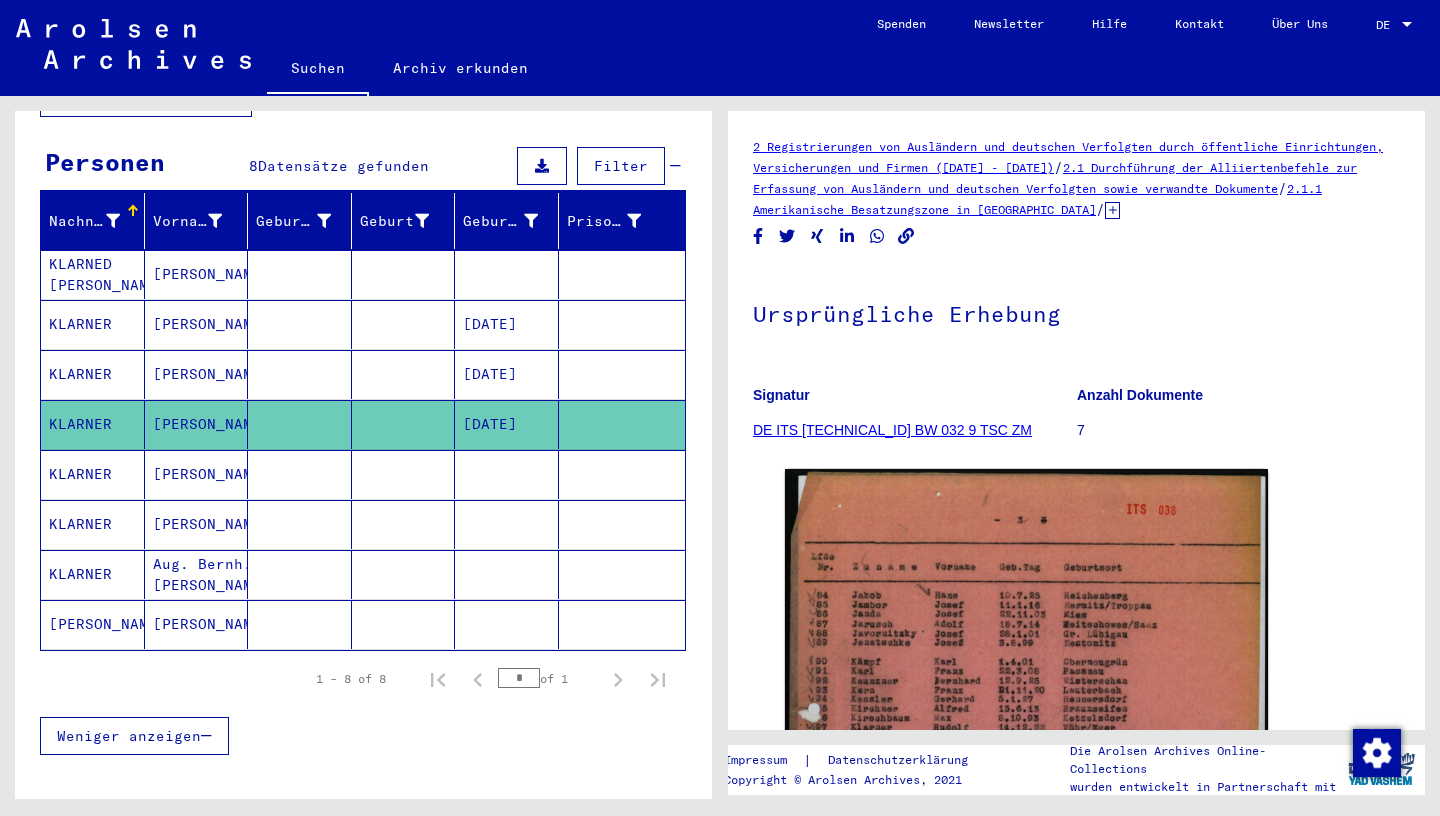 click on "KLARNER" at bounding box center [93, 524] 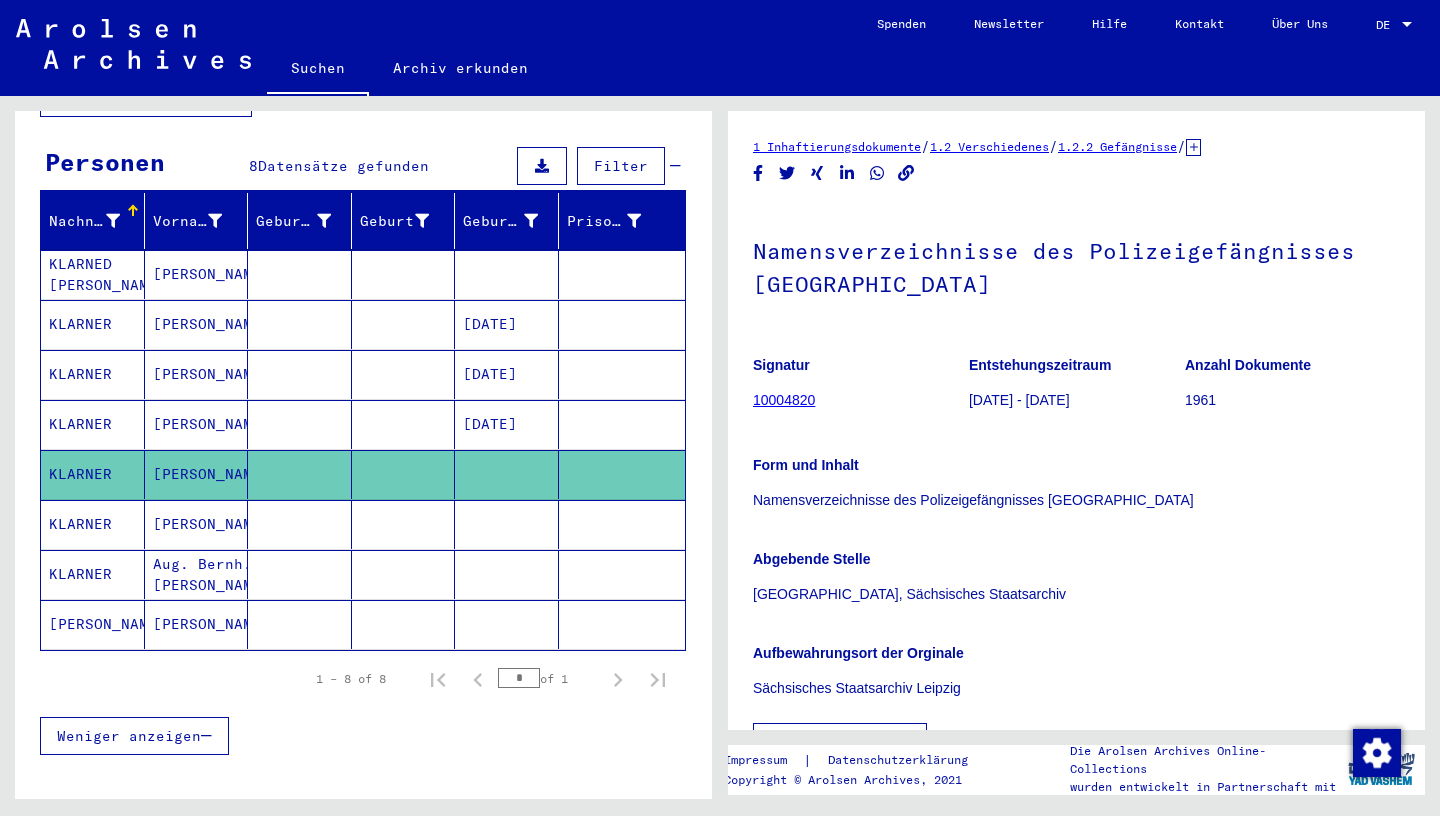 click on "KLARNER" at bounding box center [93, 574] 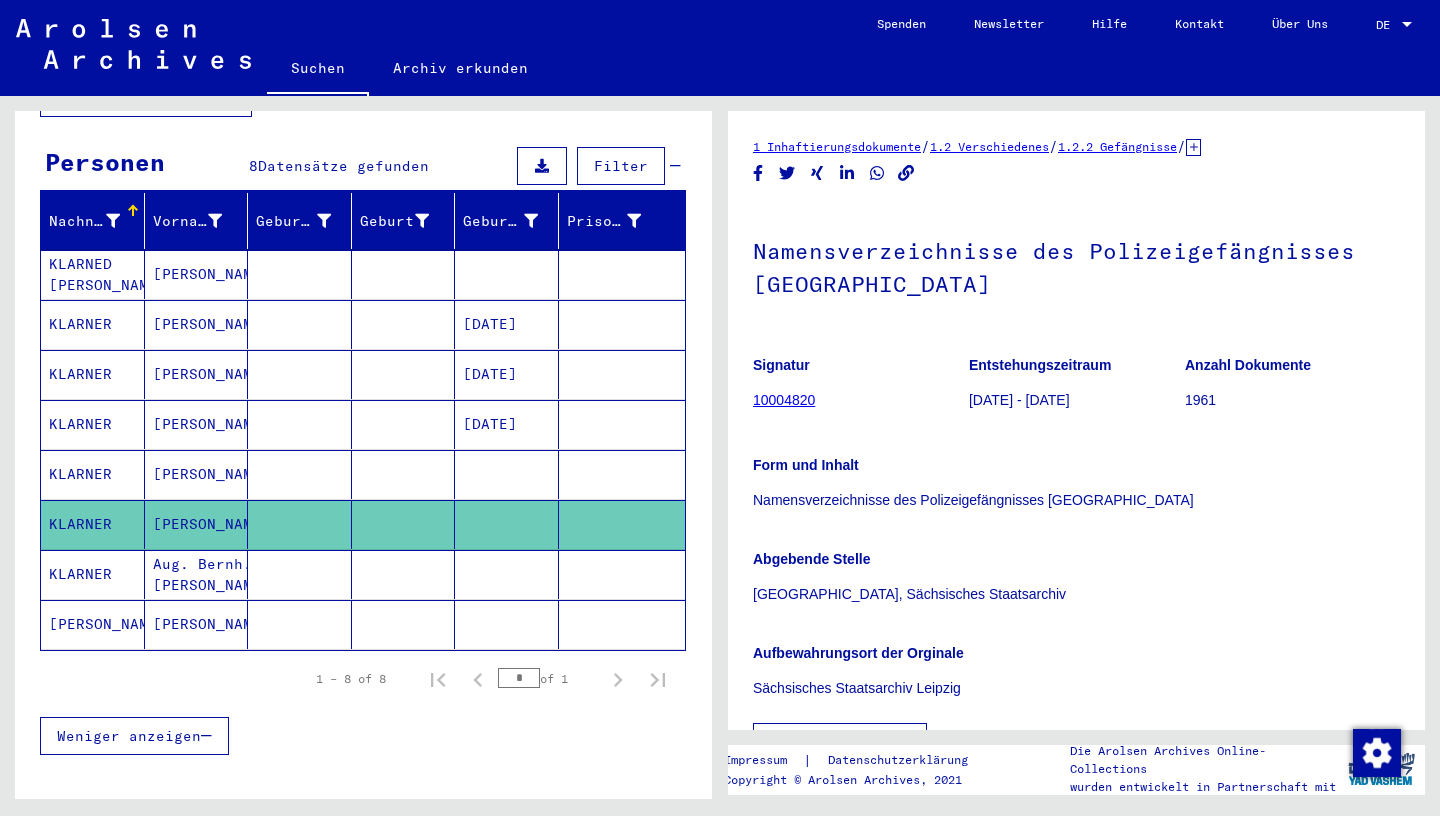 click on "KLARNER" at bounding box center [93, 624] 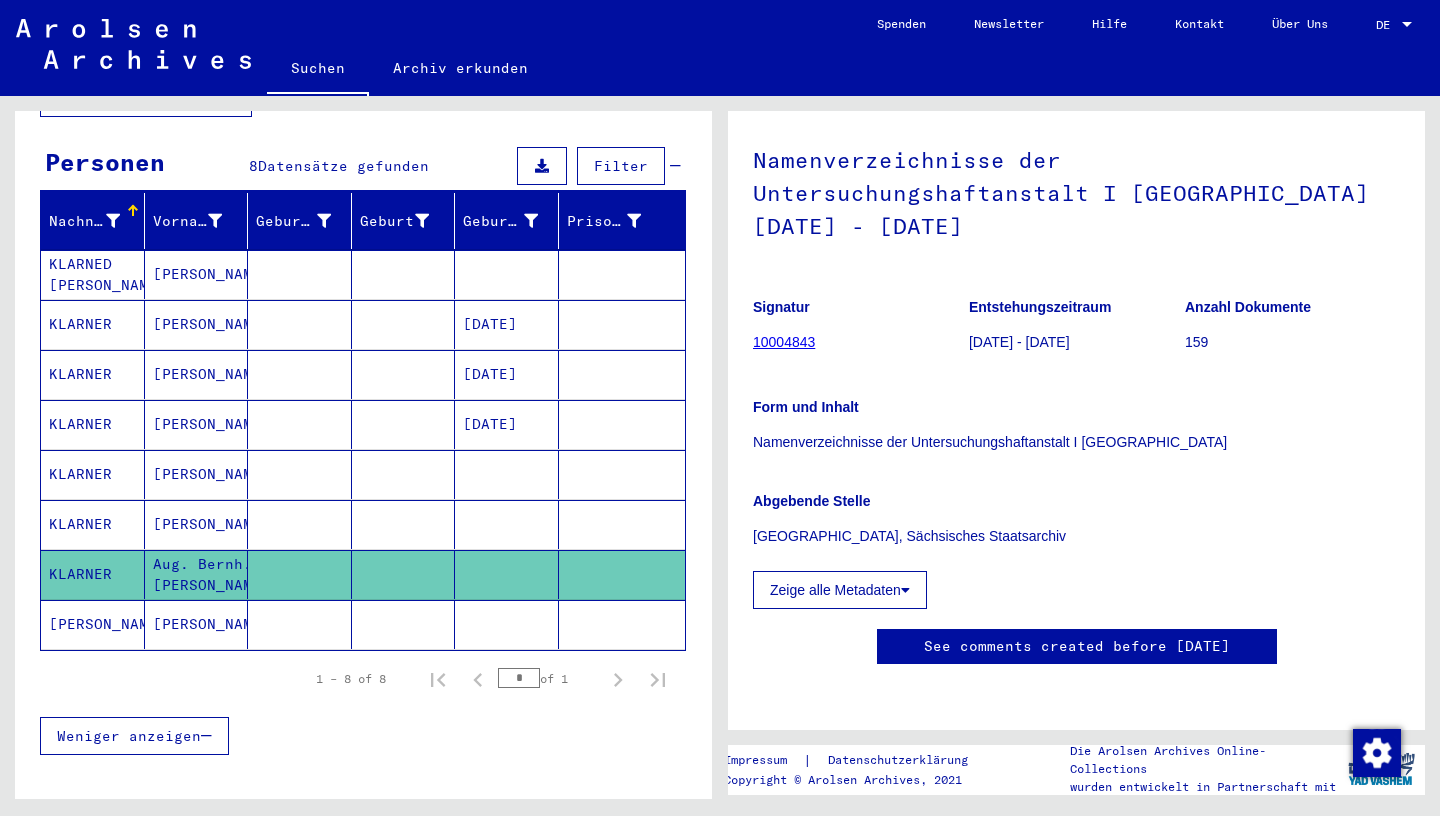 scroll, scrollTop: 110, scrollLeft: 0, axis: vertical 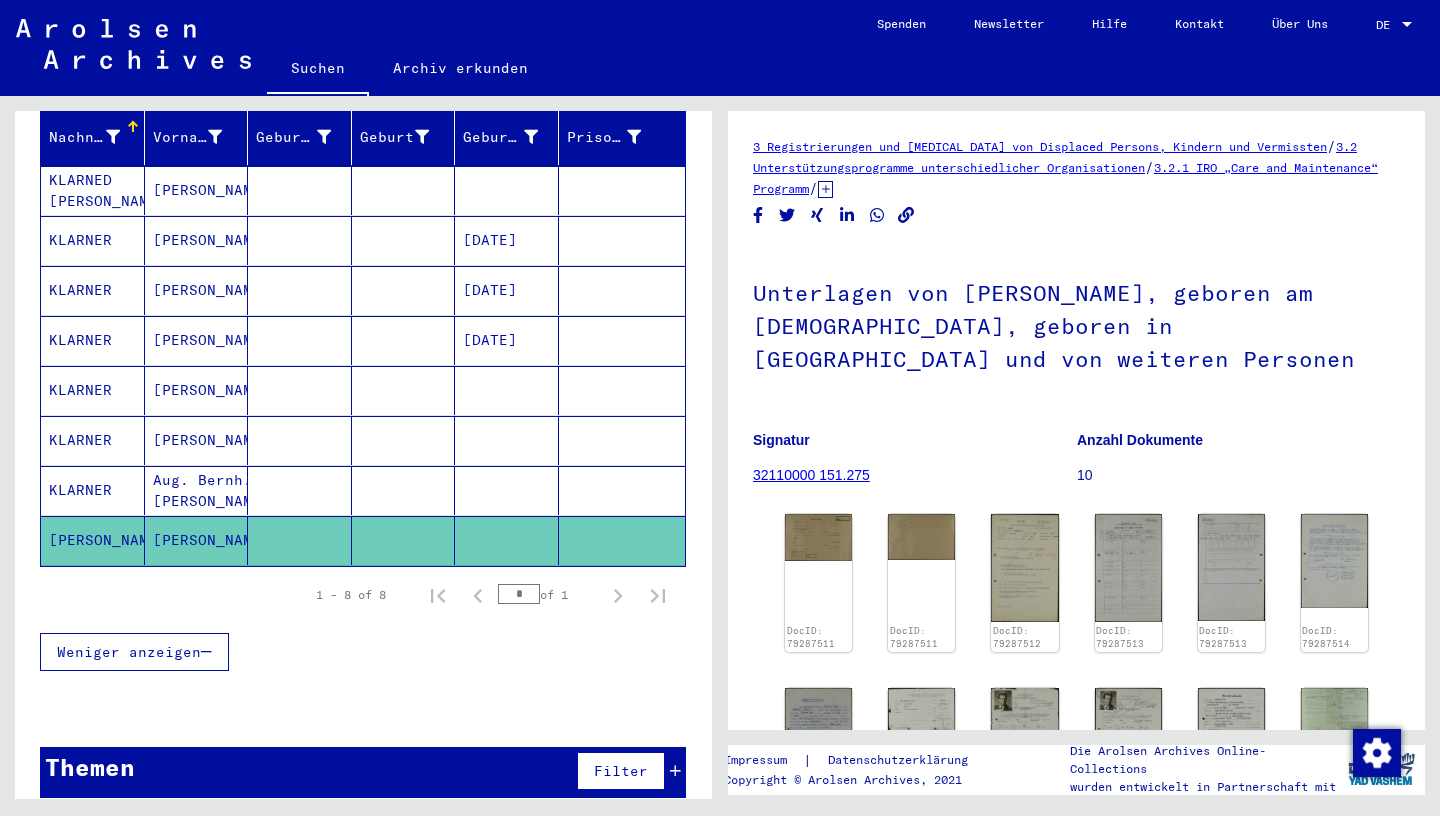 click on "KLARNER" at bounding box center (93, 440) 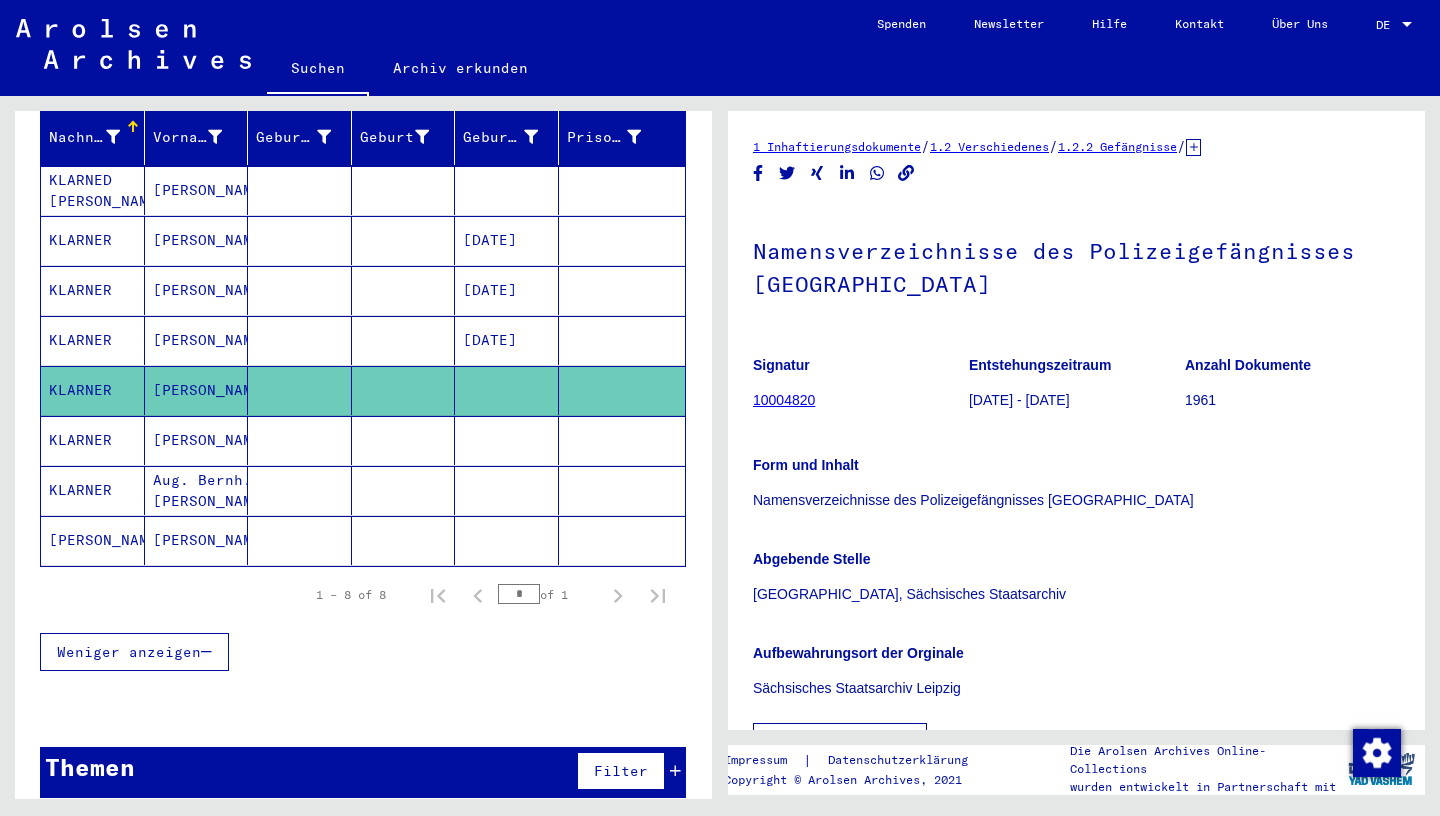 scroll, scrollTop: 0, scrollLeft: 0, axis: both 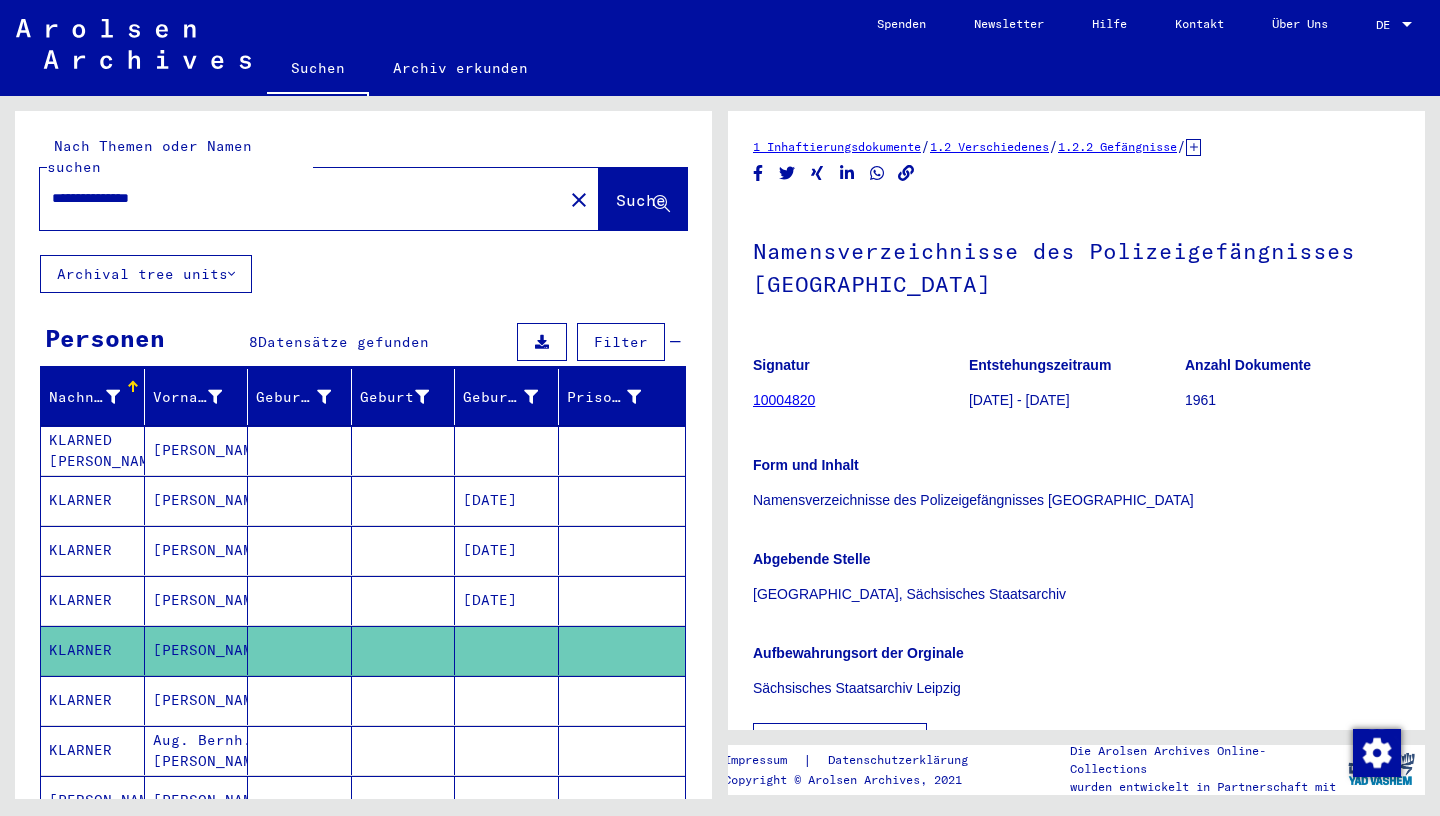 click on "**********" at bounding box center [301, 198] 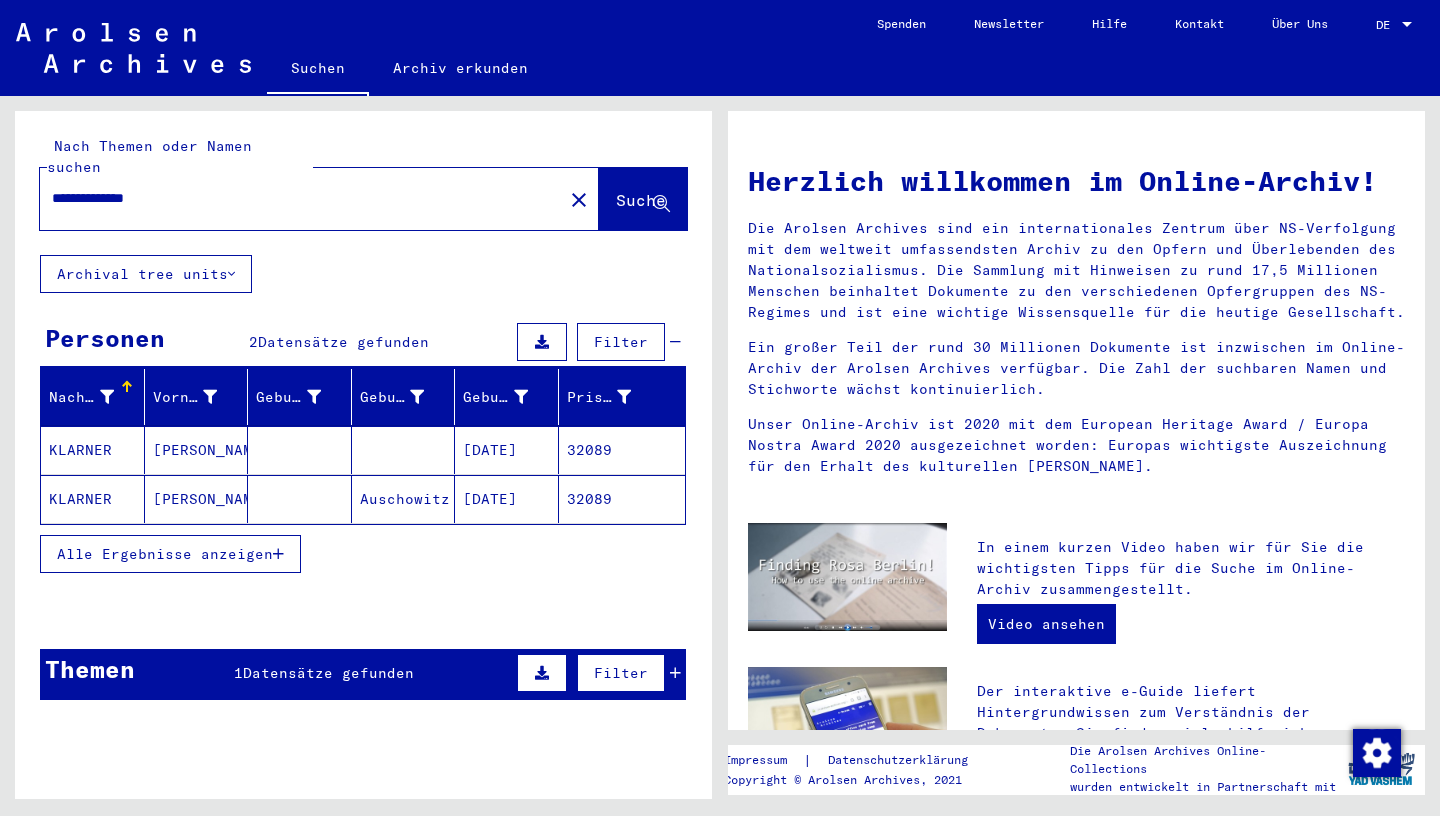 click on "[DATE]" at bounding box center [507, 499] 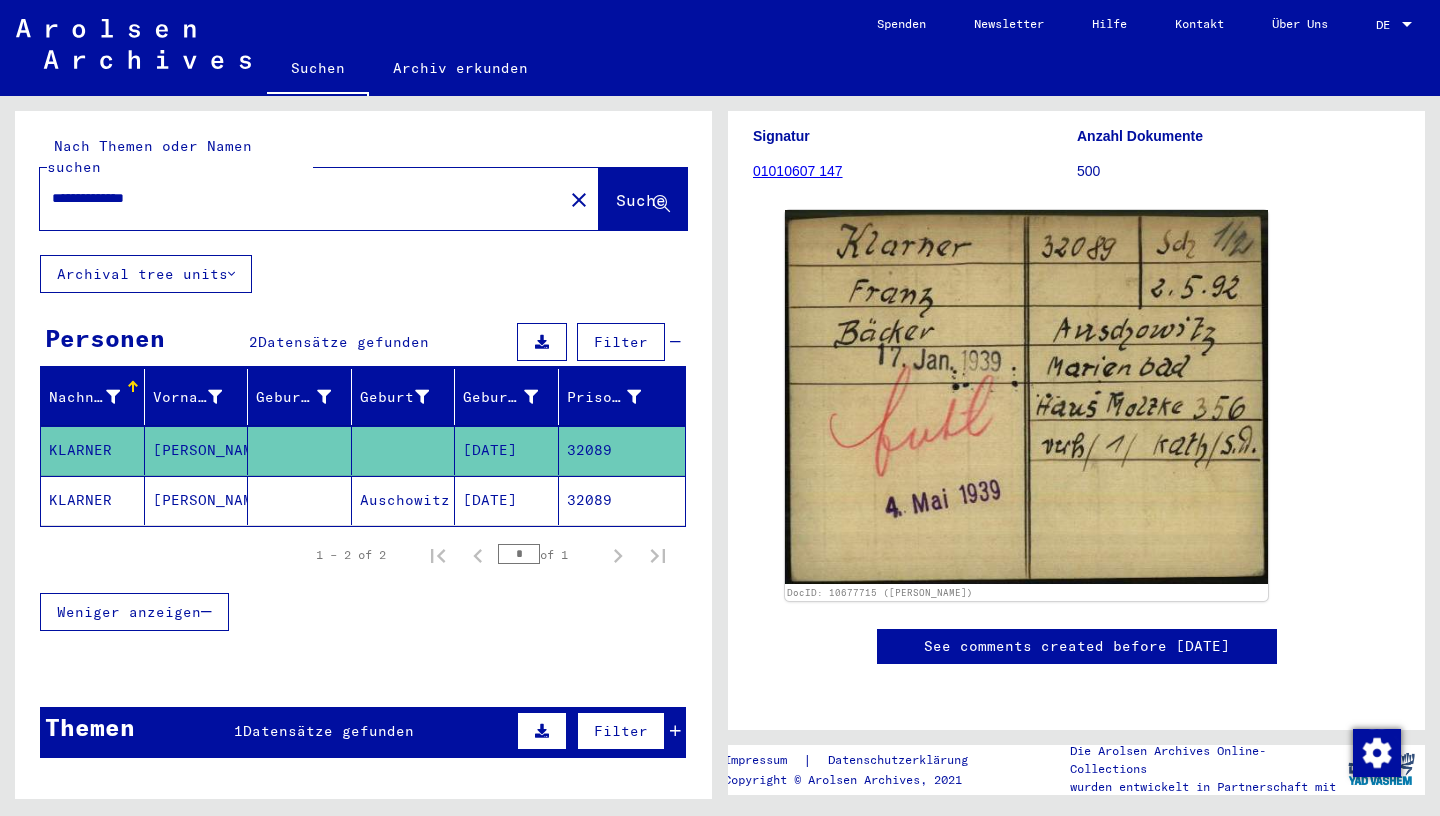 scroll, scrollTop: 224, scrollLeft: 0, axis: vertical 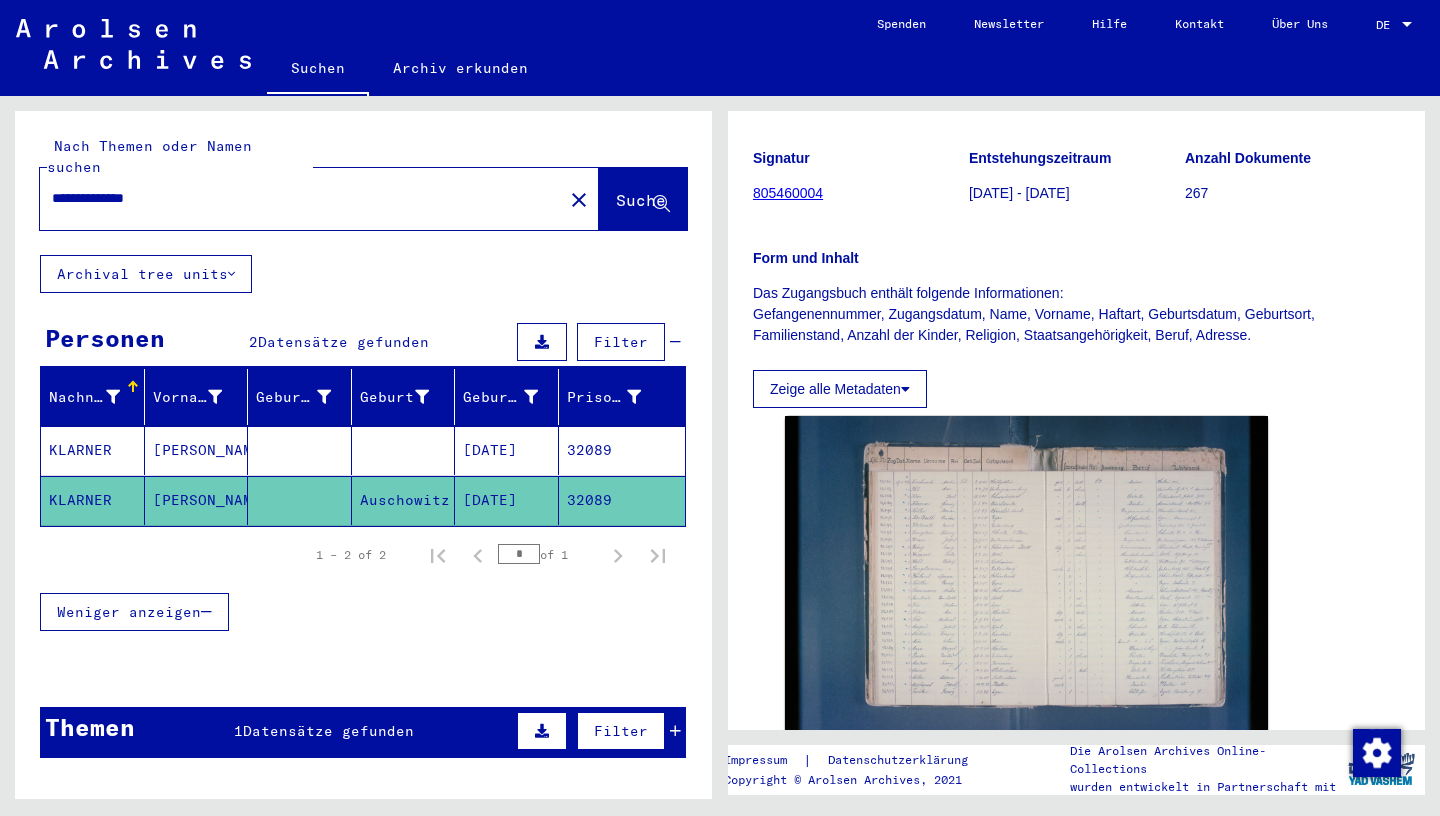 drag, startPoint x: 328, startPoint y: 184, endPoint x: 0, endPoint y: 190, distance: 328.05487 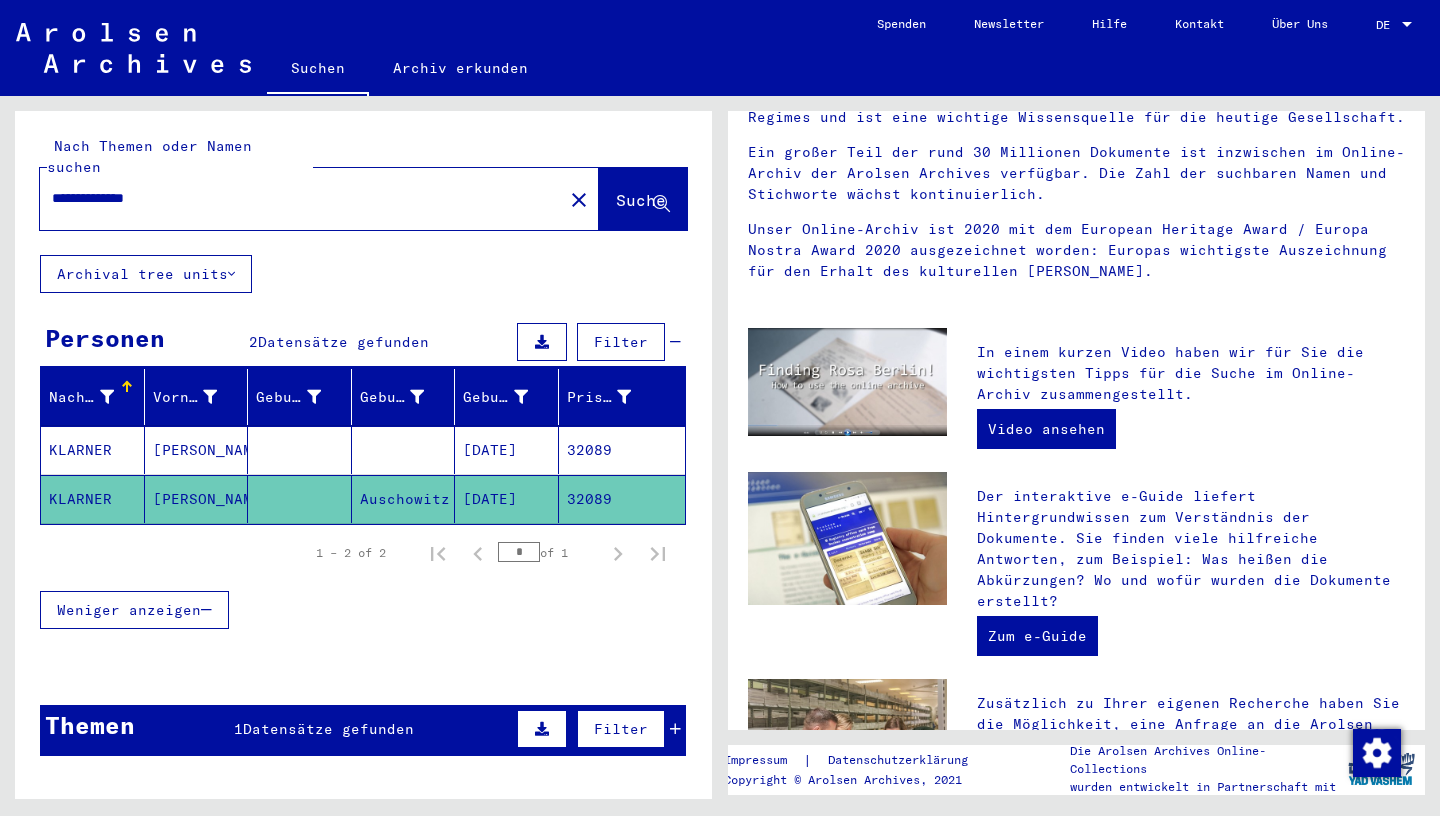 scroll, scrollTop: 0, scrollLeft: 0, axis: both 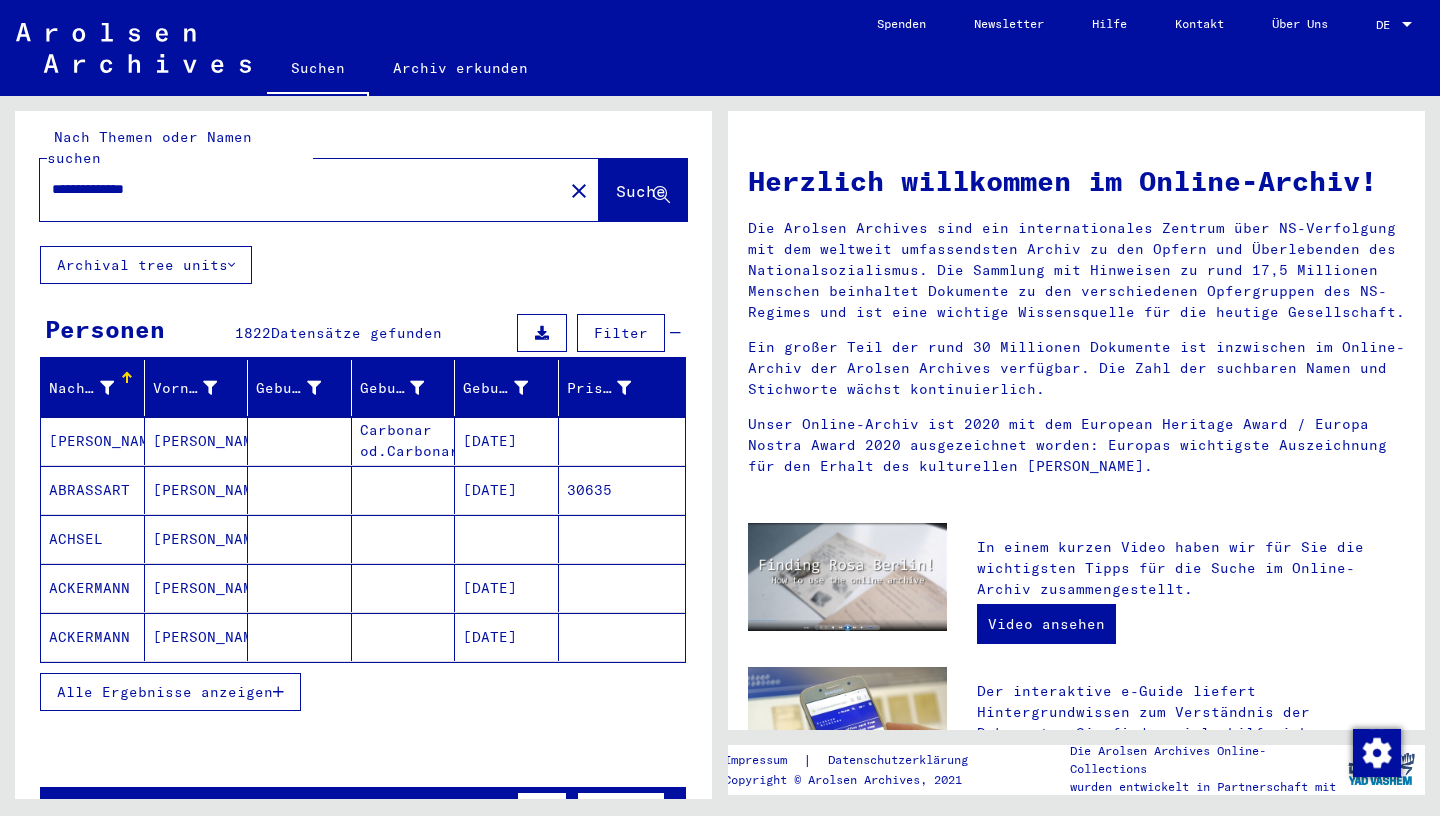 click on "Alle Ergebnisse anzeigen" at bounding box center (165, 692) 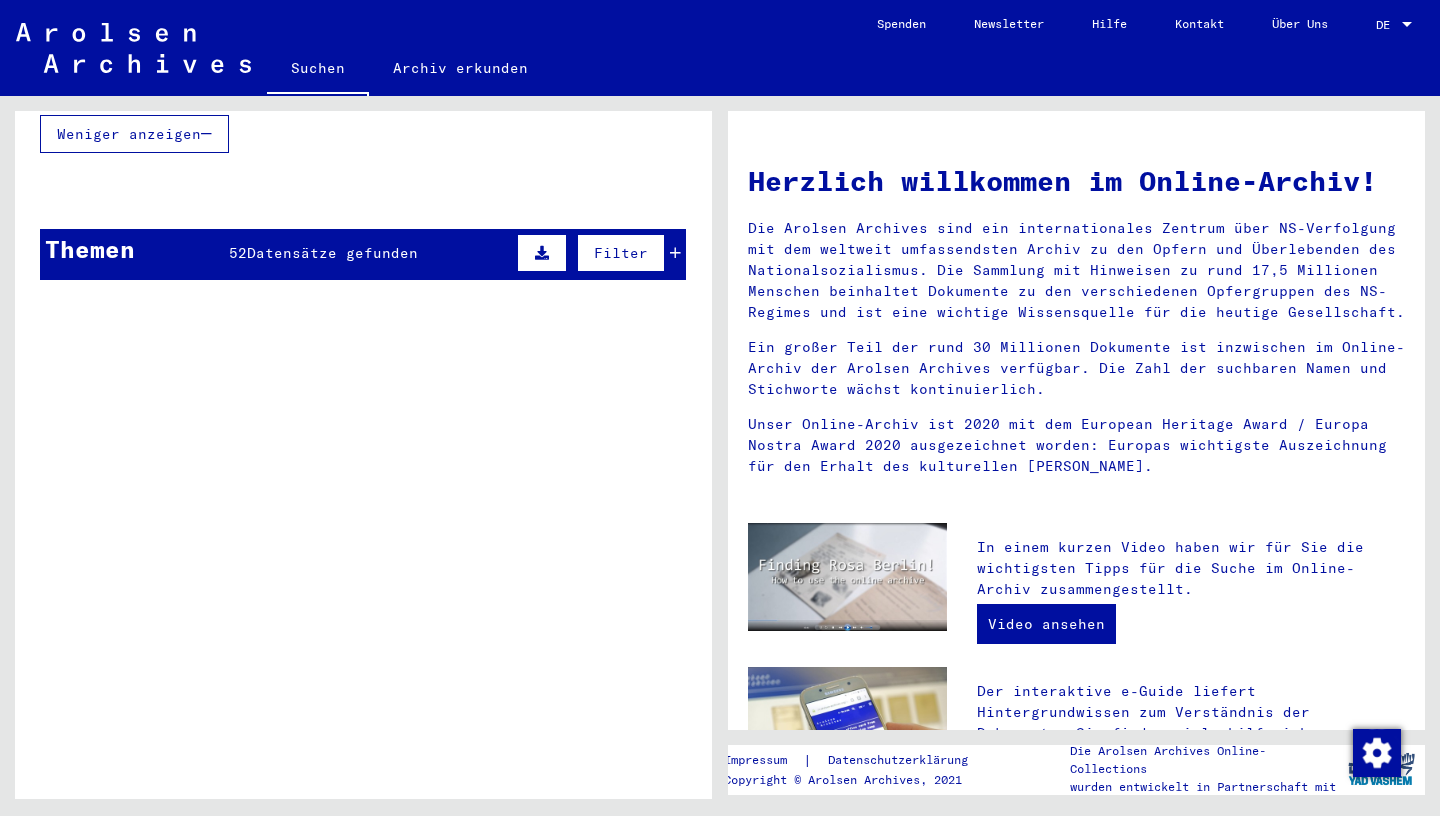 scroll, scrollTop: 1119, scrollLeft: 0, axis: vertical 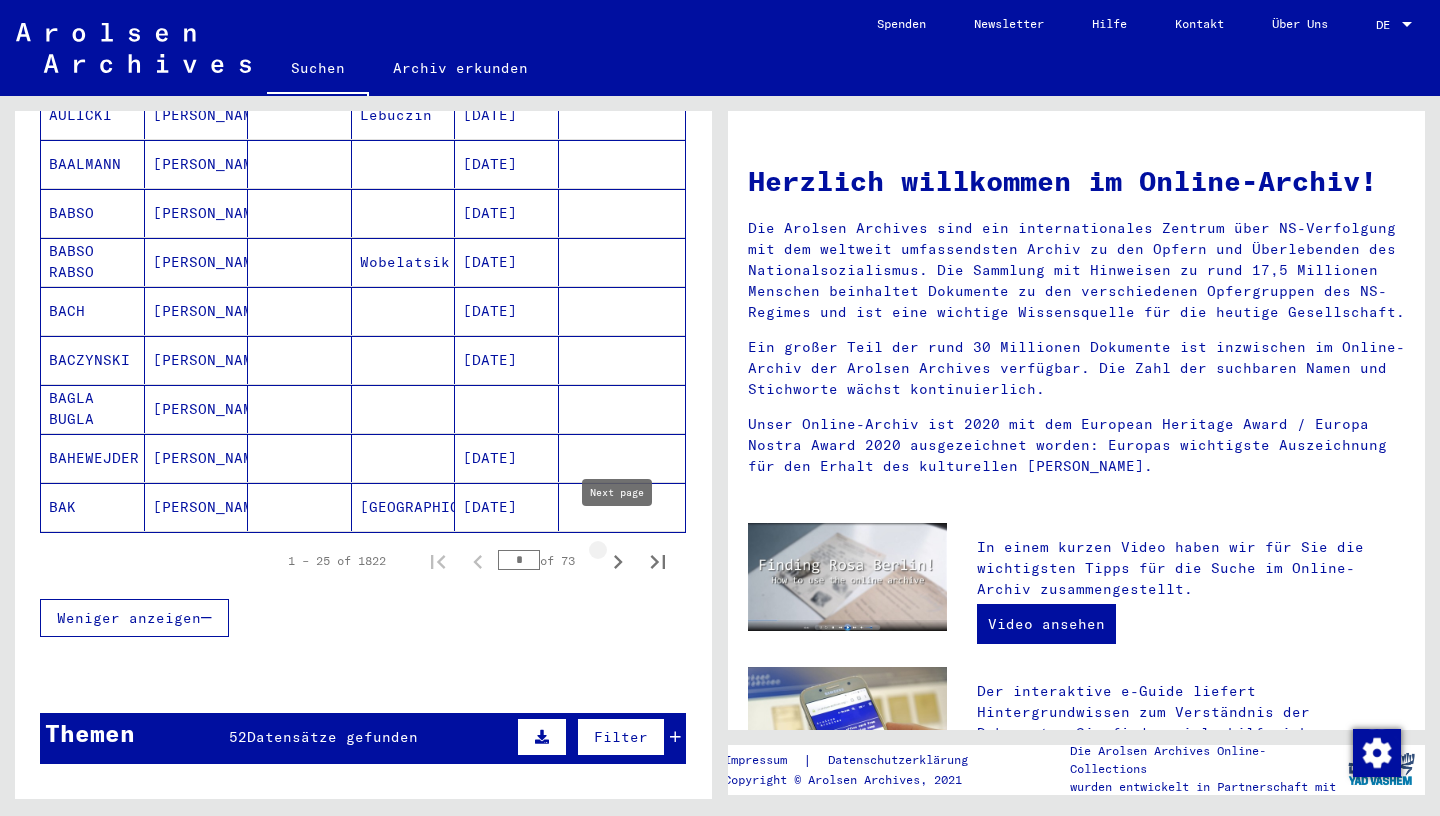 click 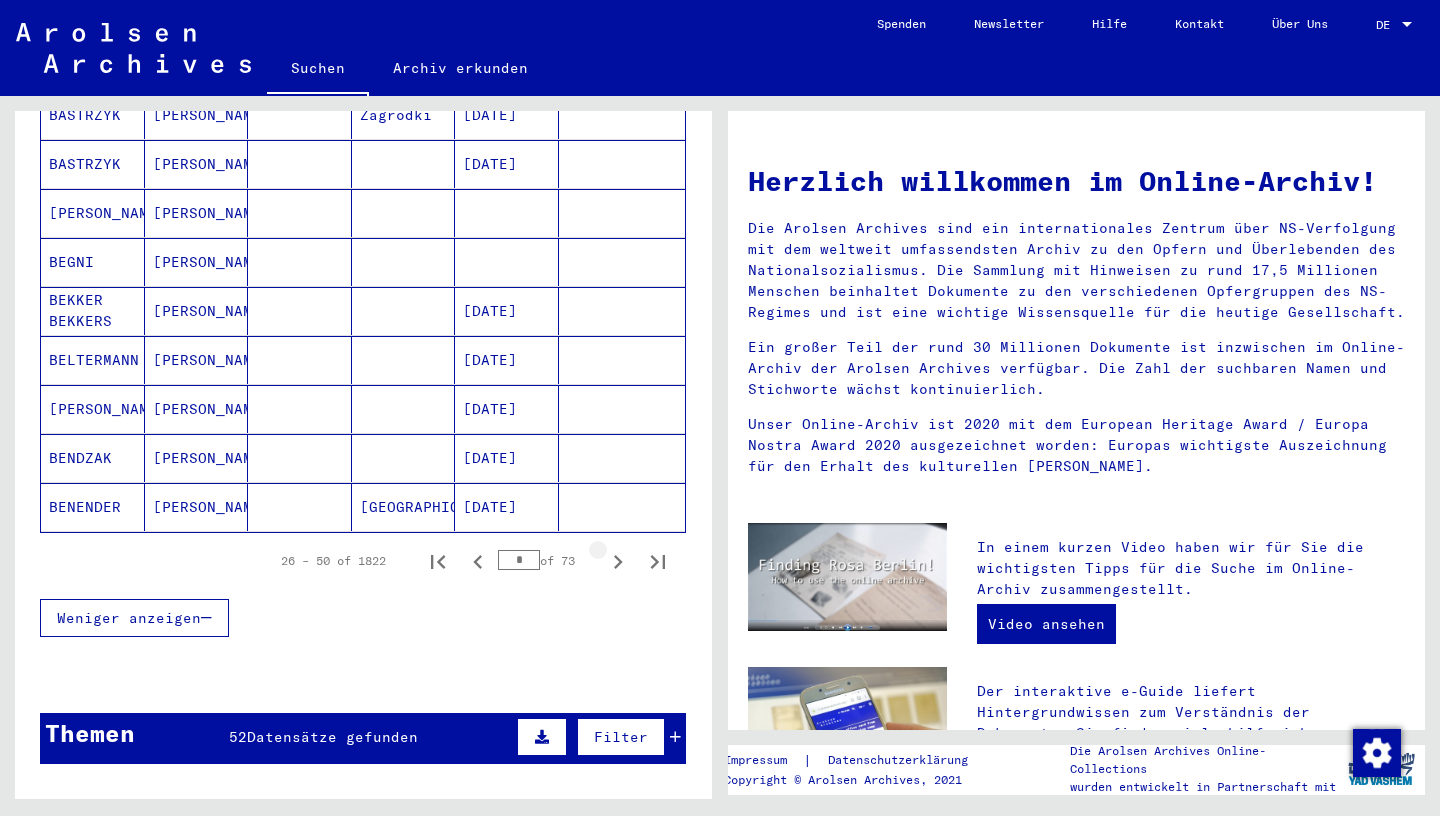 click 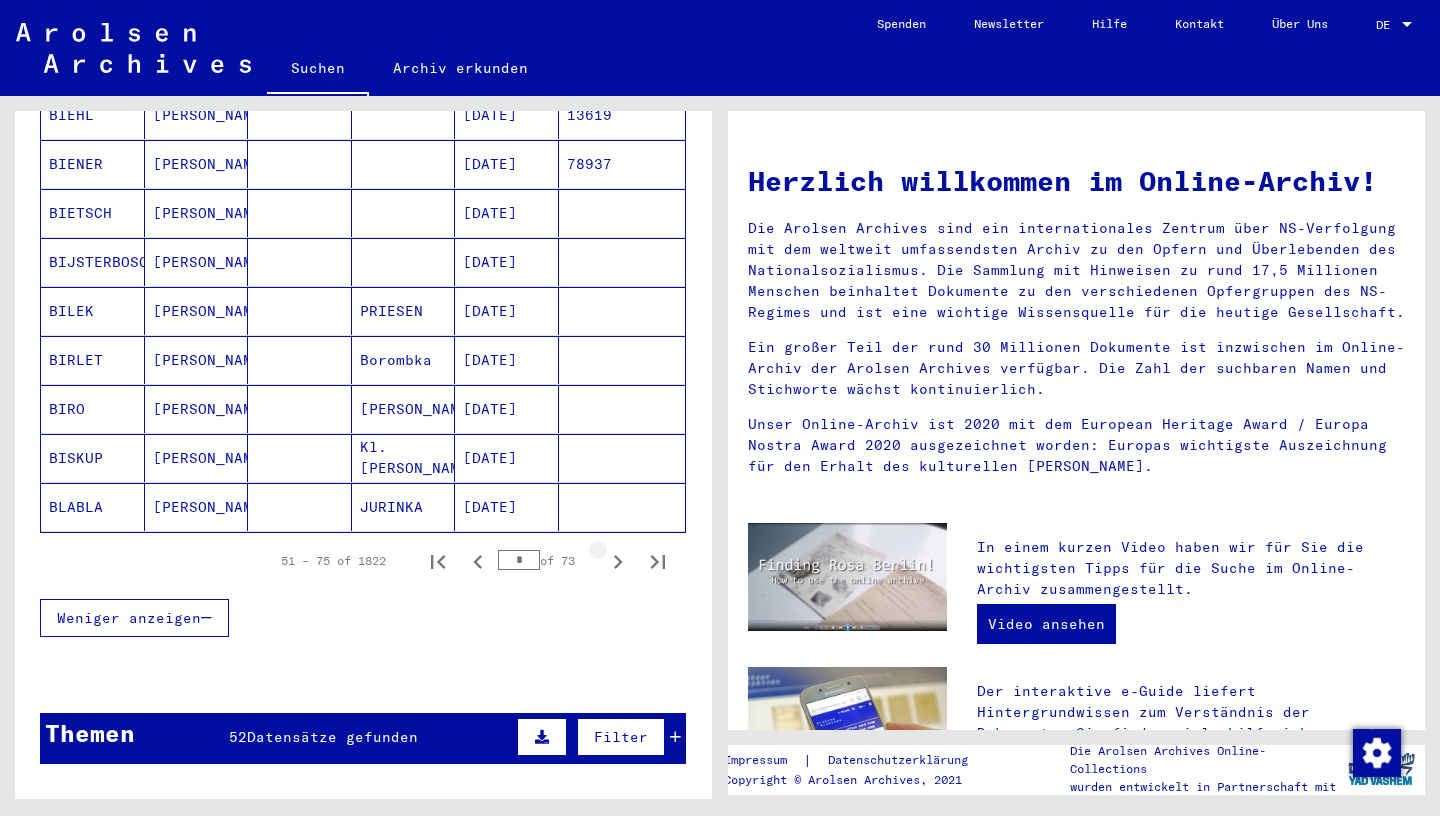click 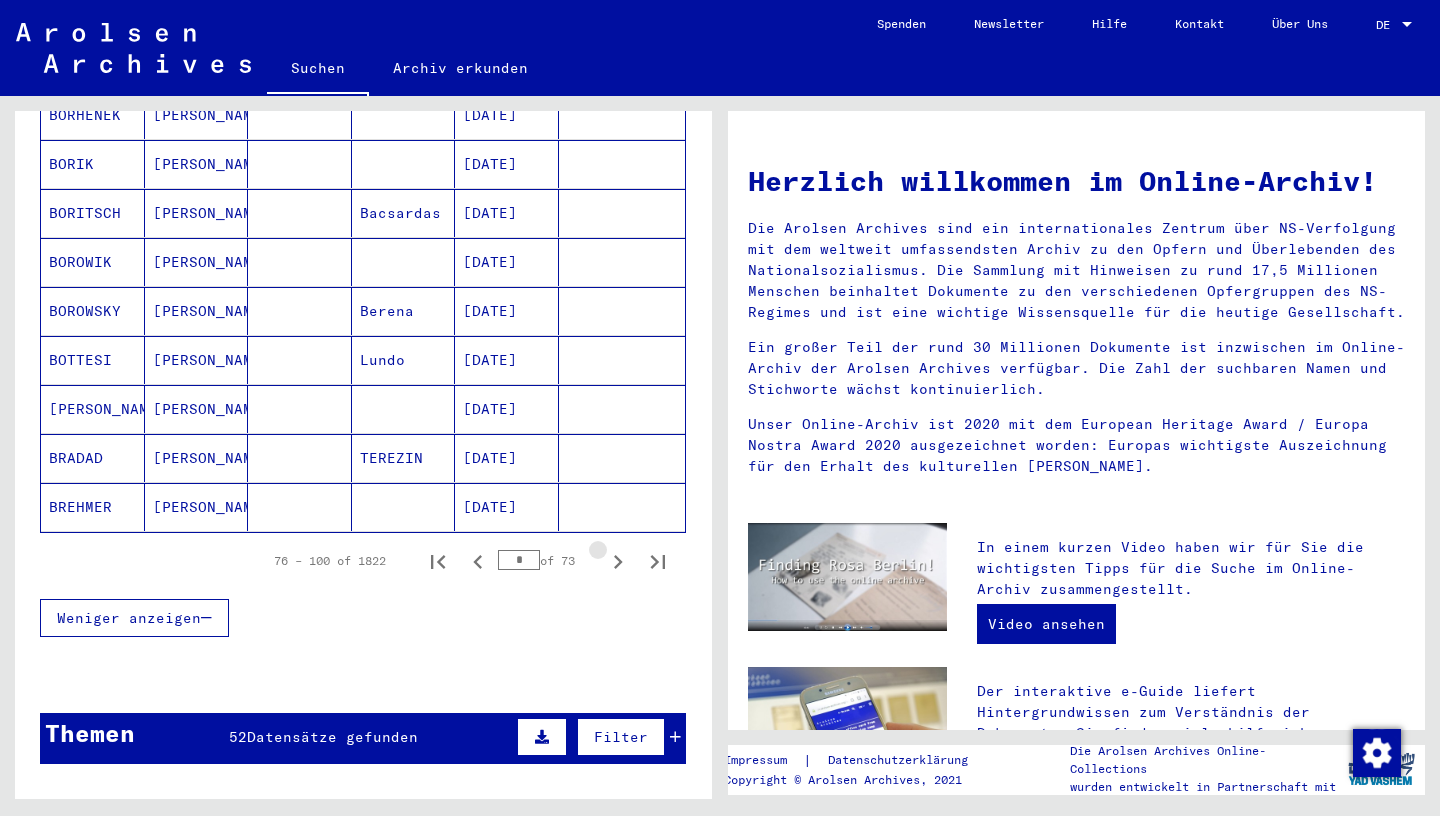 click 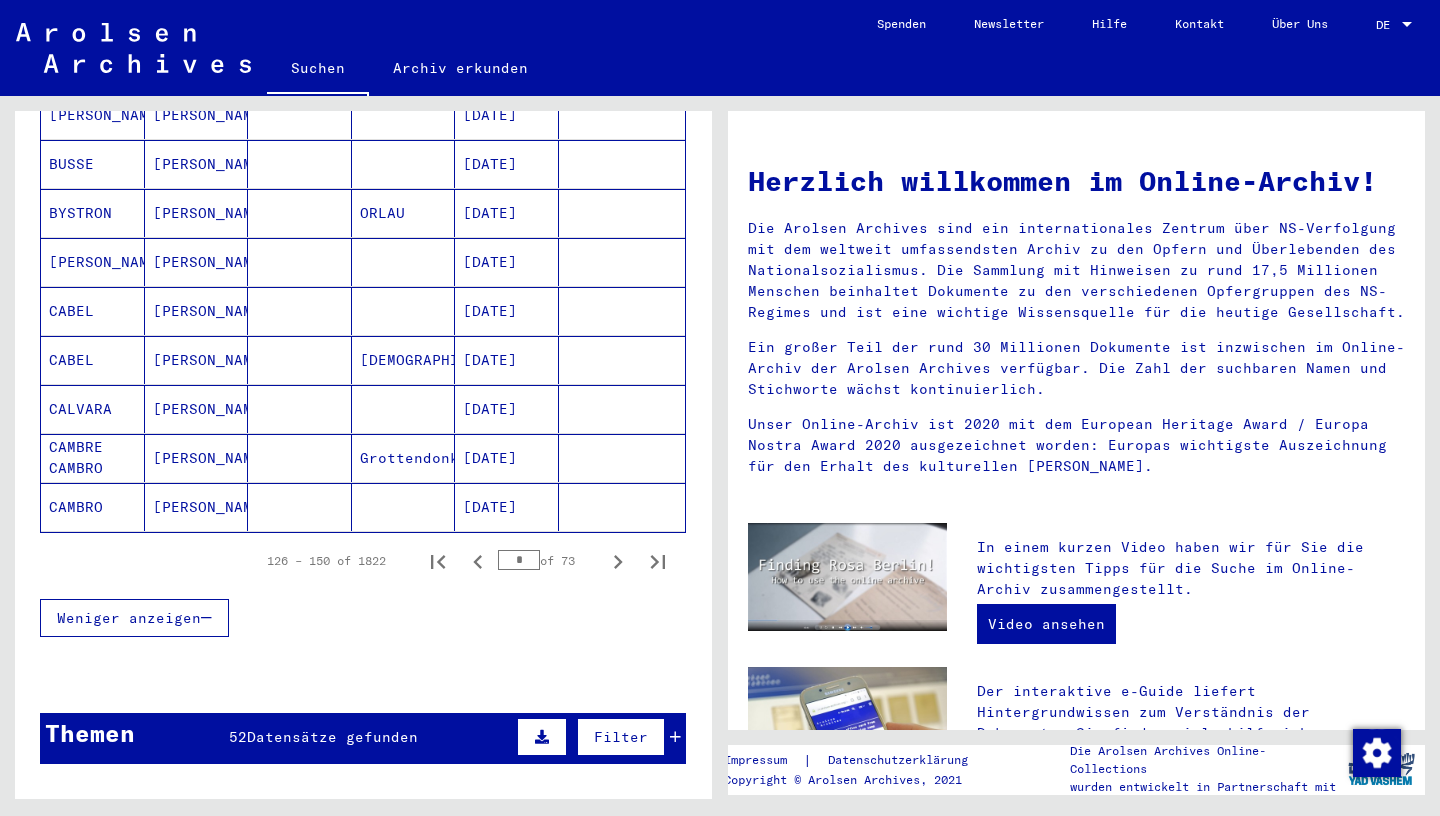 click 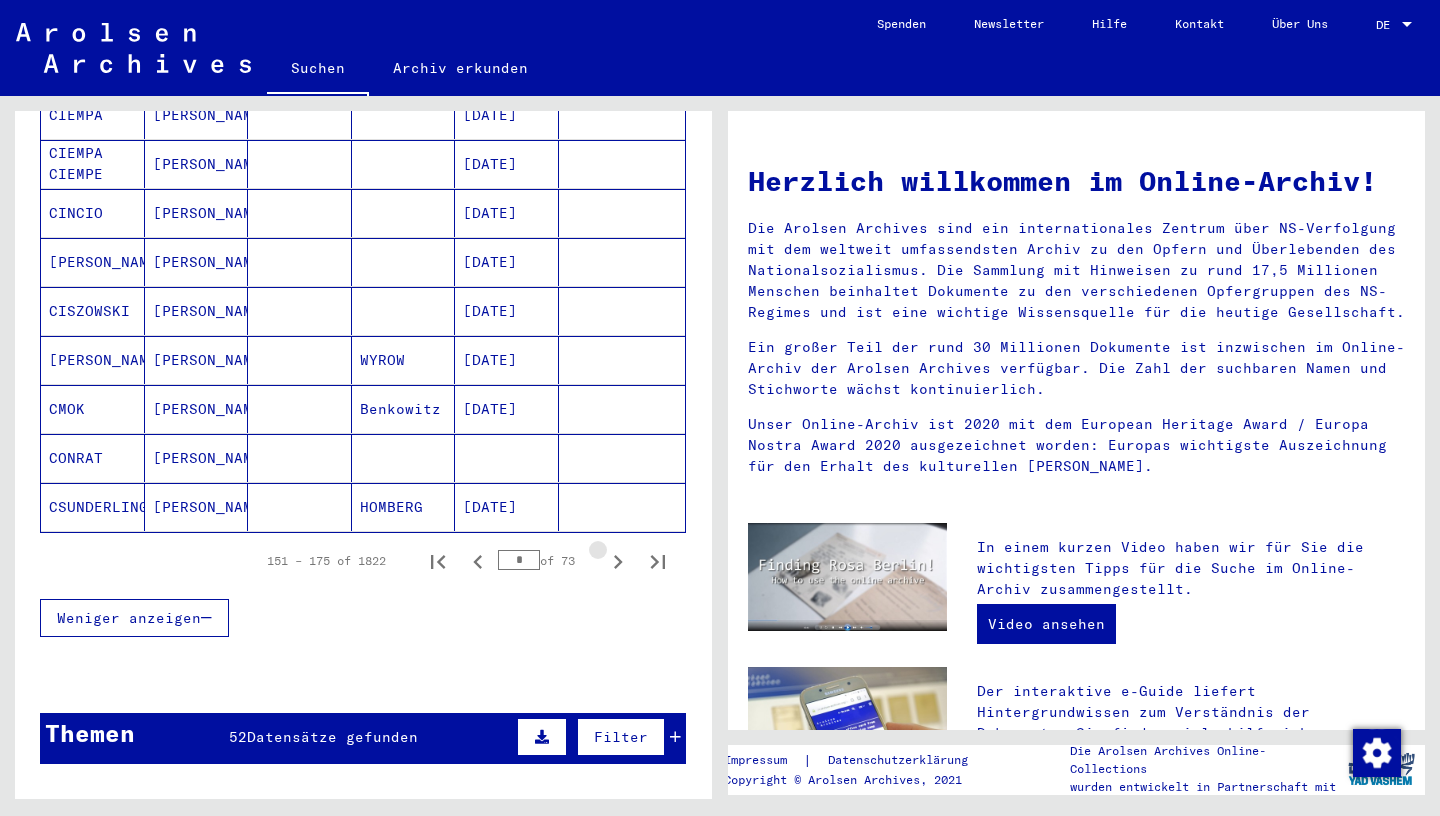 click 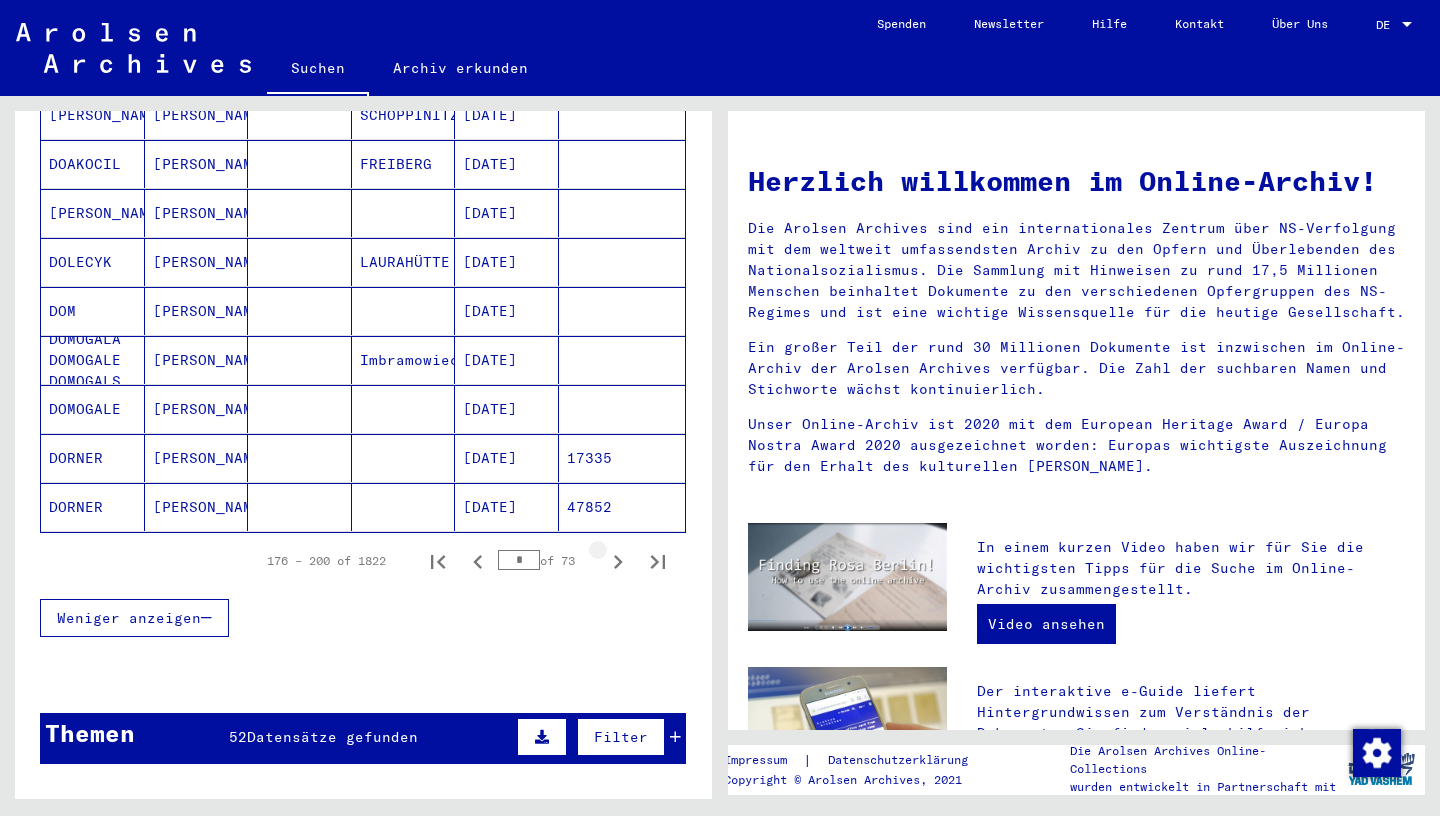 click 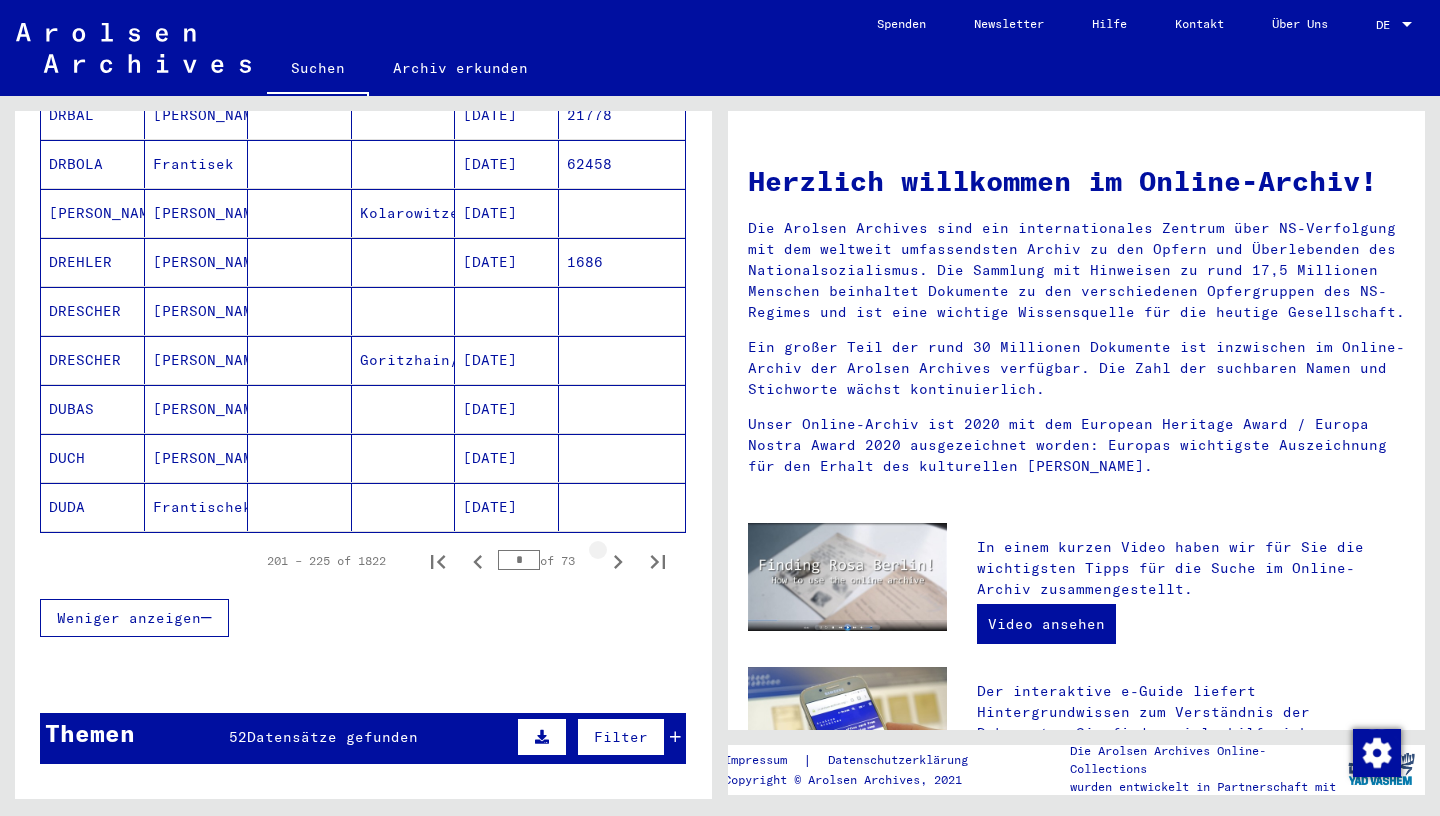 click 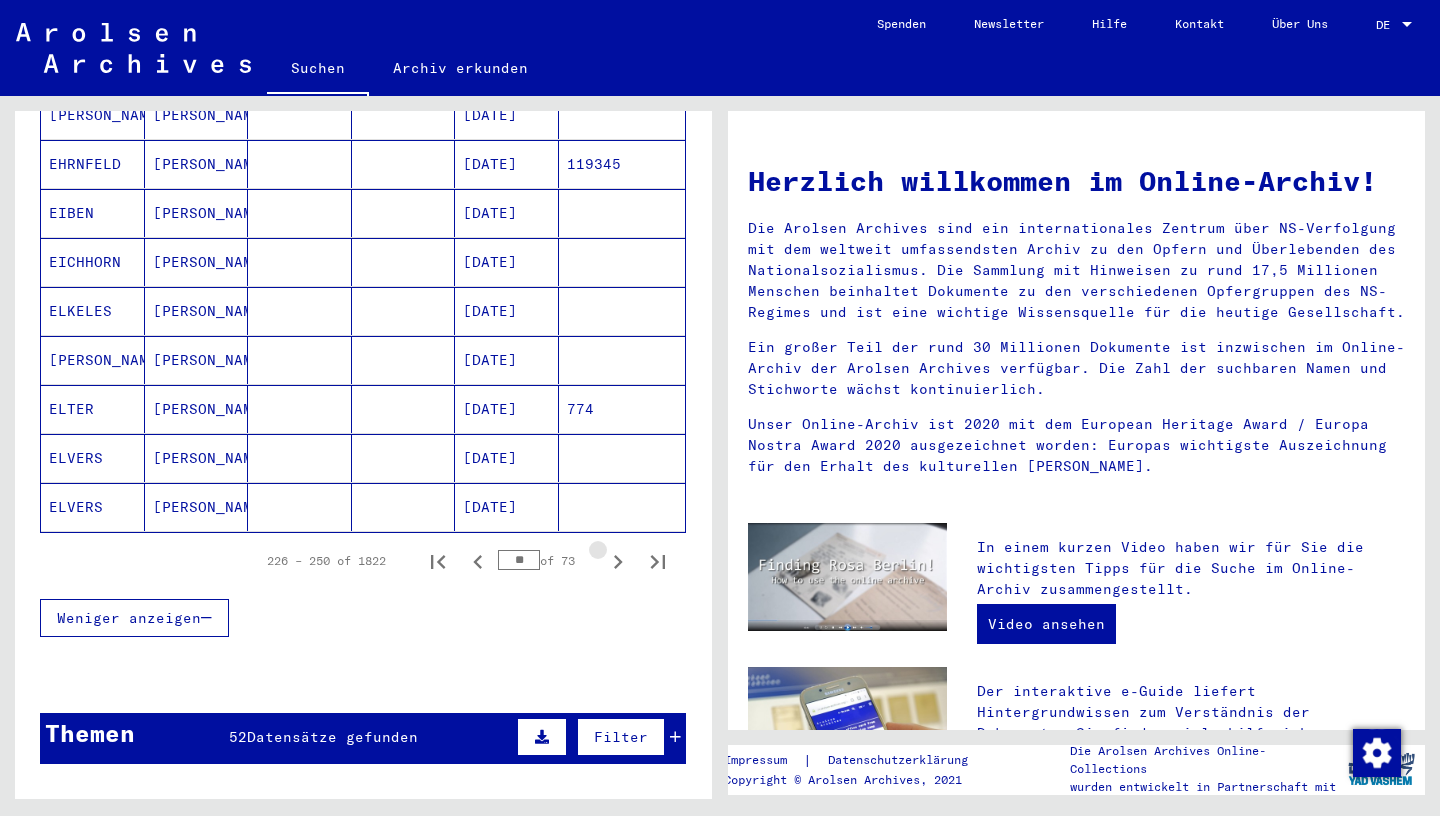 click 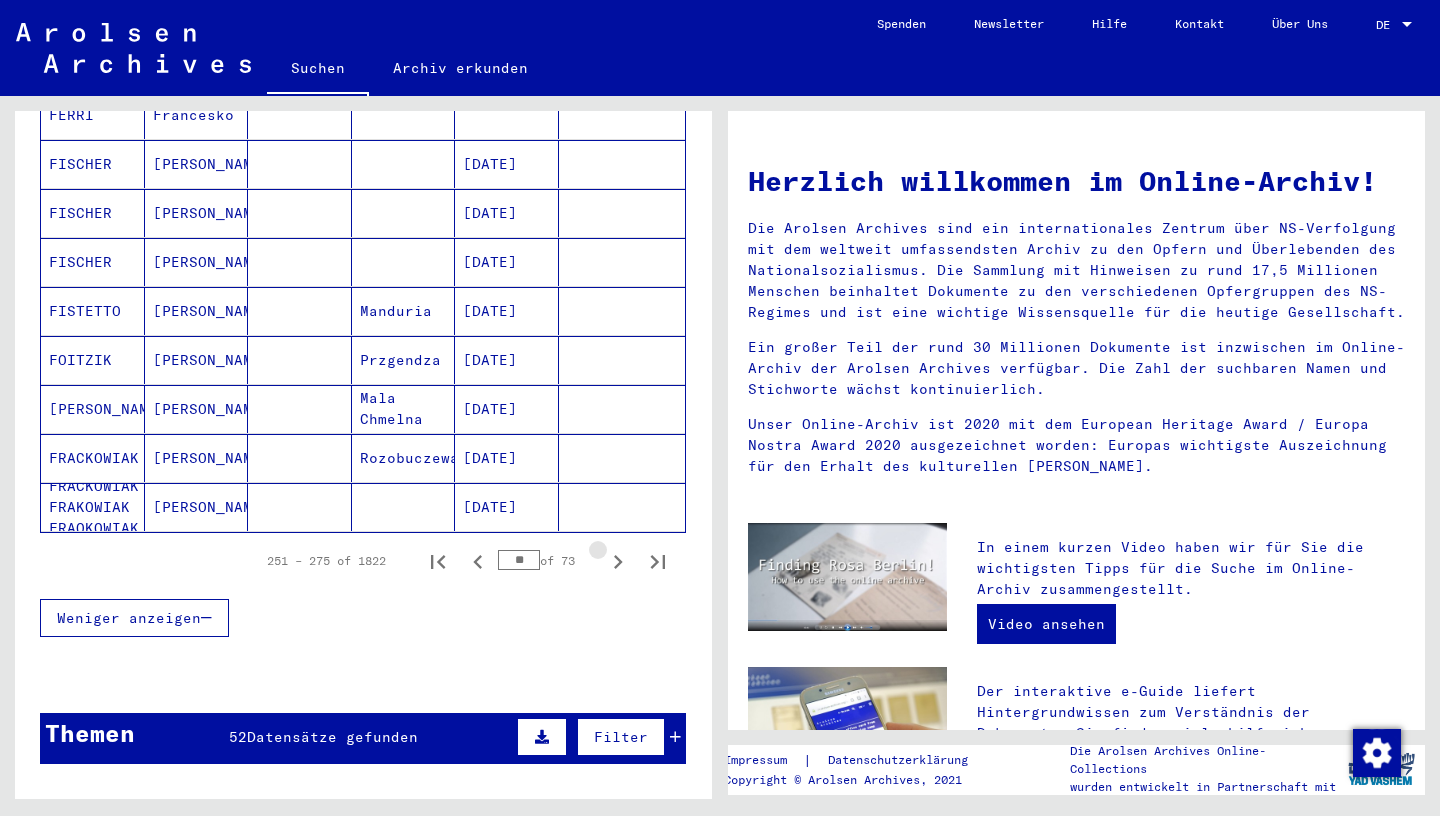 click 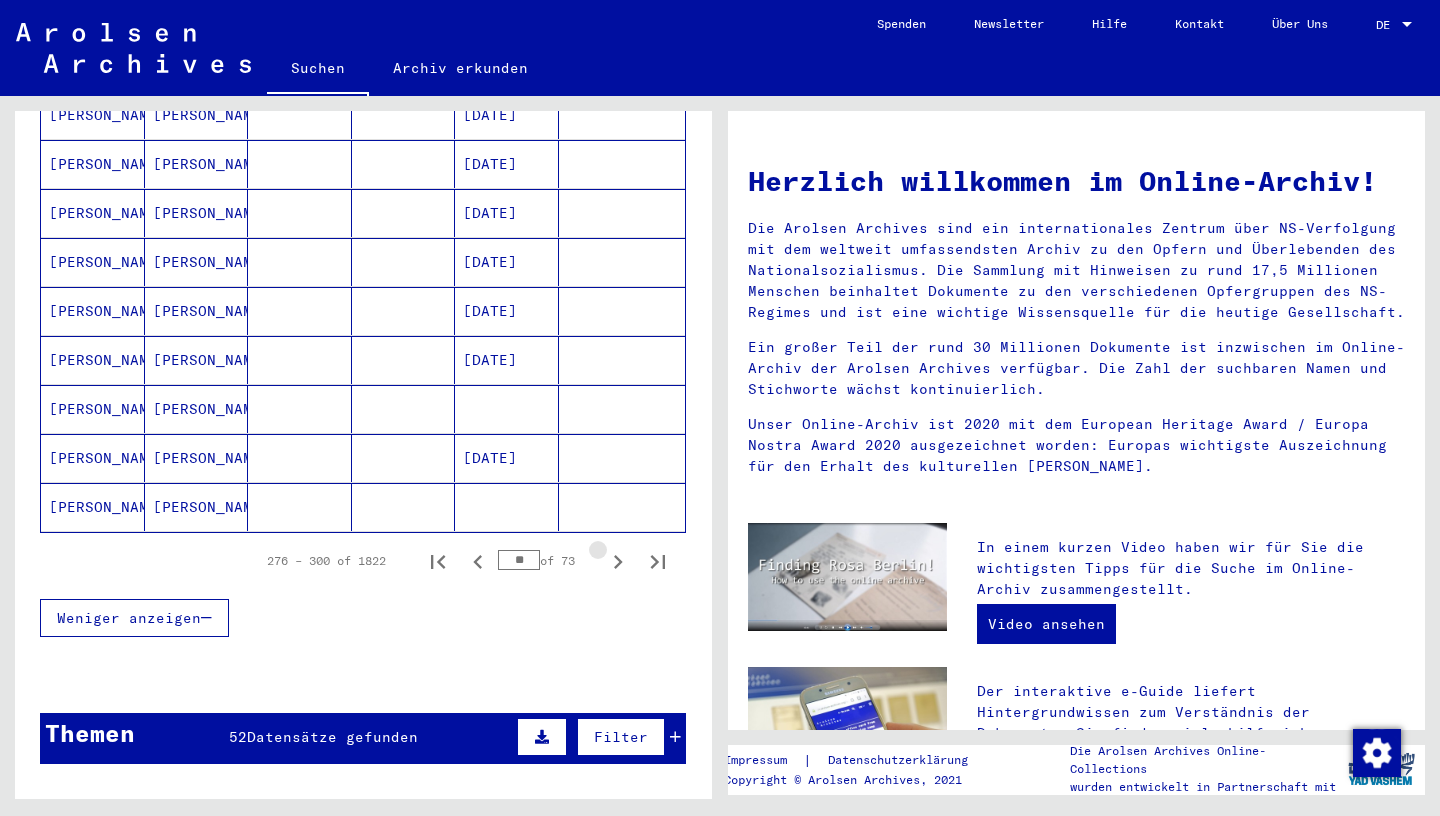 click 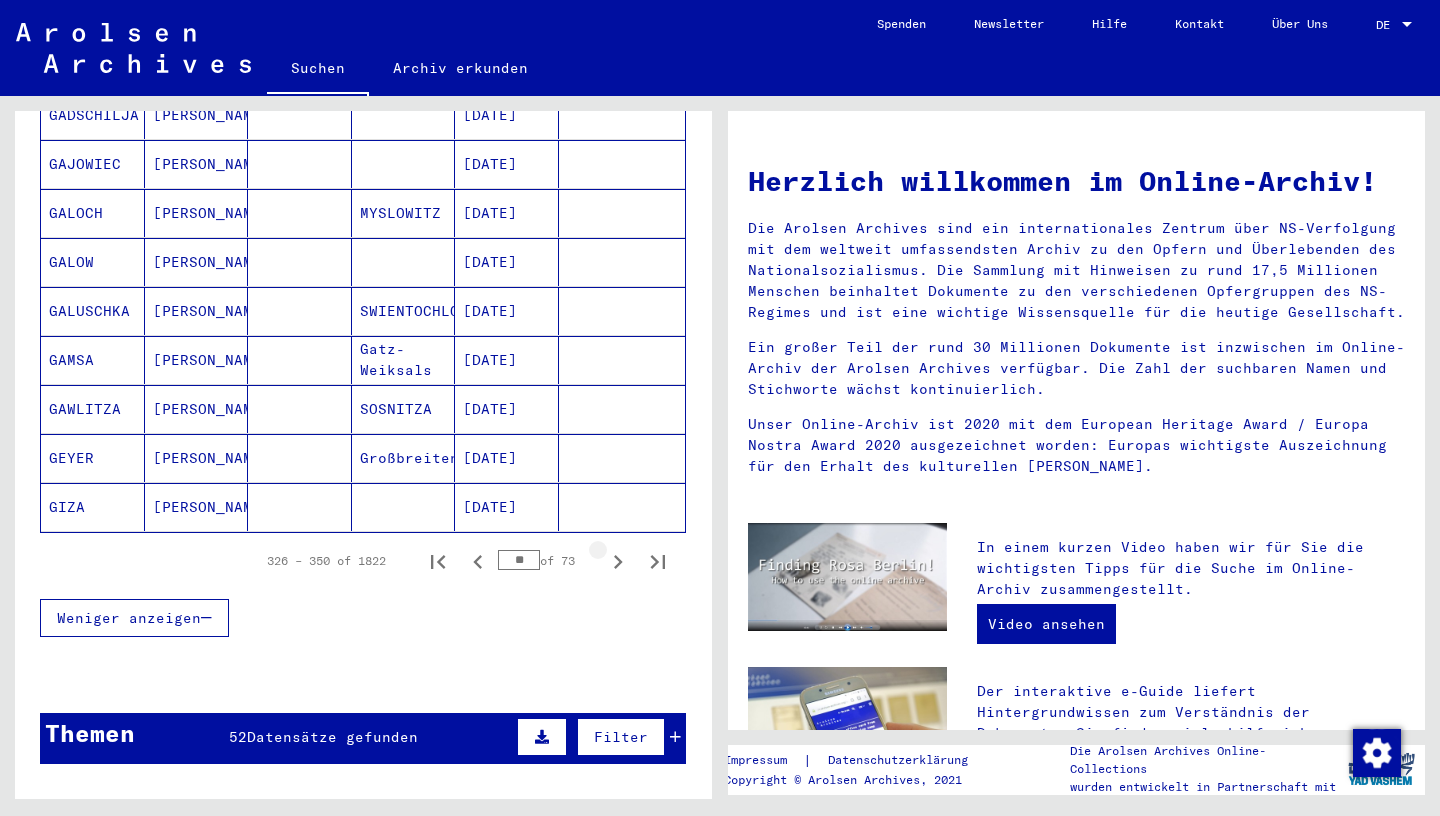 click 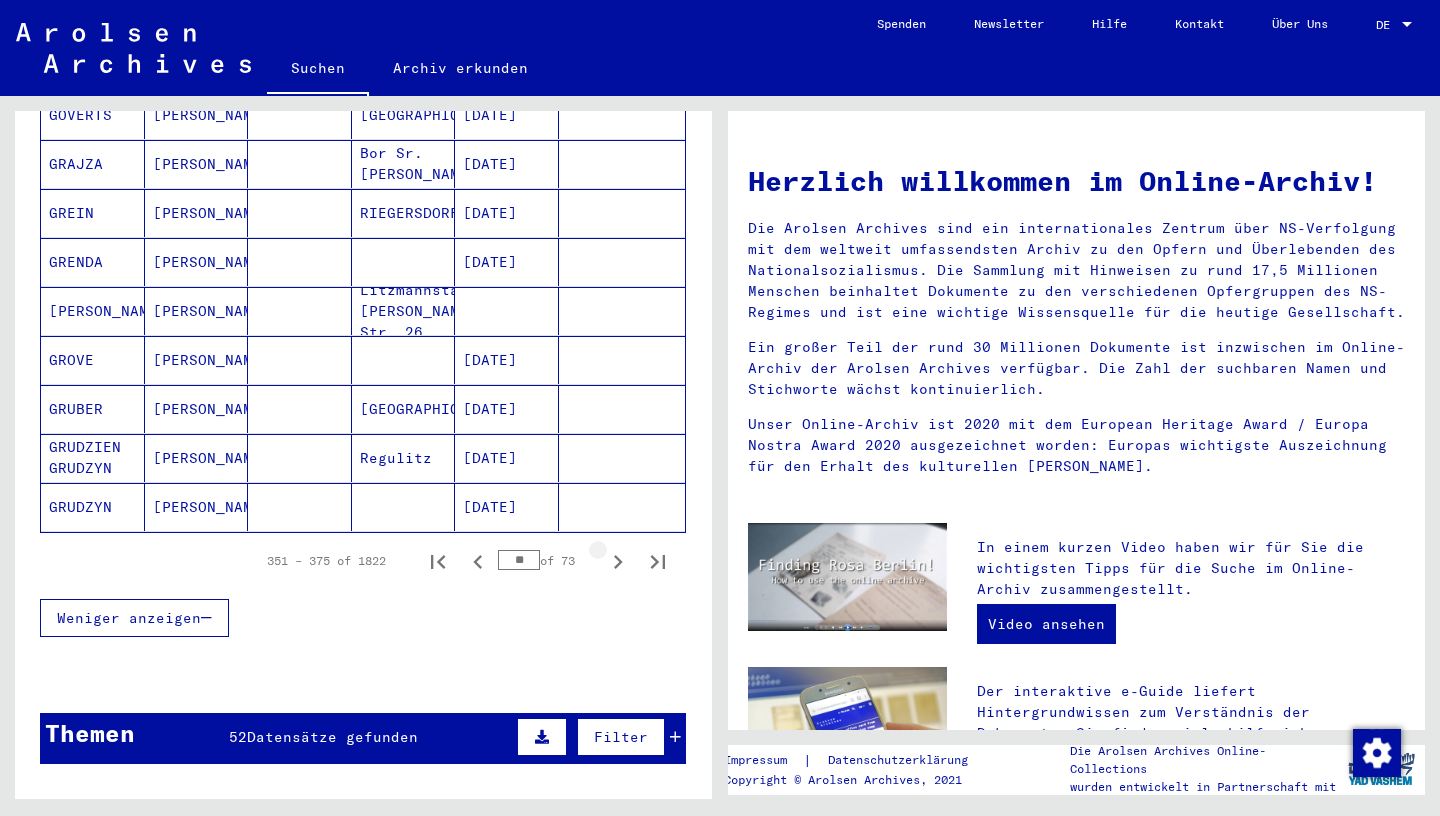 click 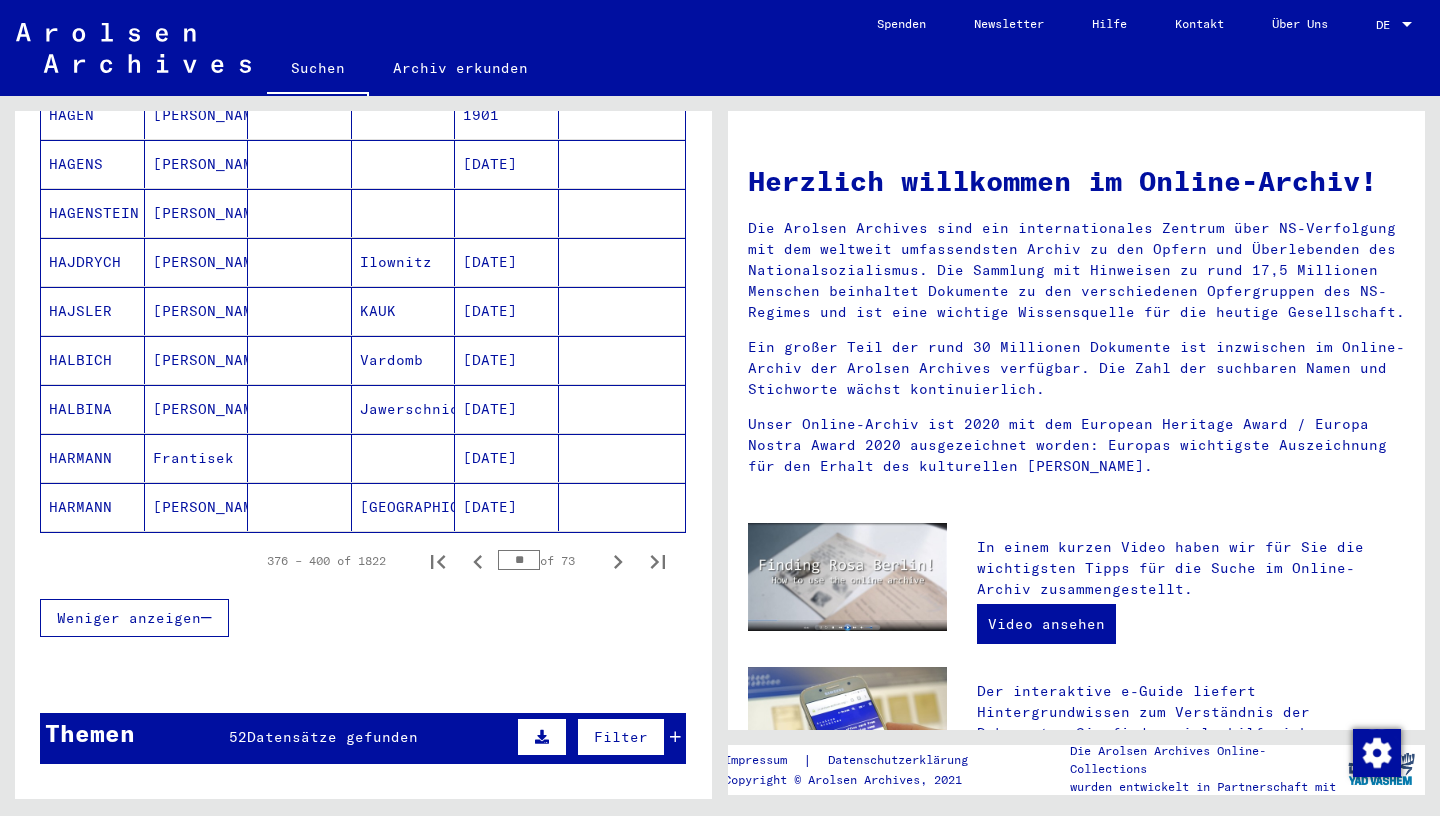 click 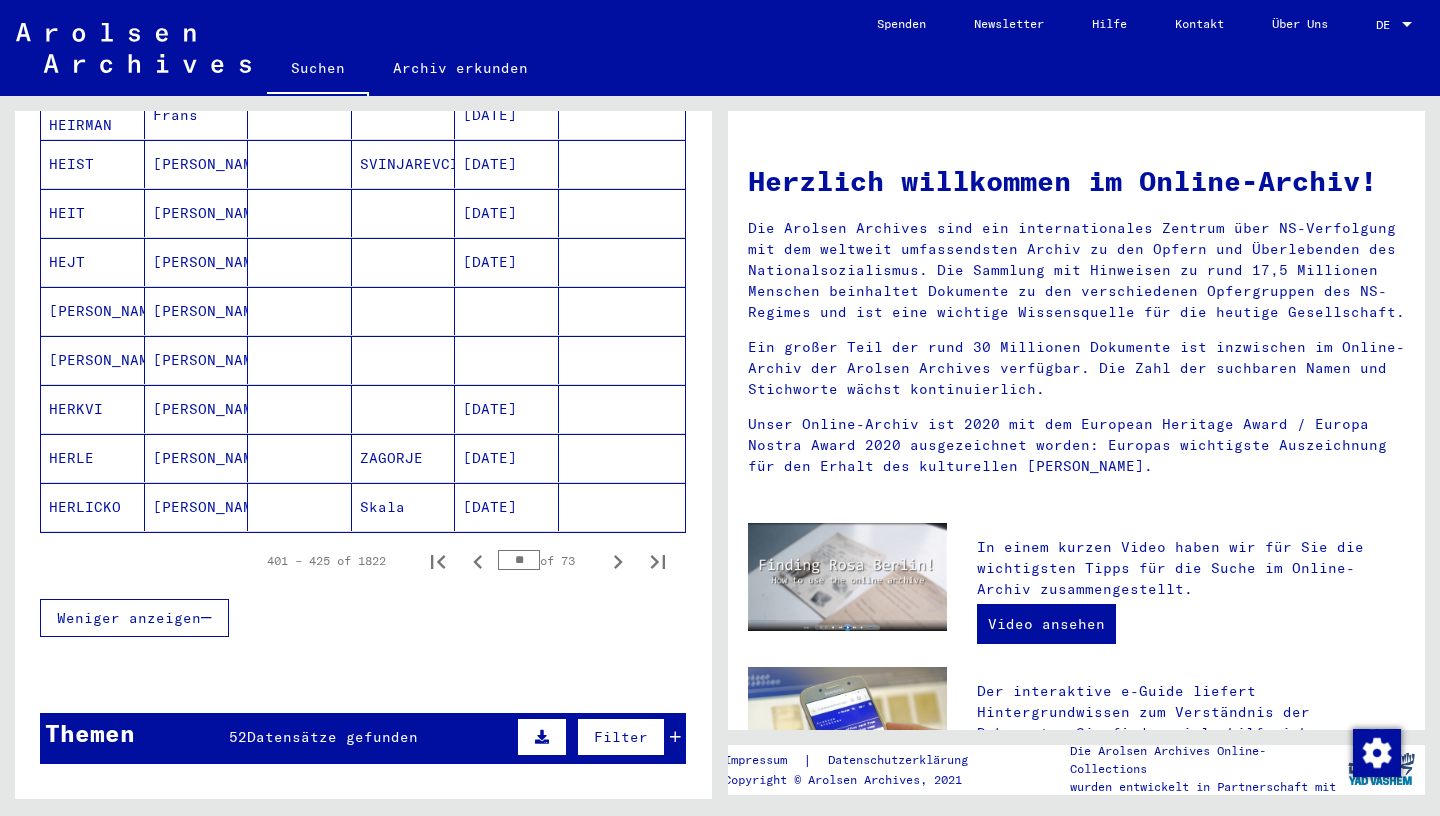 click 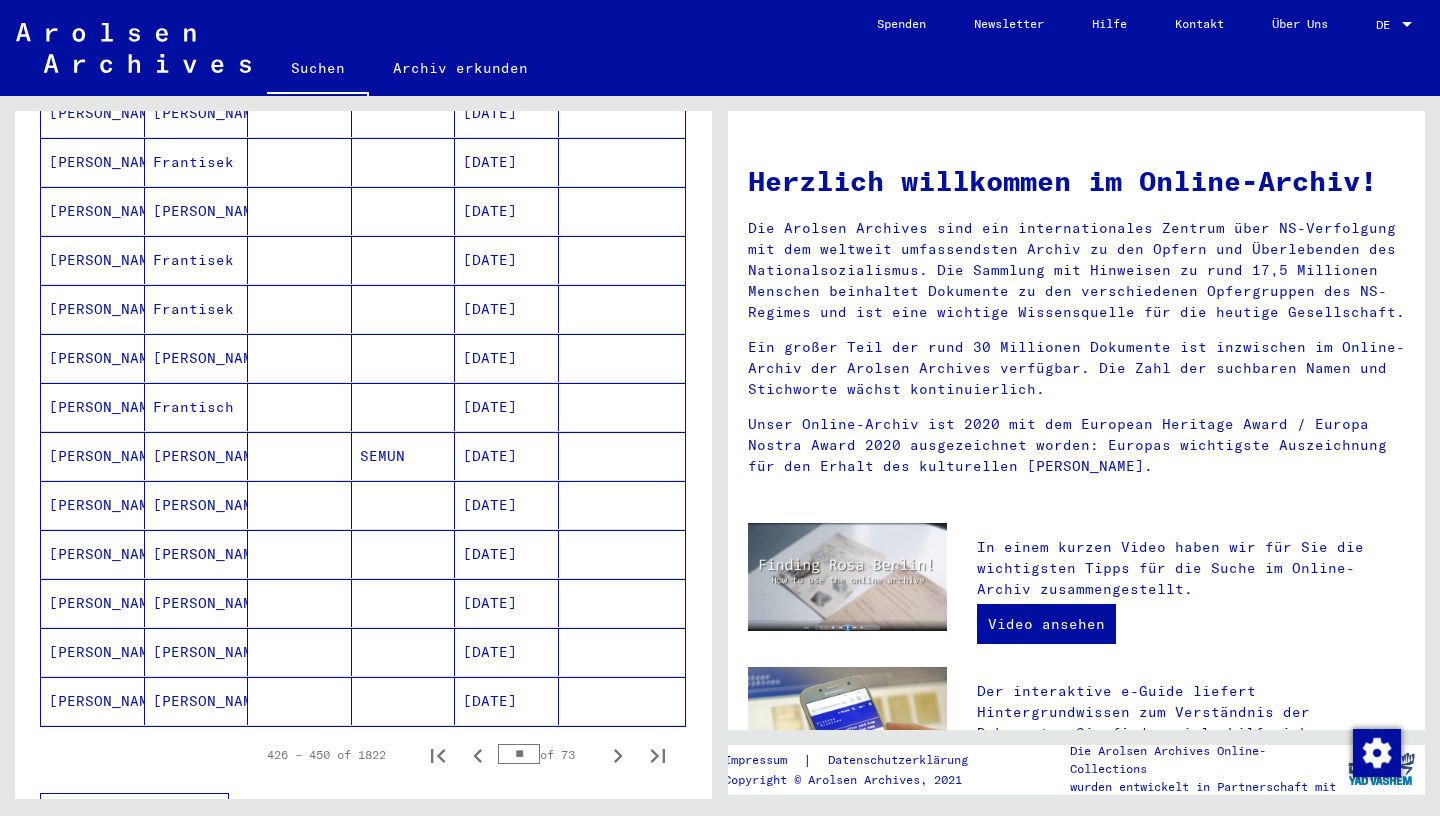 scroll, scrollTop: 968, scrollLeft: 0, axis: vertical 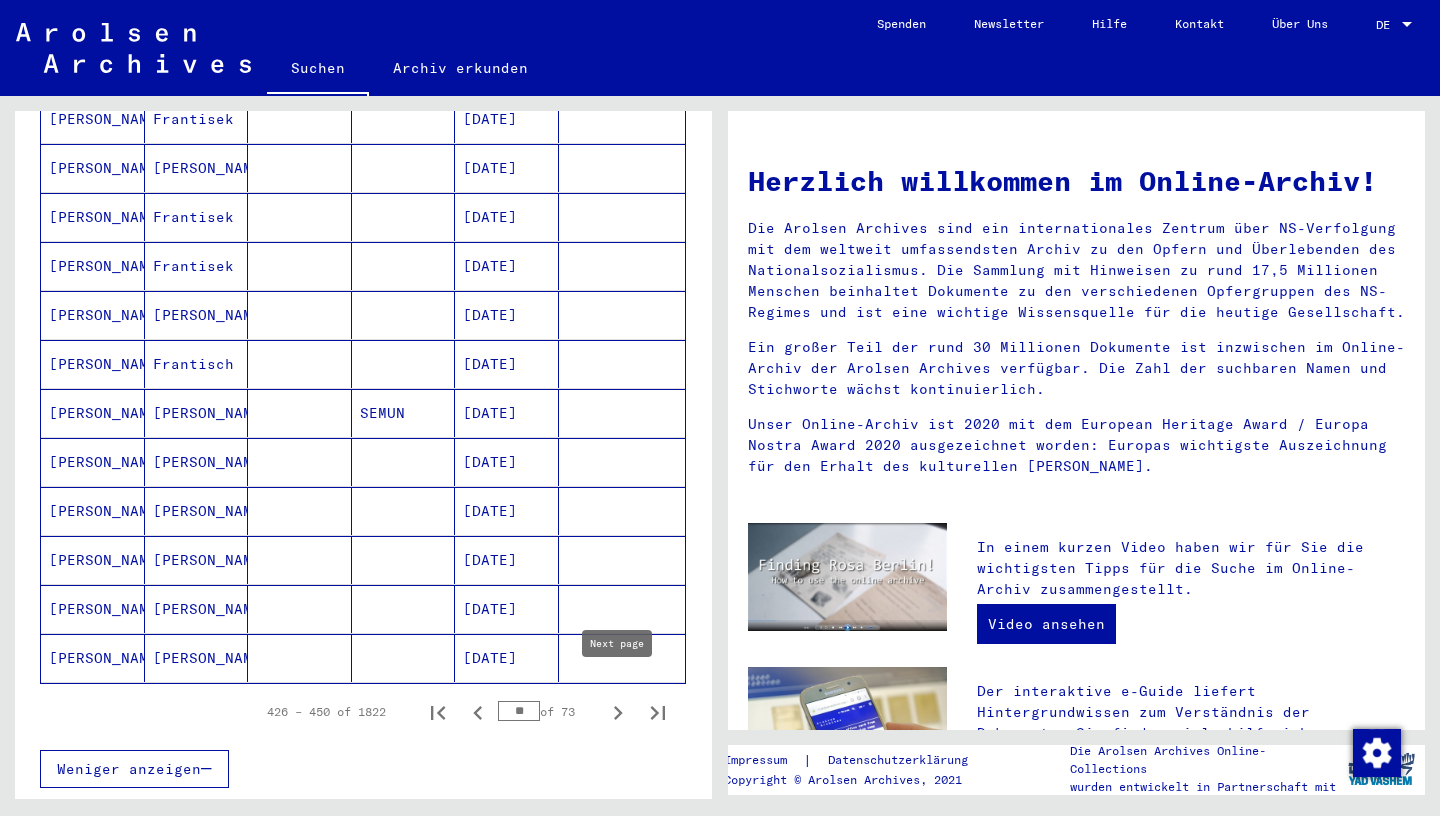 click 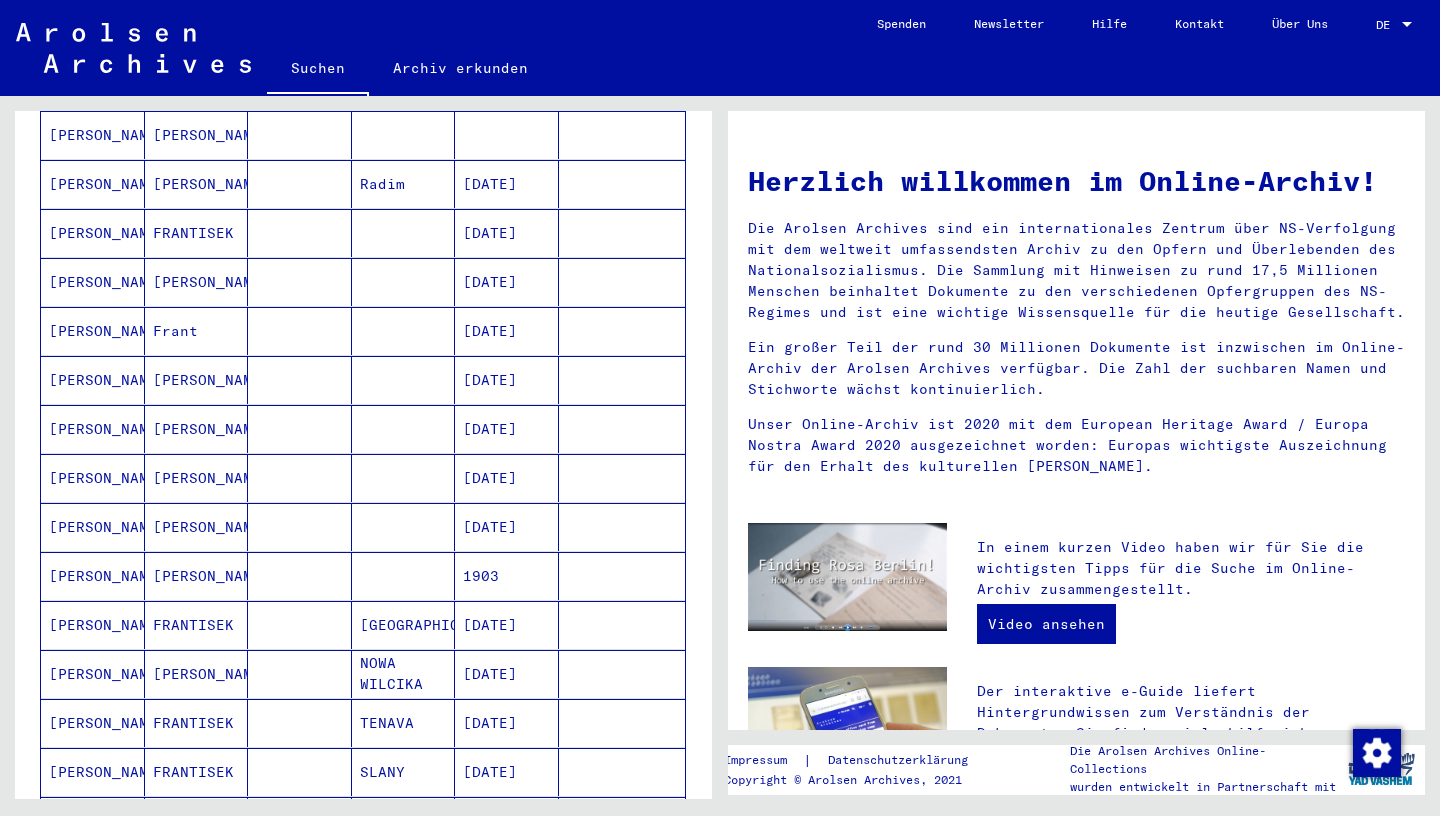 scroll, scrollTop: 367, scrollLeft: 0, axis: vertical 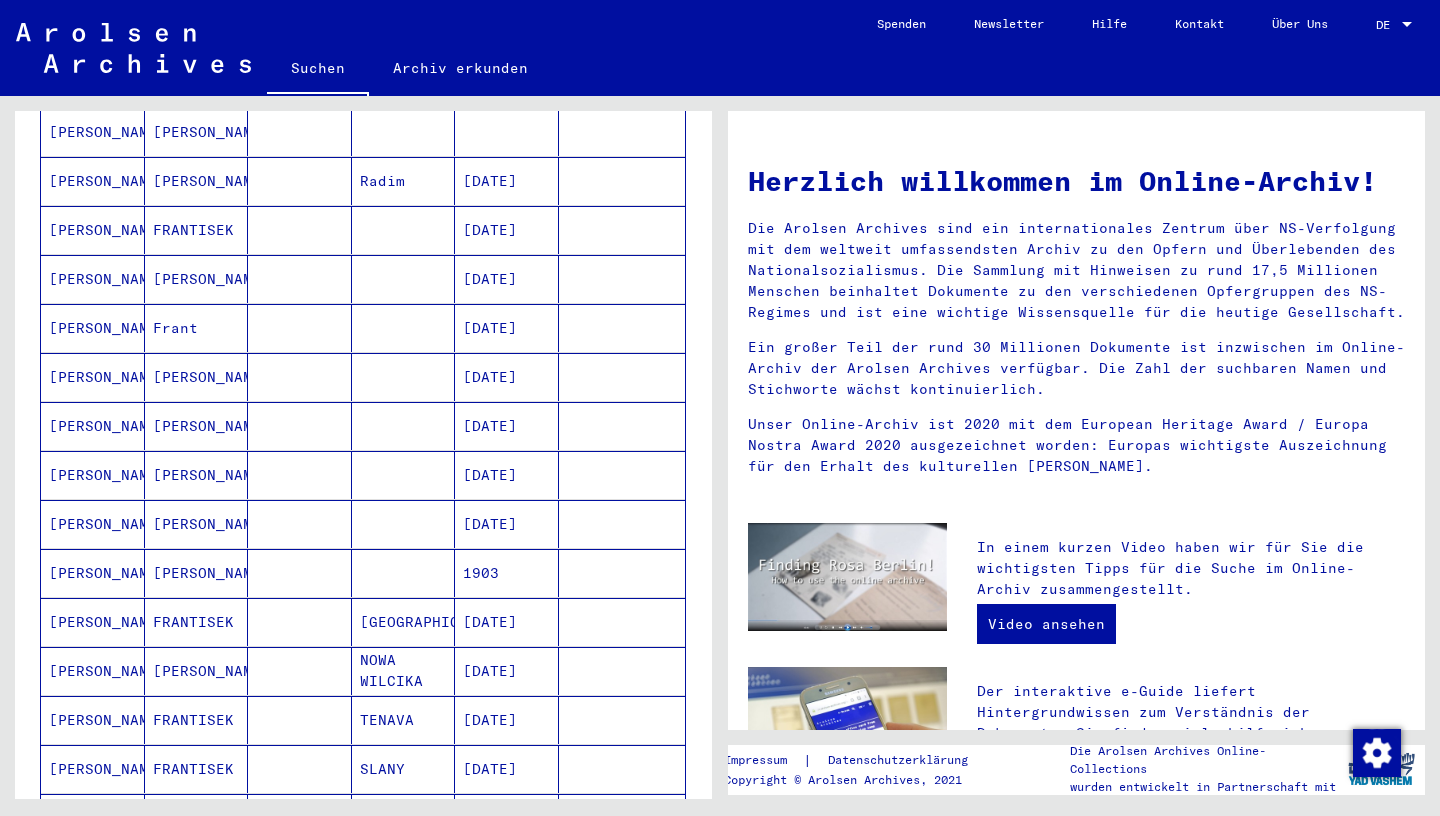 click on "[PERSON_NAME]" at bounding box center [197, 328] 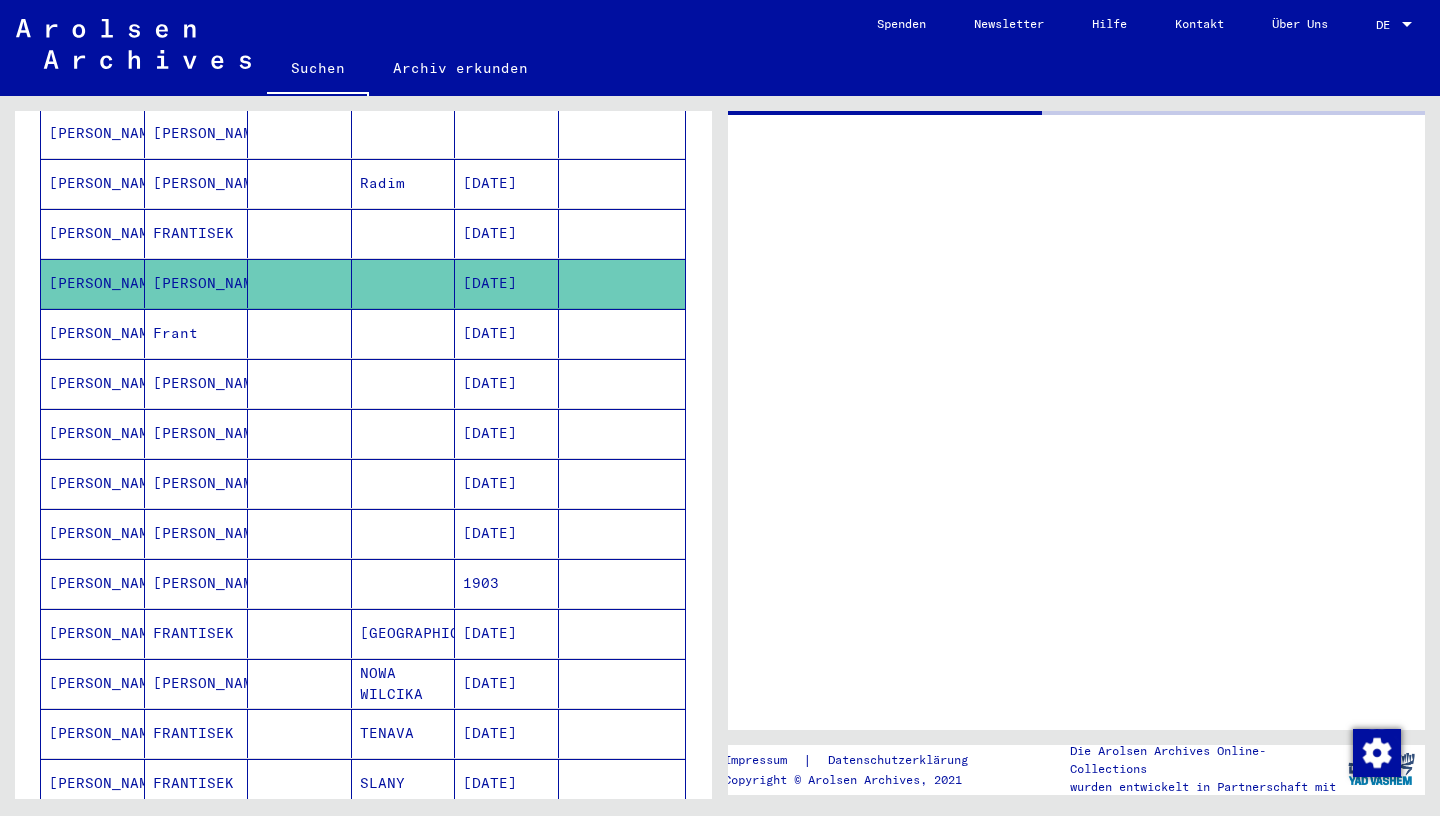 scroll, scrollTop: 369, scrollLeft: 0, axis: vertical 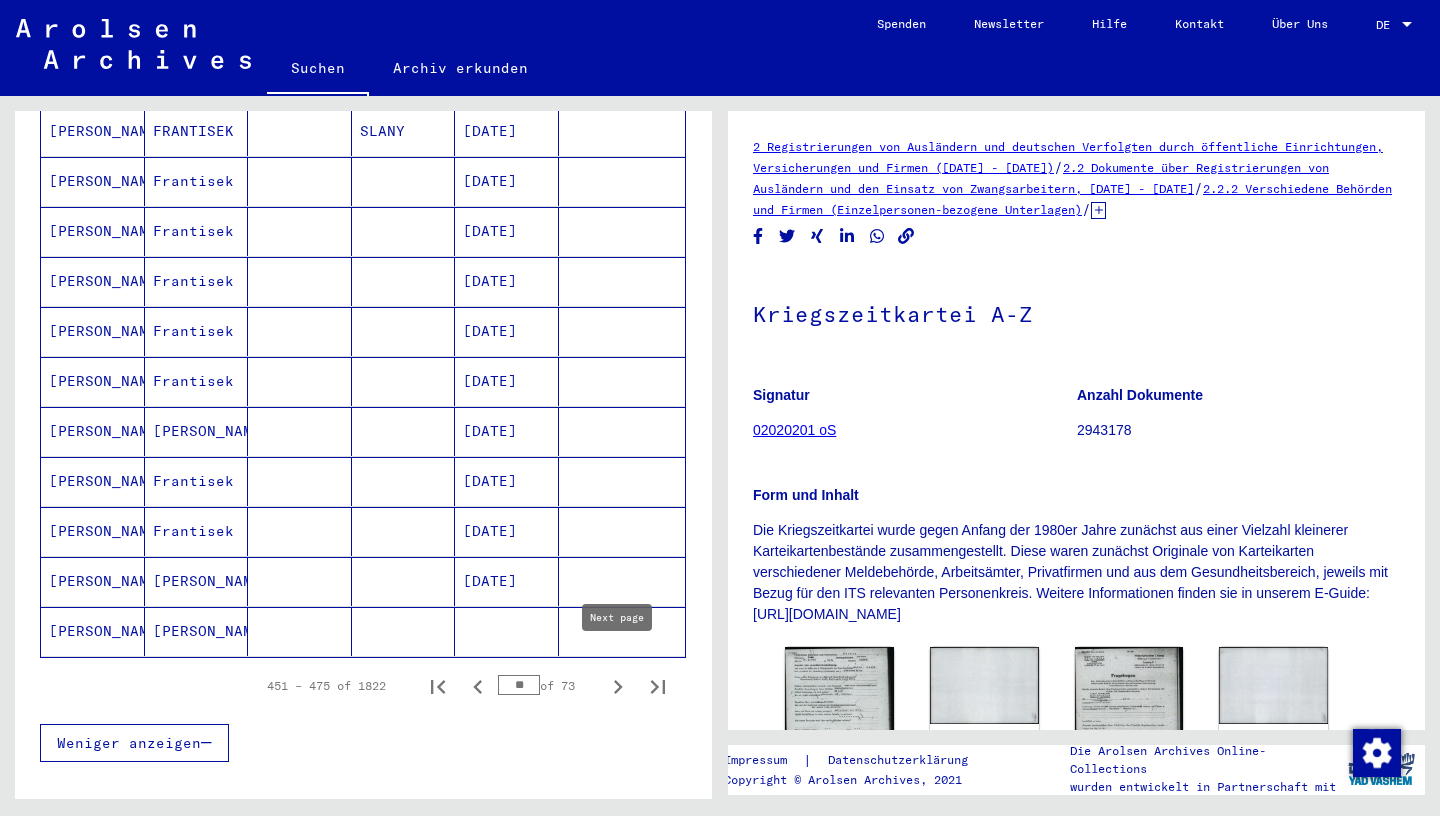 click 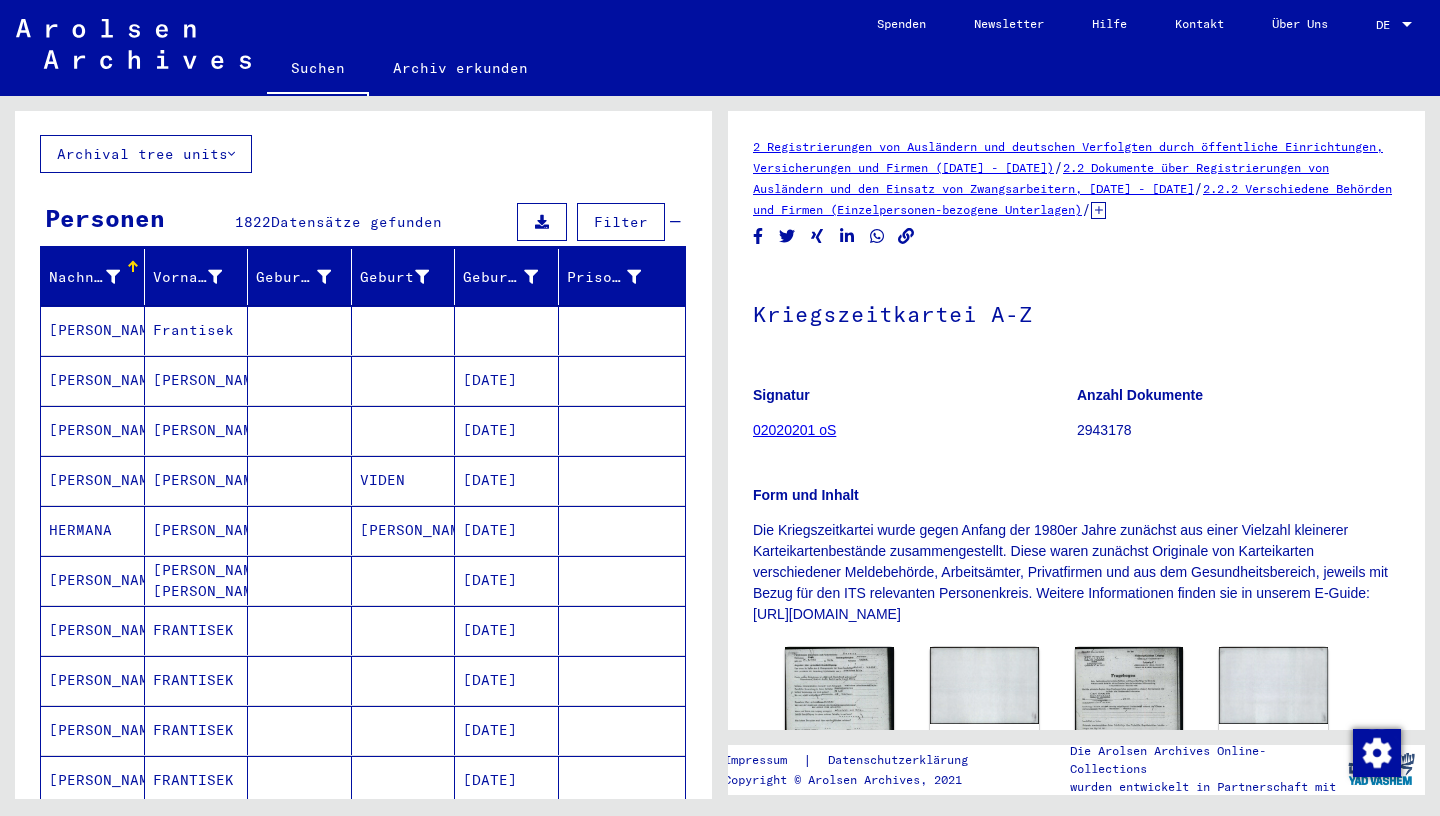 scroll, scrollTop: 147, scrollLeft: 0, axis: vertical 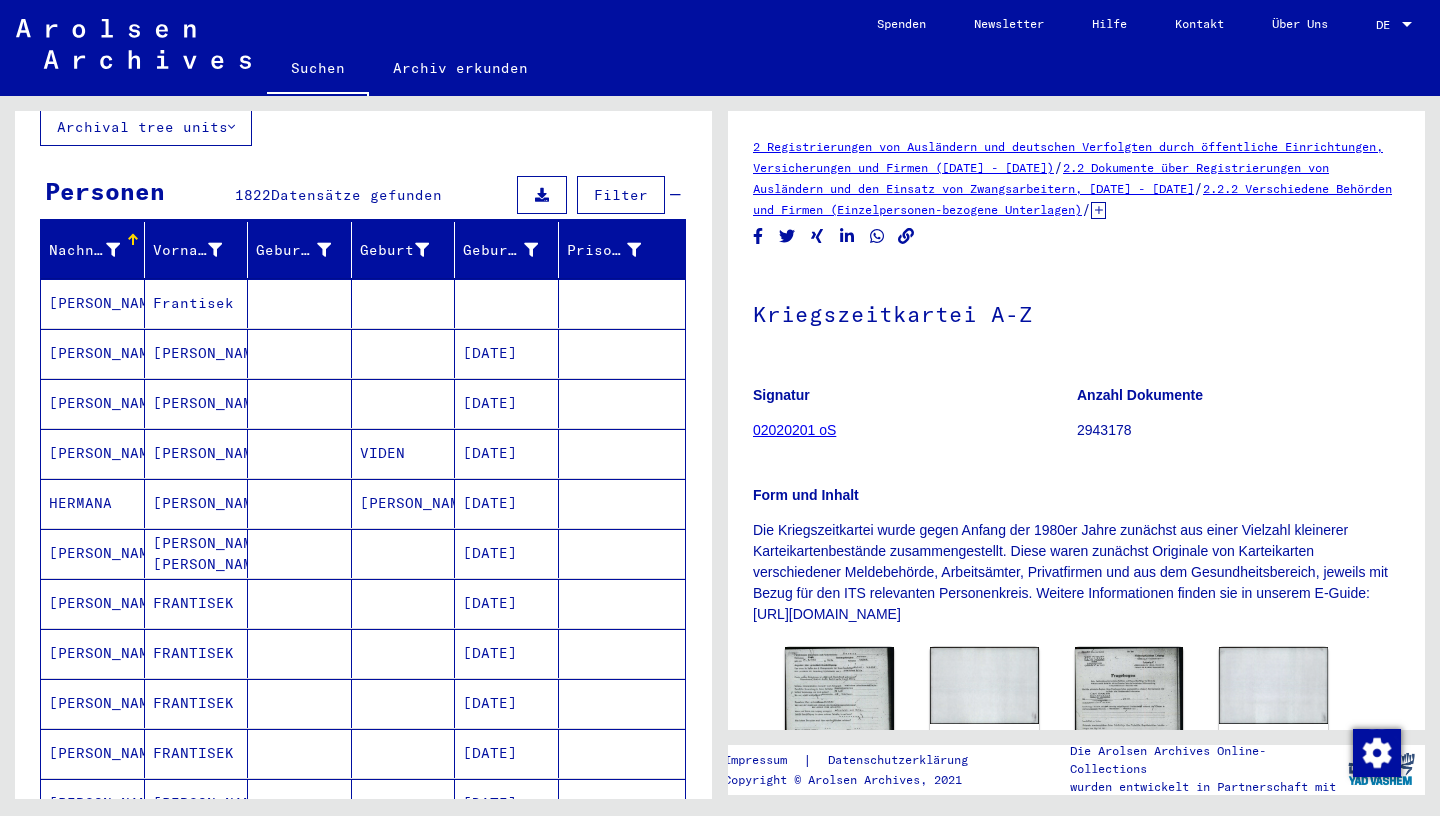click on "[DATE]" at bounding box center (507, 453) 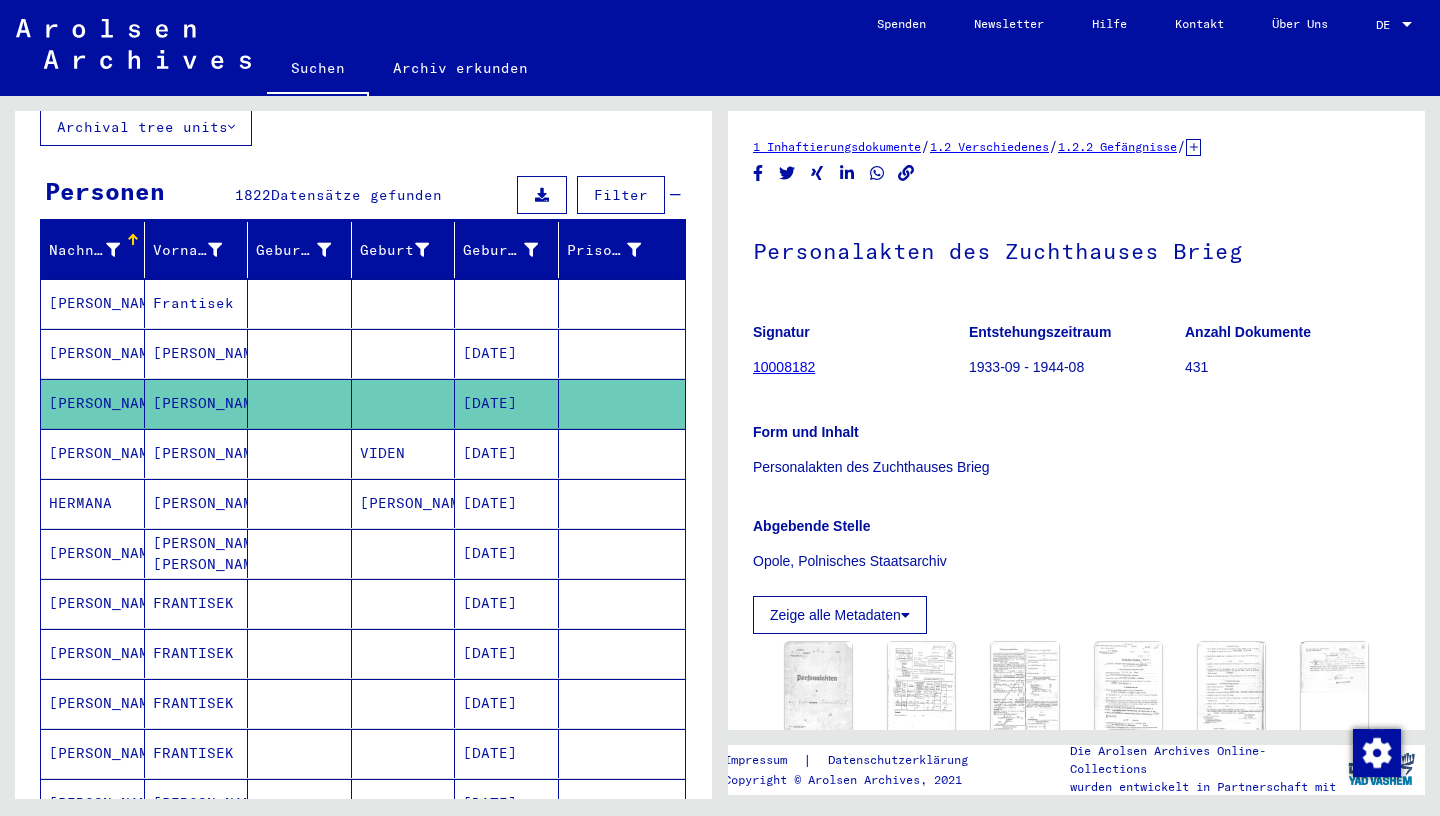click on "[DATE]" at bounding box center [507, 503] 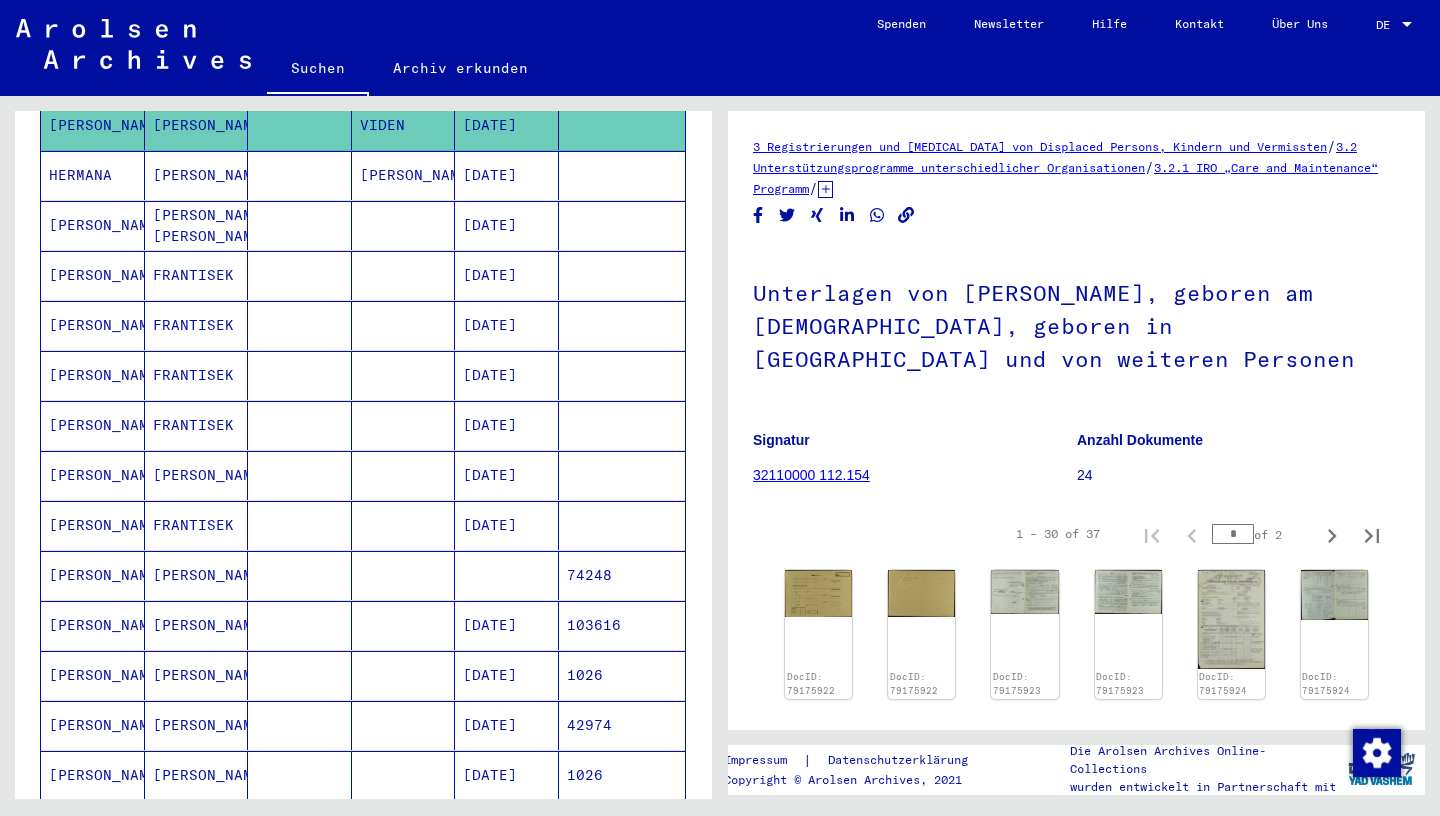 scroll, scrollTop: 562, scrollLeft: 0, axis: vertical 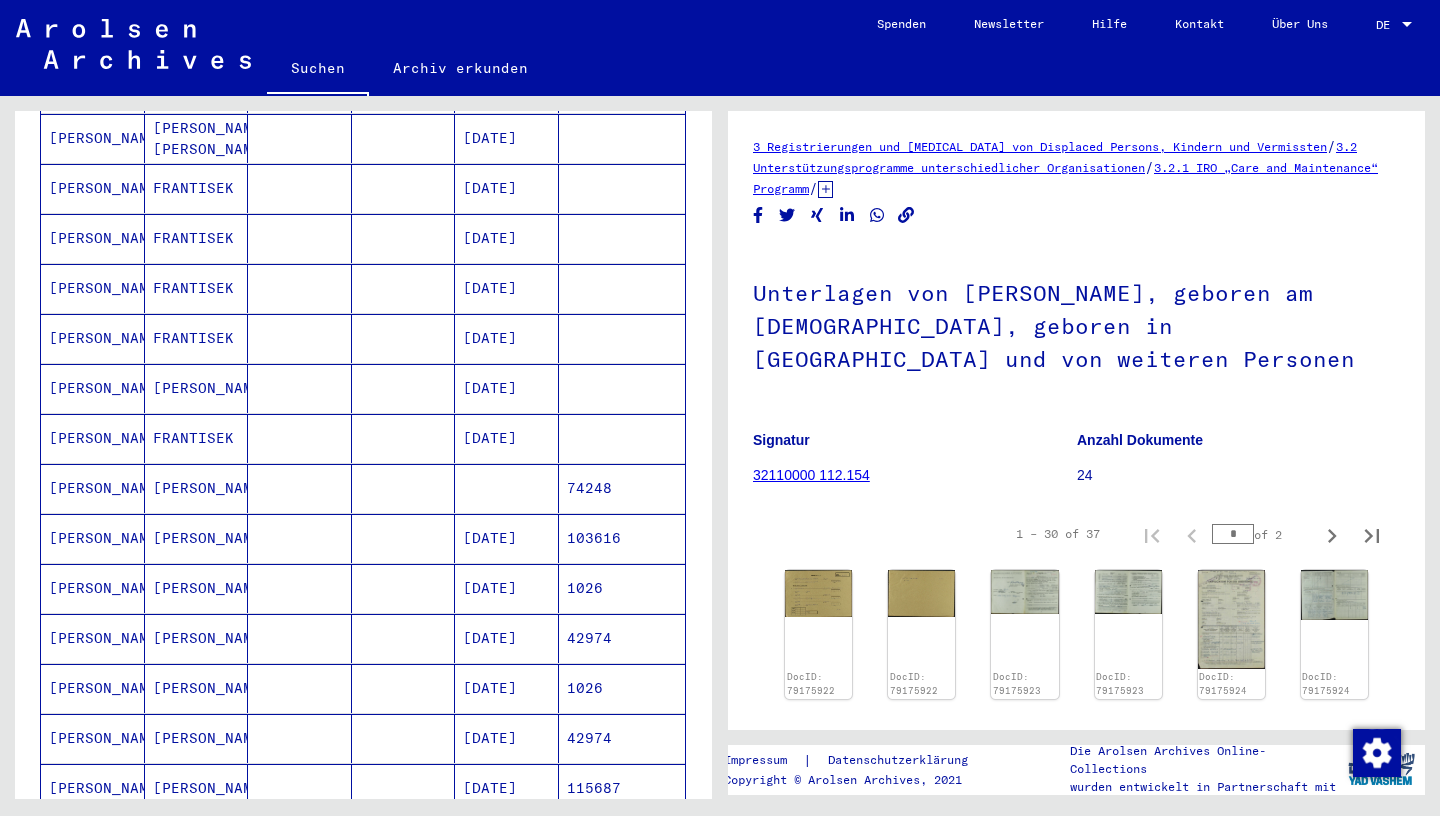 click at bounding box center [507, 538] 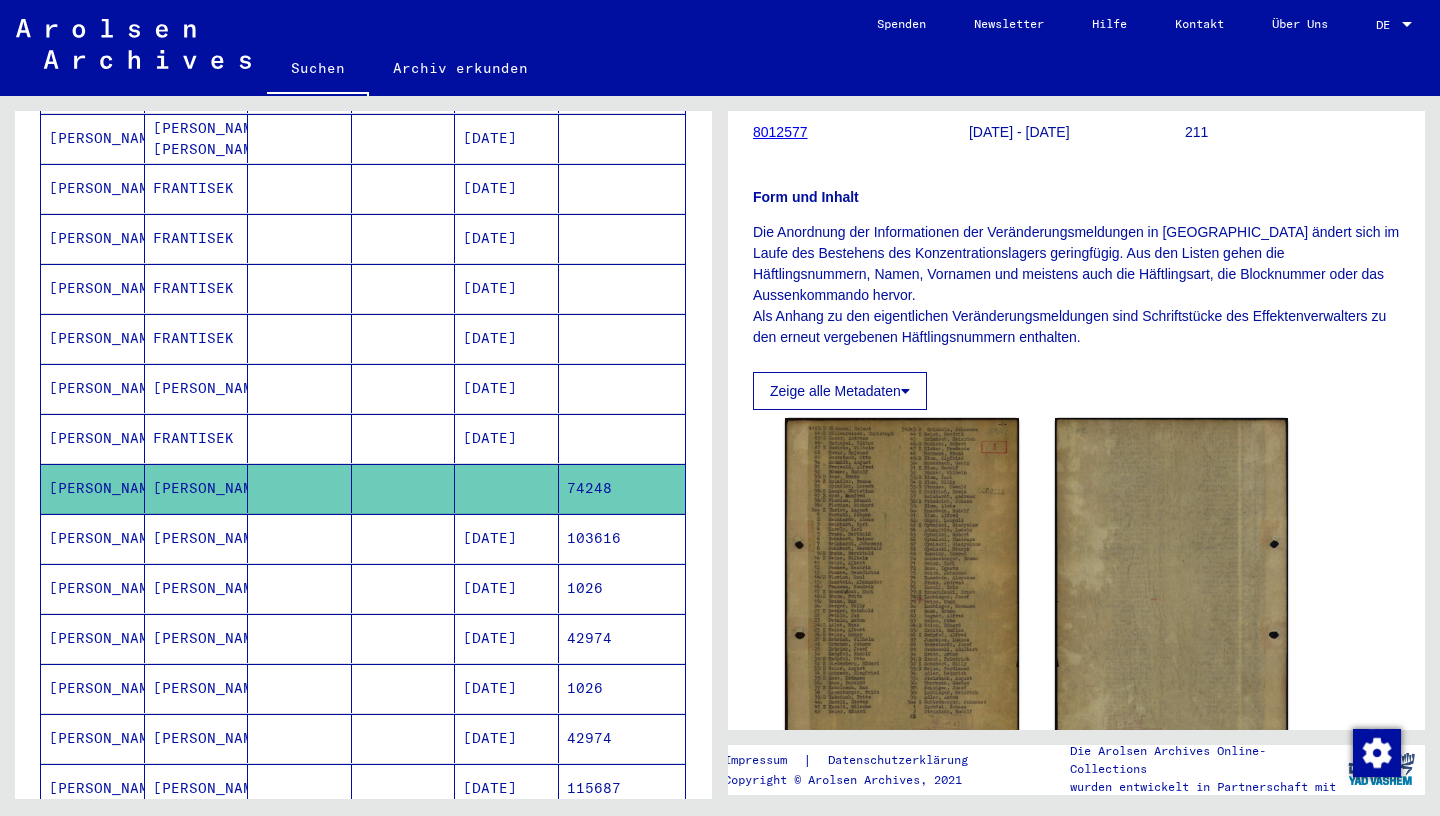 scroll, scrollTop: 334, scrollLeft: 0, axis: vertical 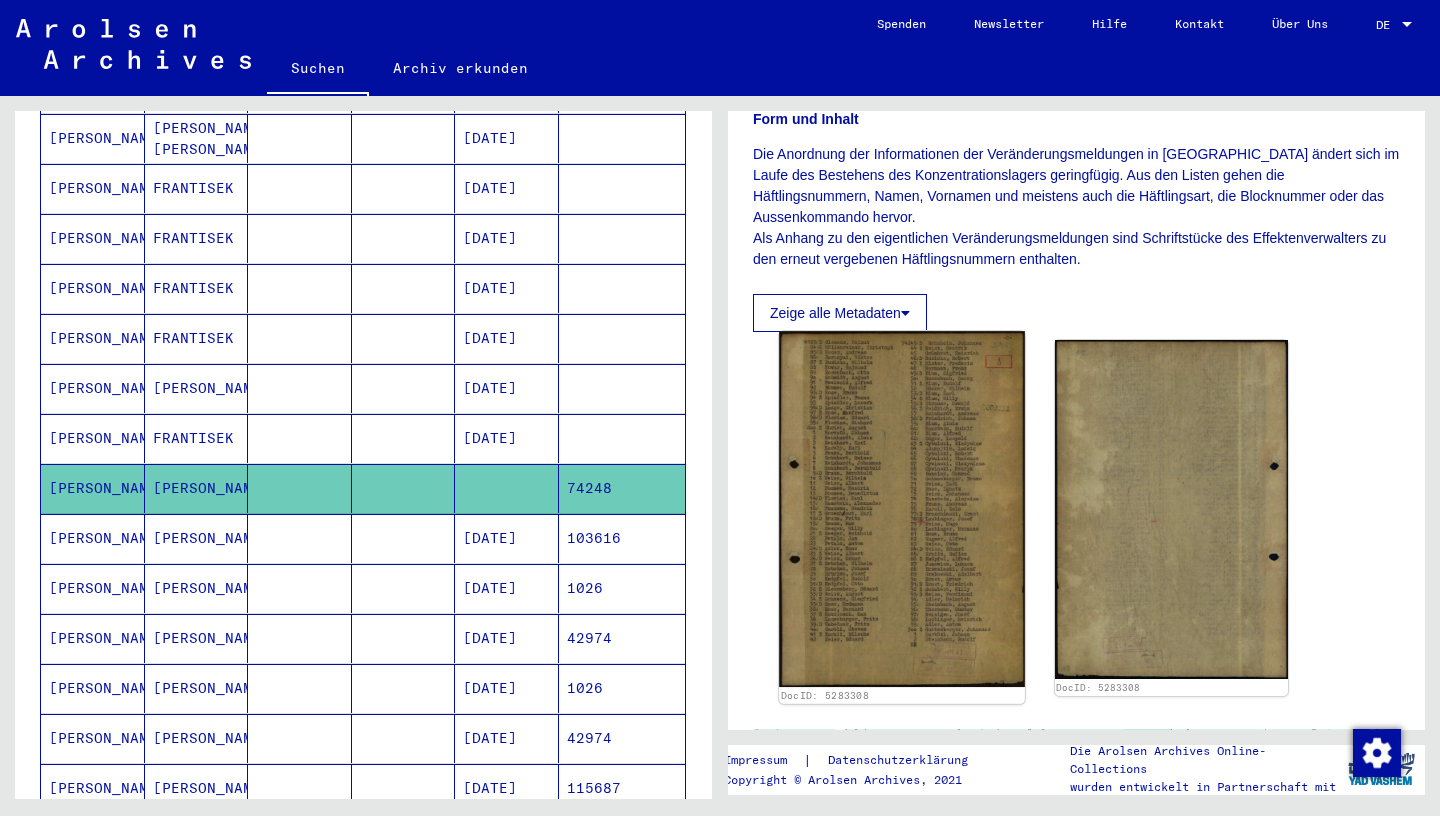 click 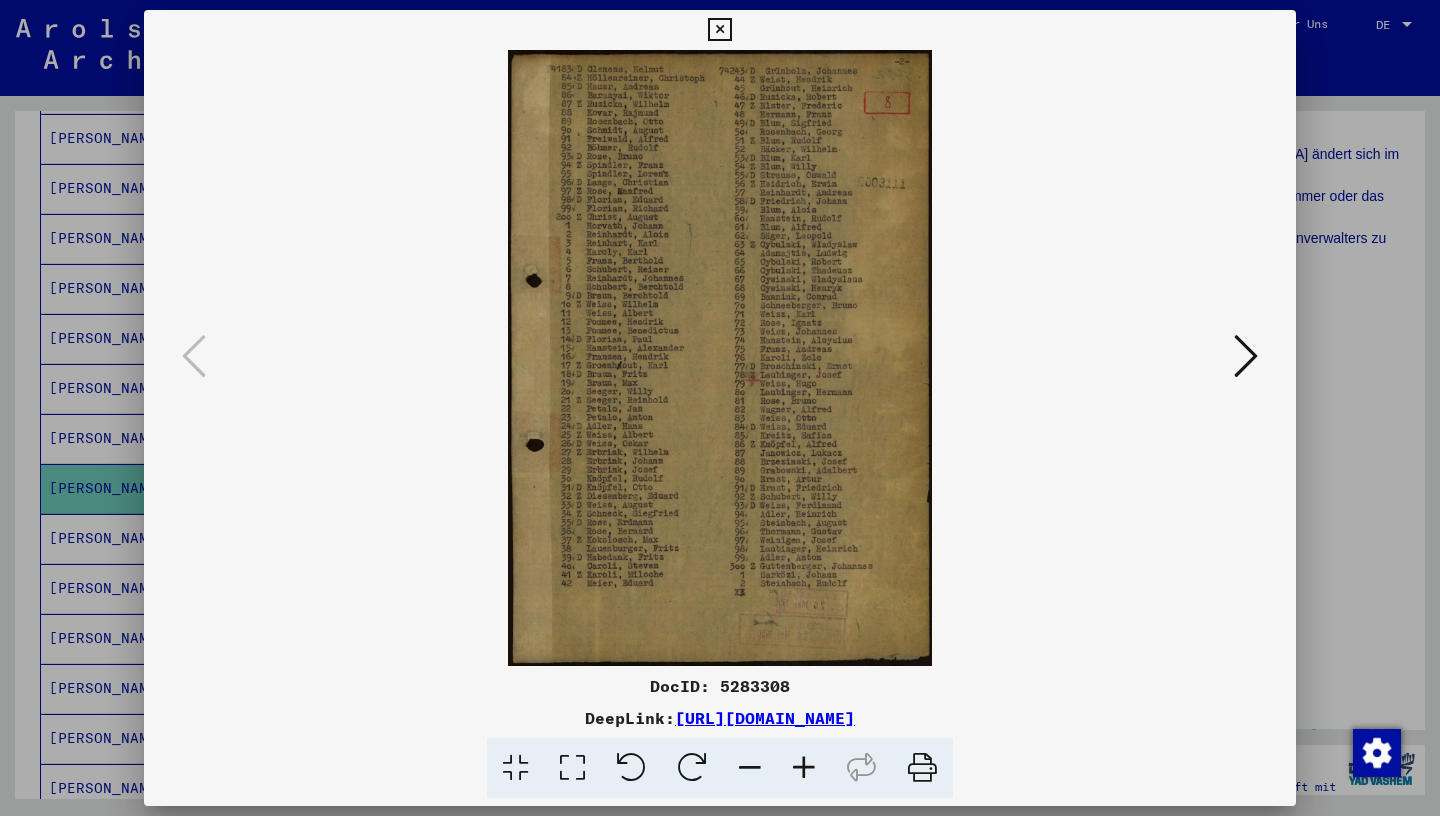click at bounding box center (719, 30) 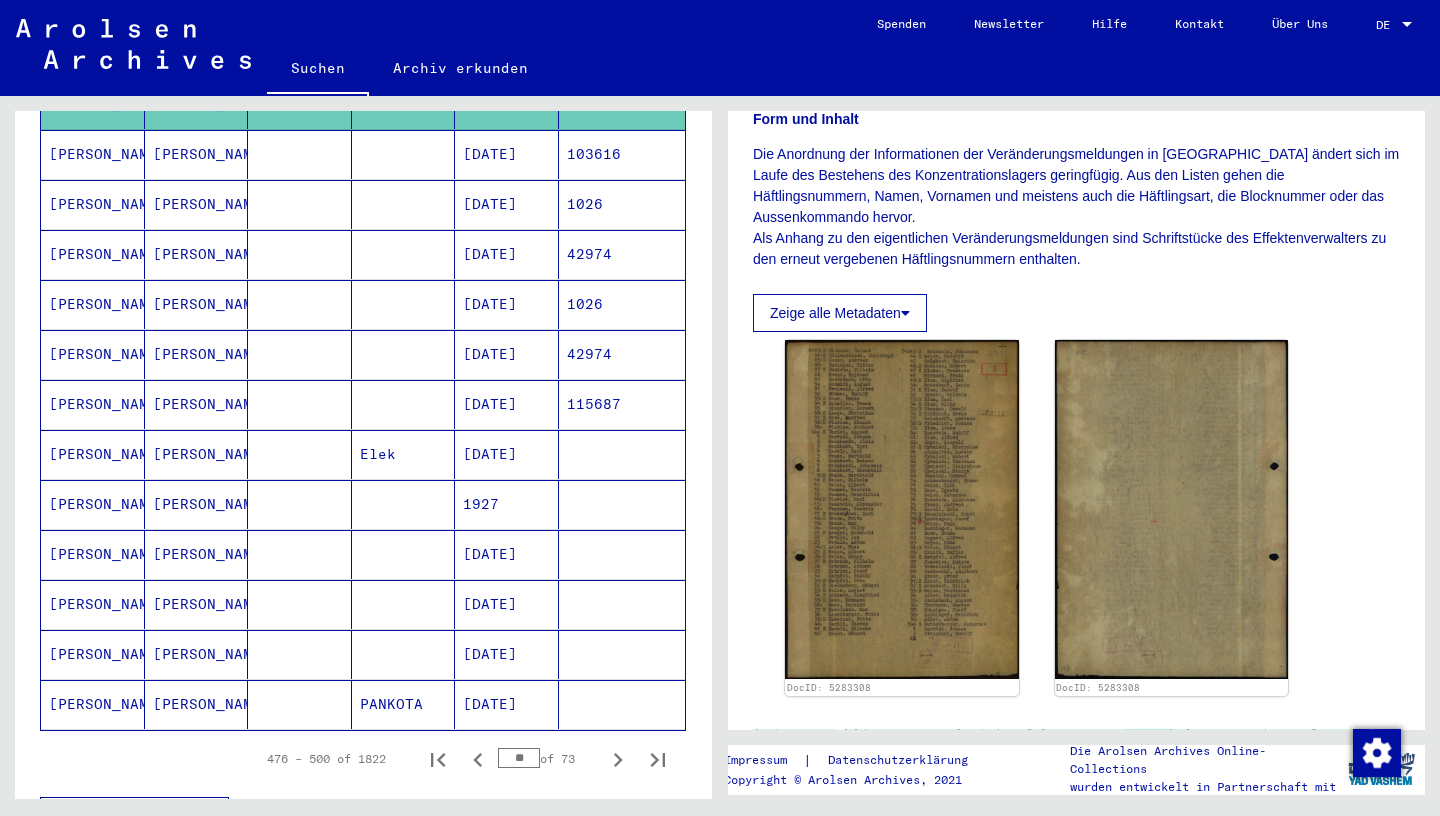scroll, scrollTop: 1001, scrollLeft: 0, axis: vertical 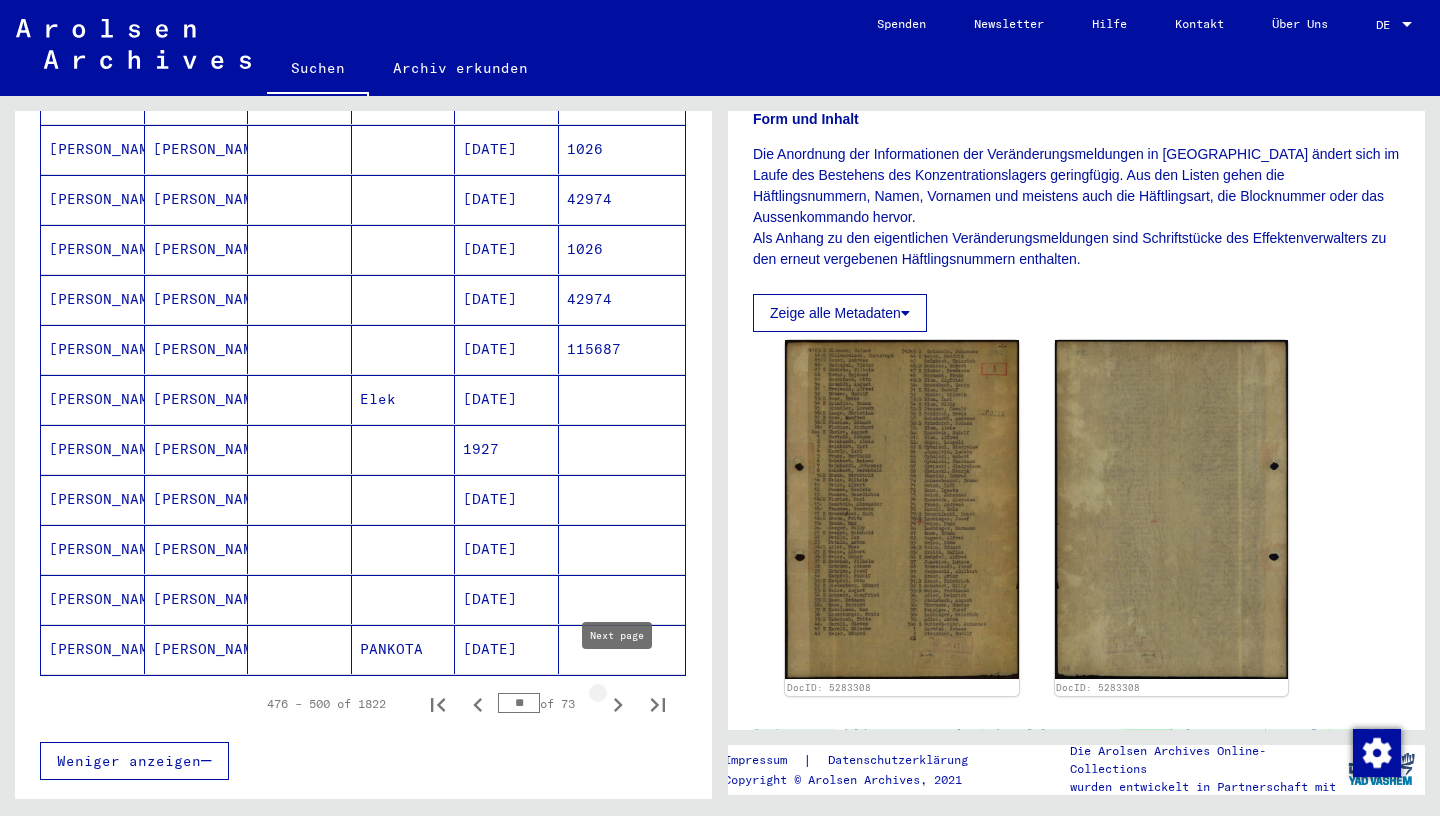 click 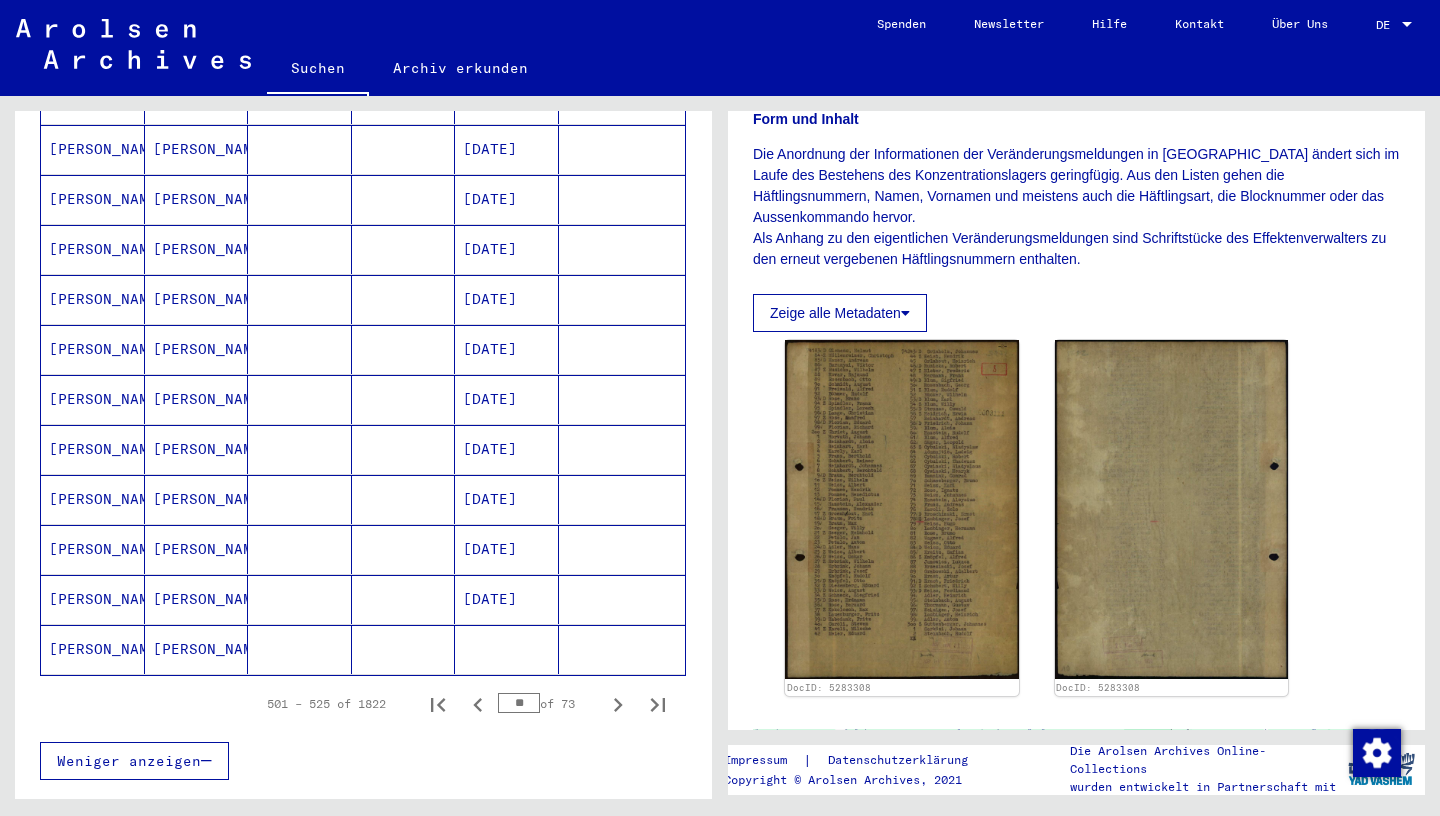scroll, scrollTop: 971, scrollLeft: 0, axis: vertical 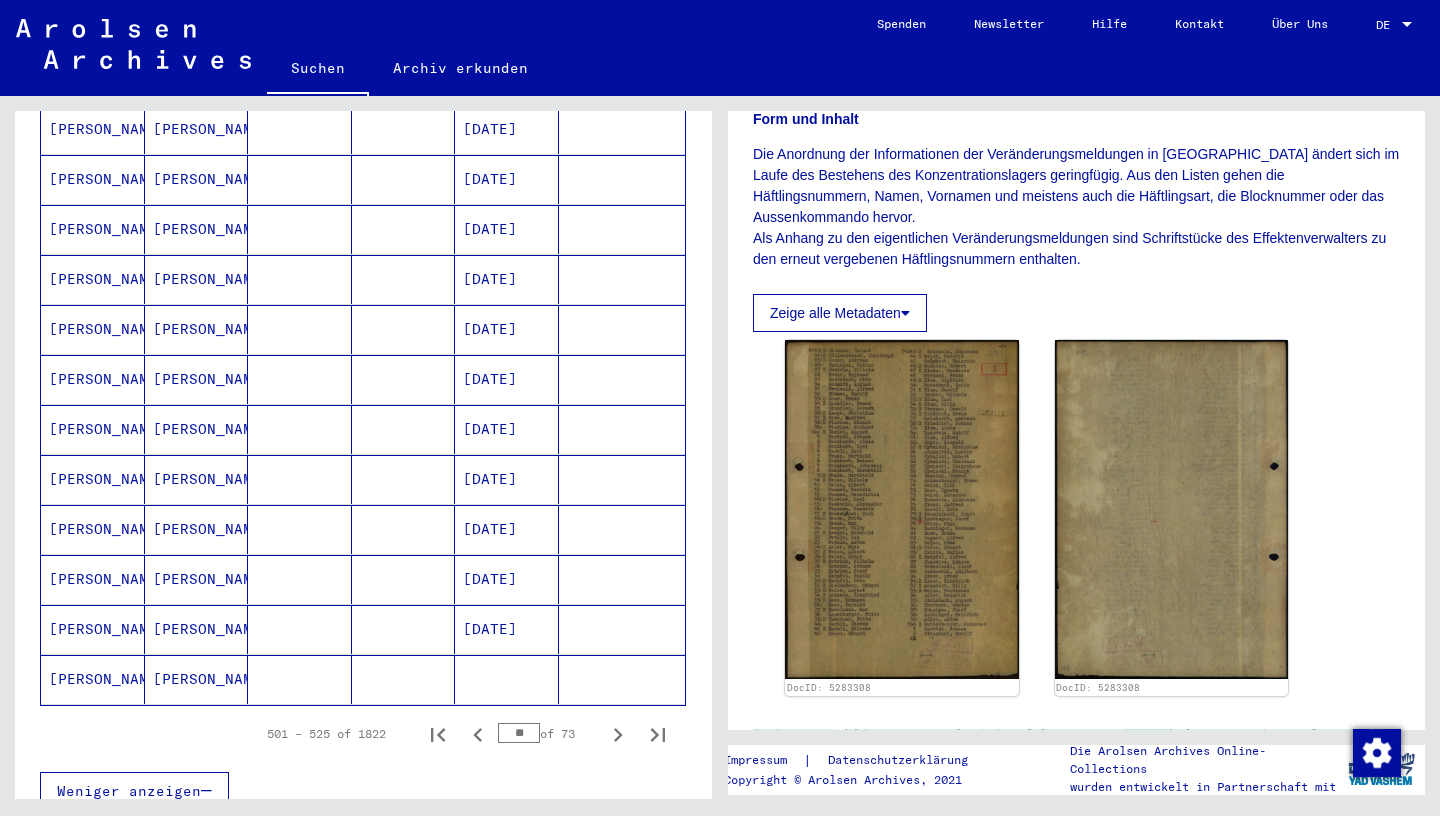 click on "[PERSON_NAME]" at bounding box center [197, 679] 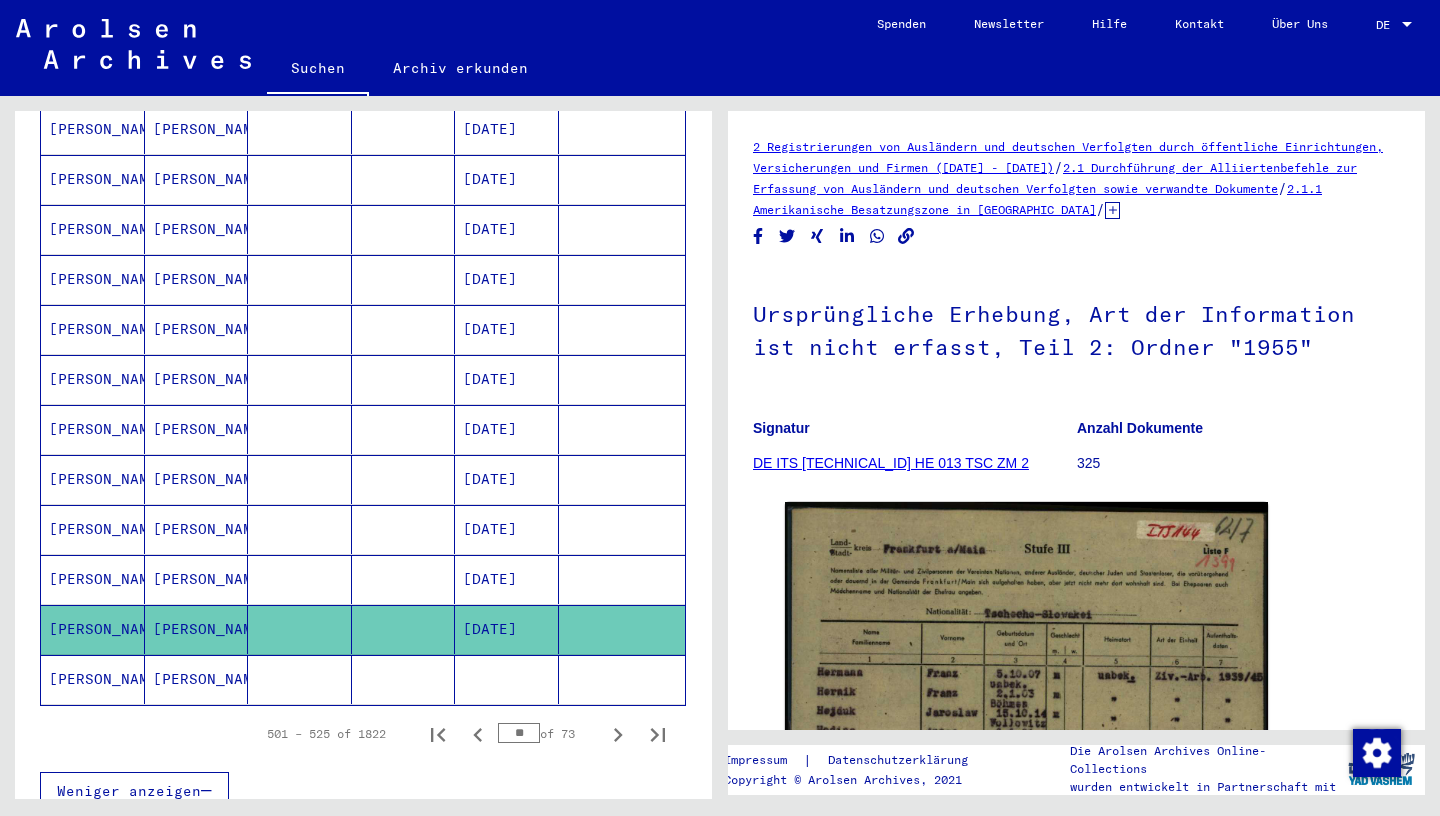 click on "[PERSON_NAME]" 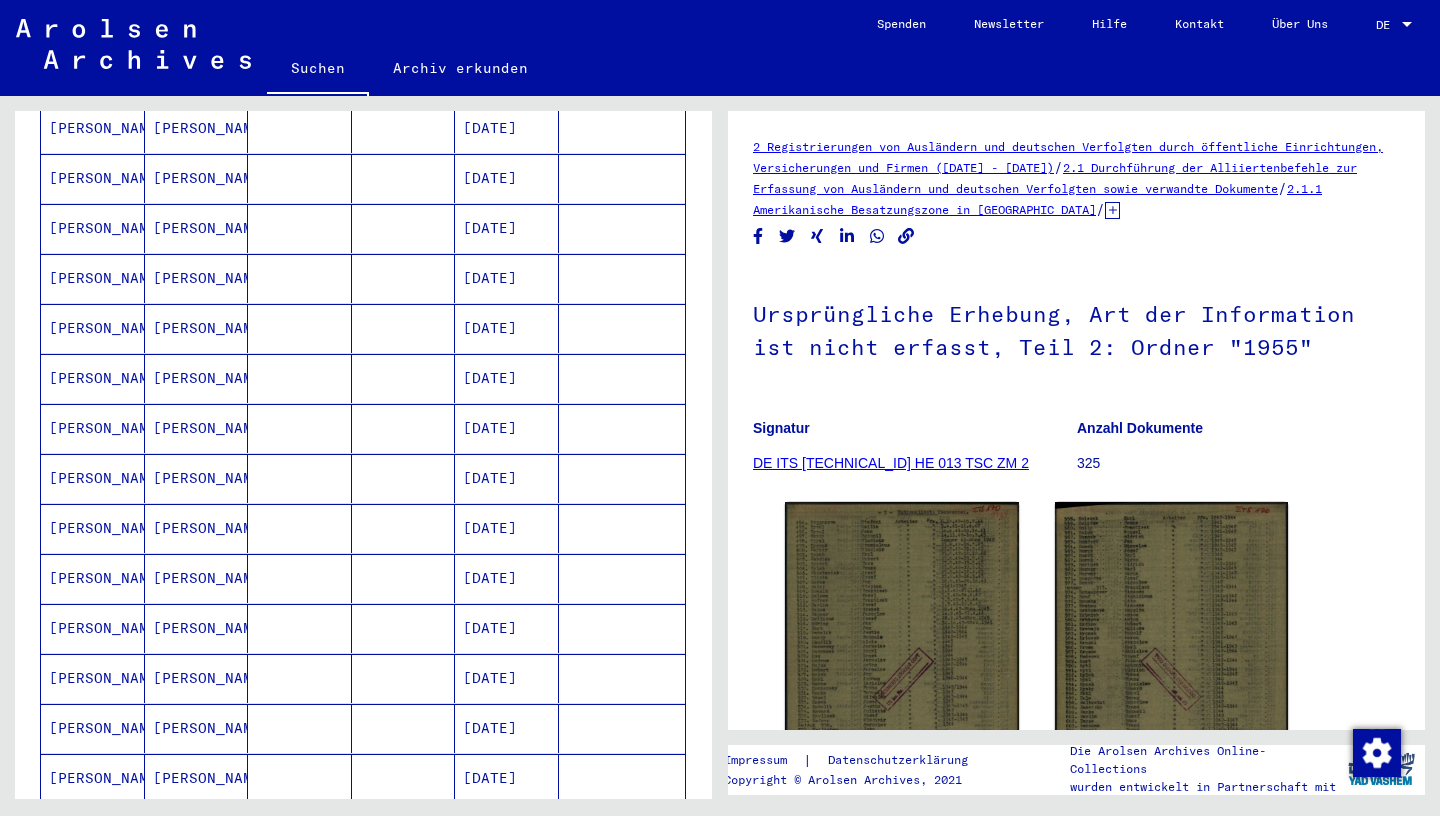 scroll, scrollTop: 1025, scrollLeft: 0, axis: vertical 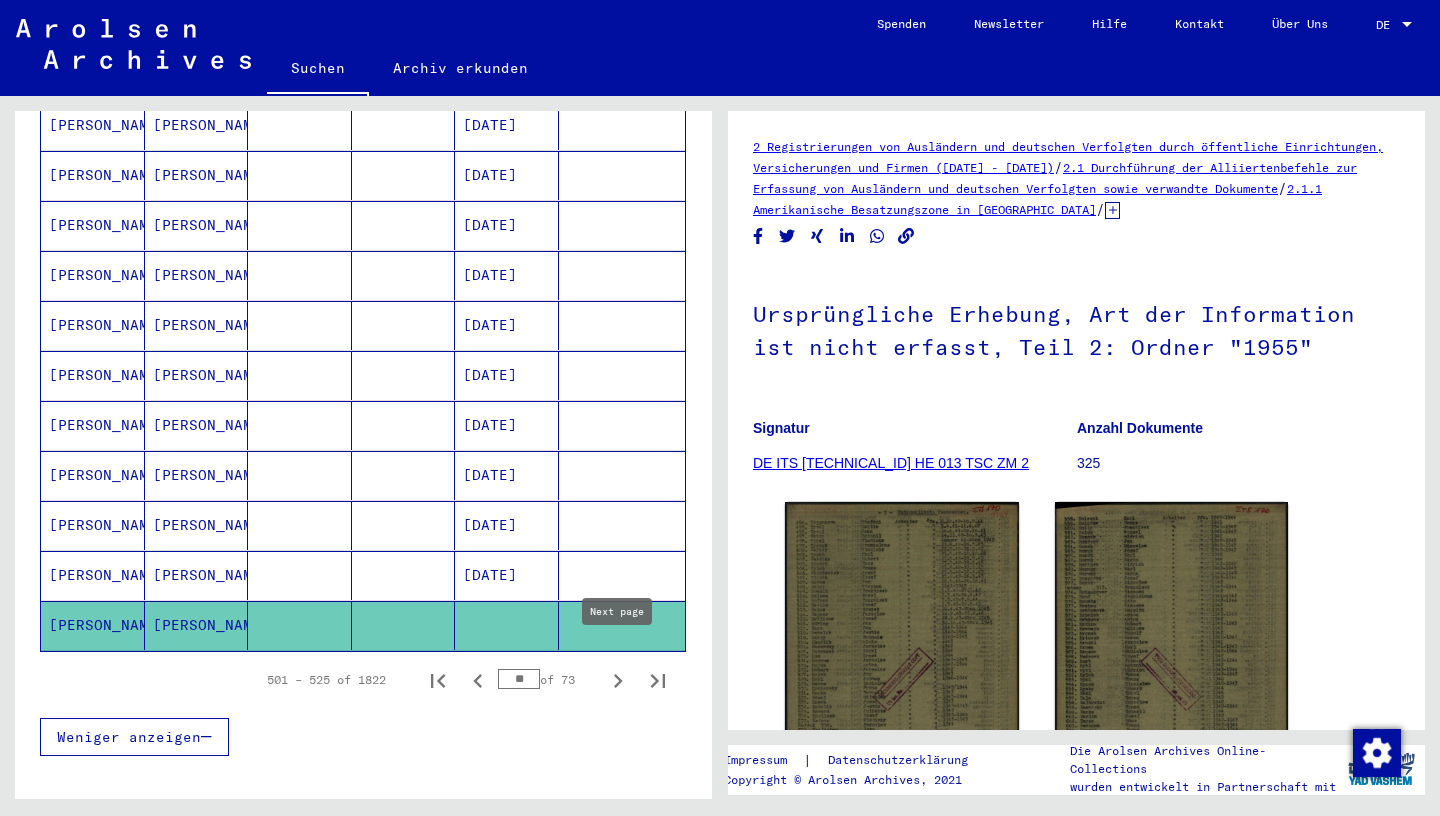 click 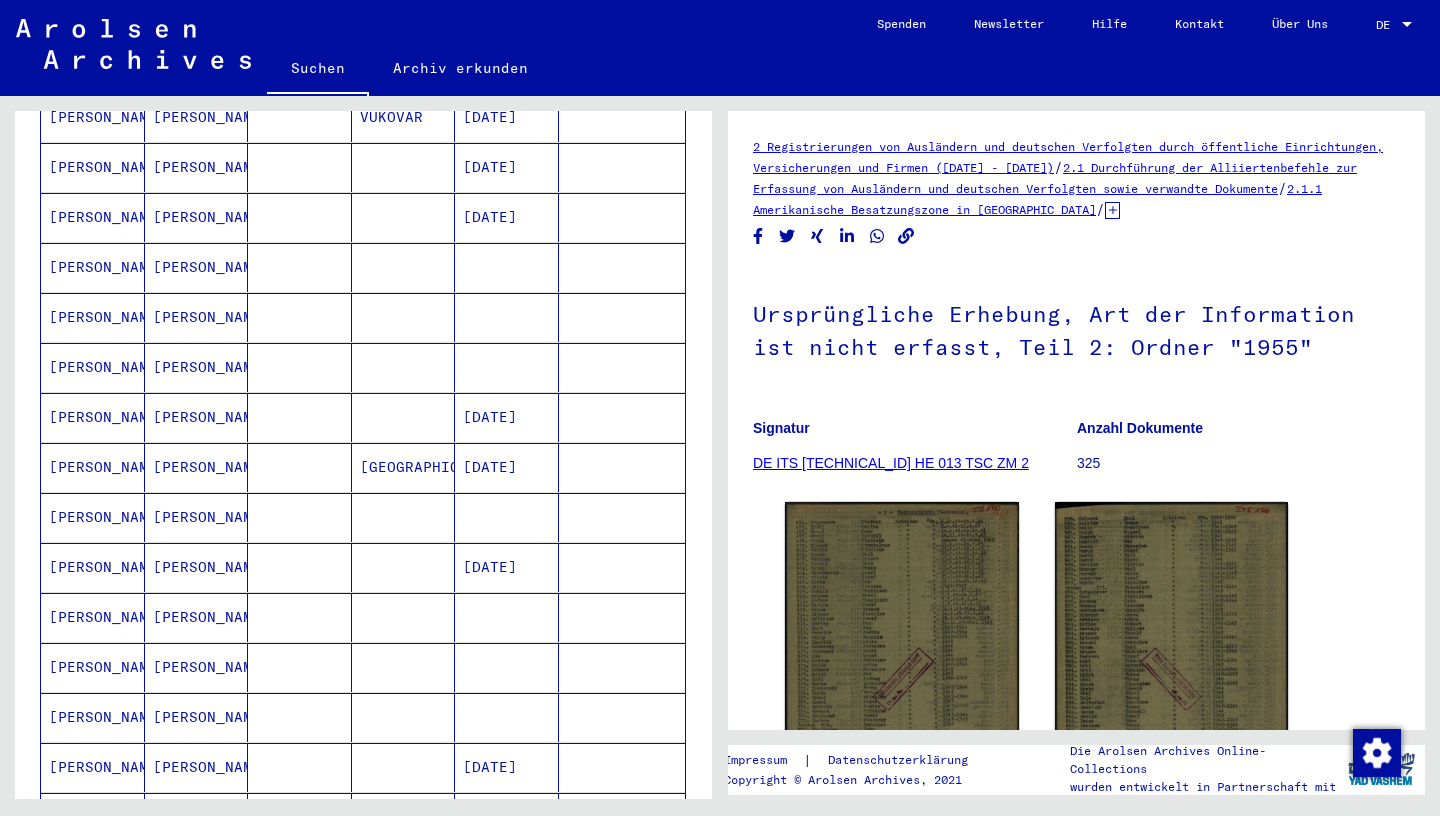 scroll, scrollTop: 731, scrollLeft: 0, axis: vertical 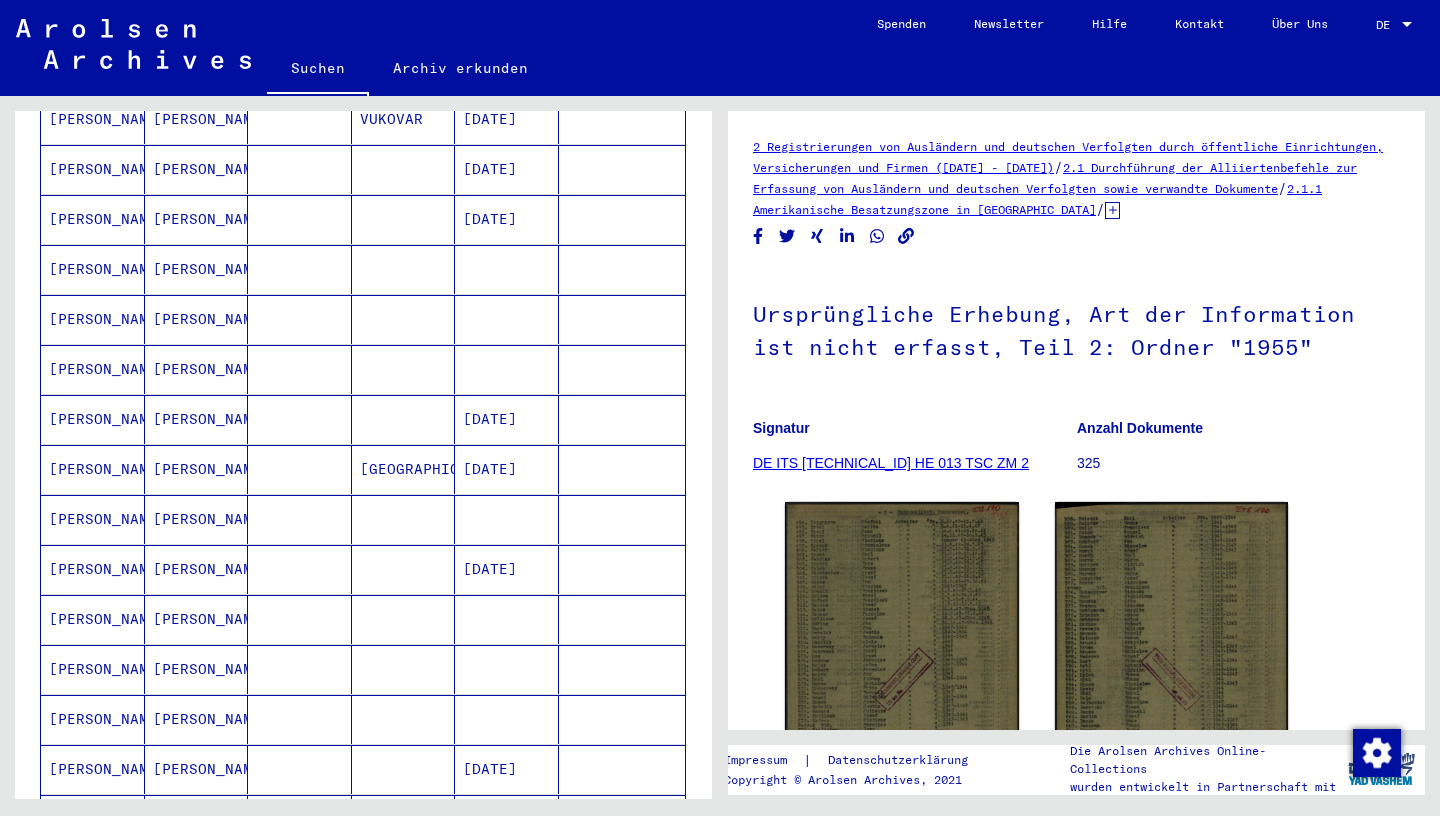 click on "[DATE]" at bounding box center (507, 619) 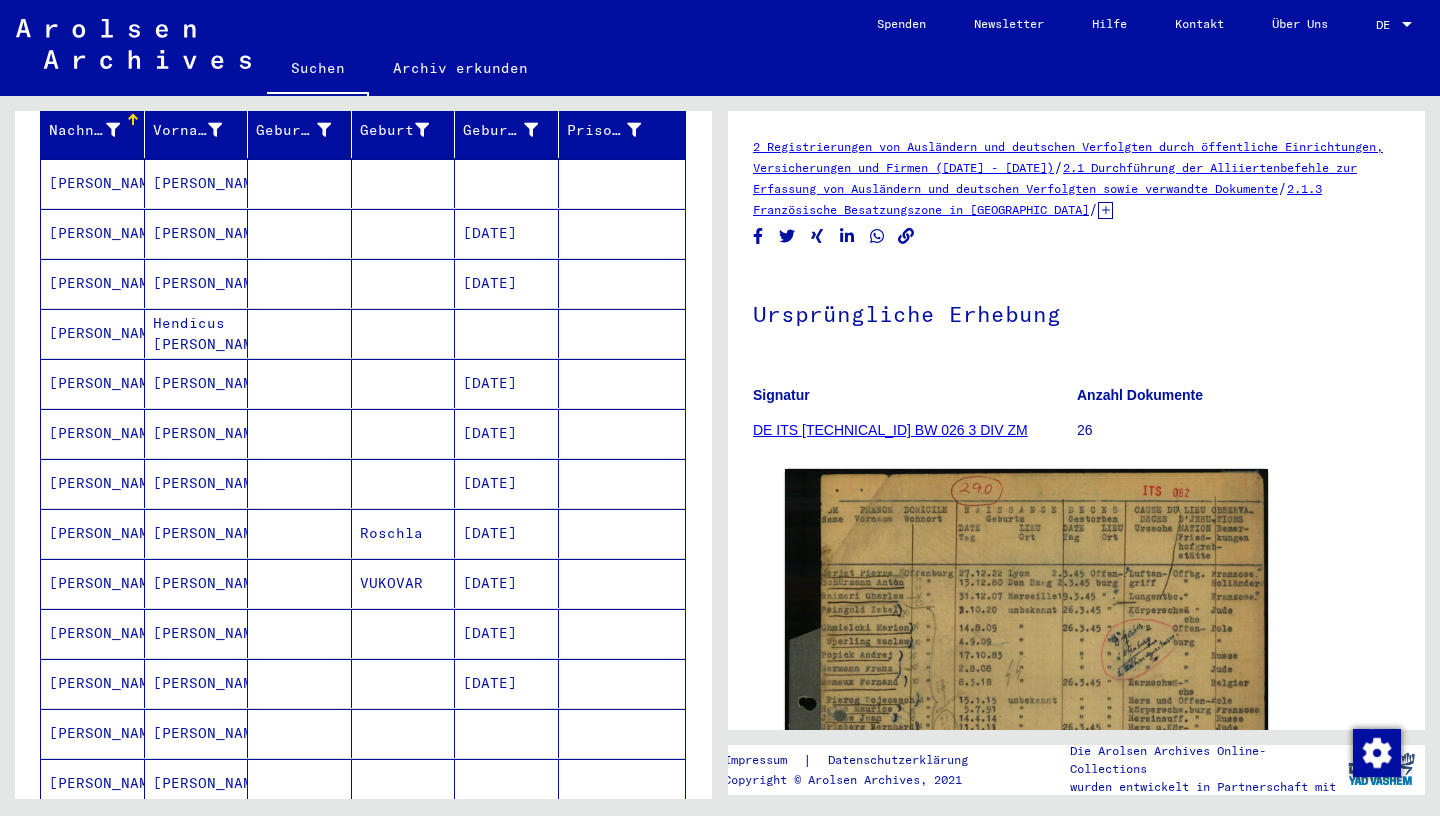 scroll, scrollTop: 270, scrollLeft: 0, axis: vertical 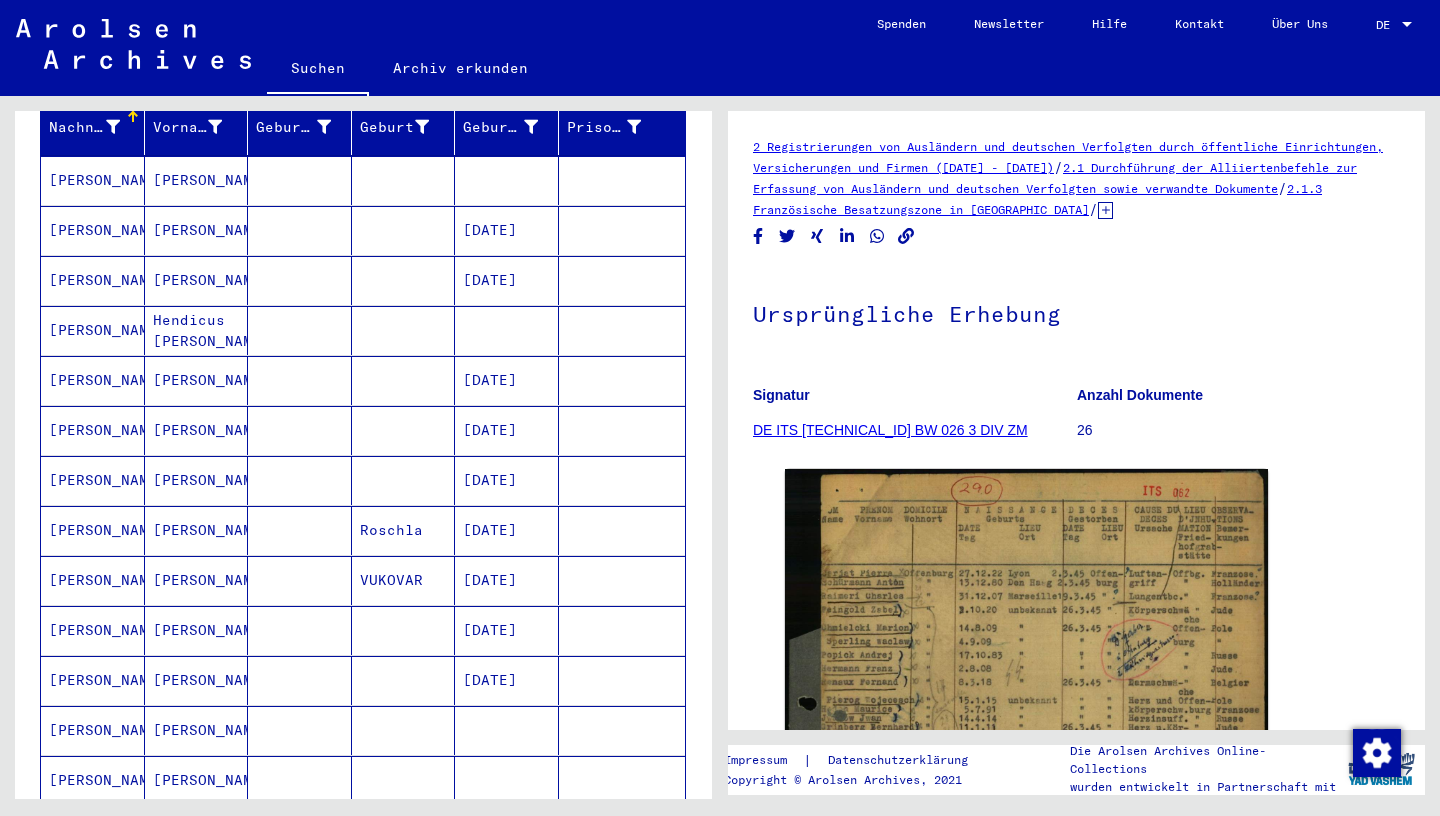 click on "[DATE]" at bounding box center (507, 280) 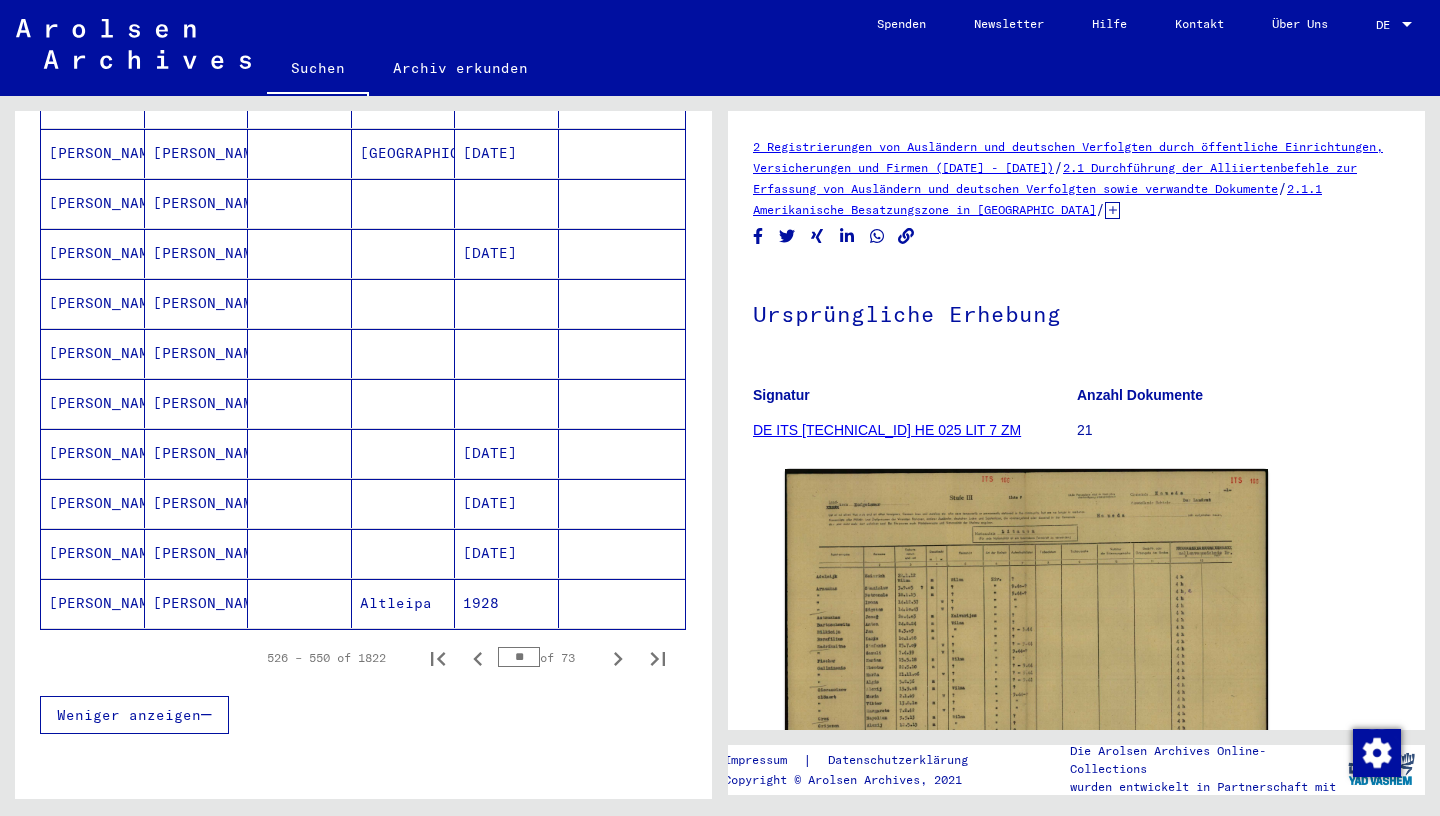 scroll, scrollTop: 1056, scrollLeft: 0, axis: vertical 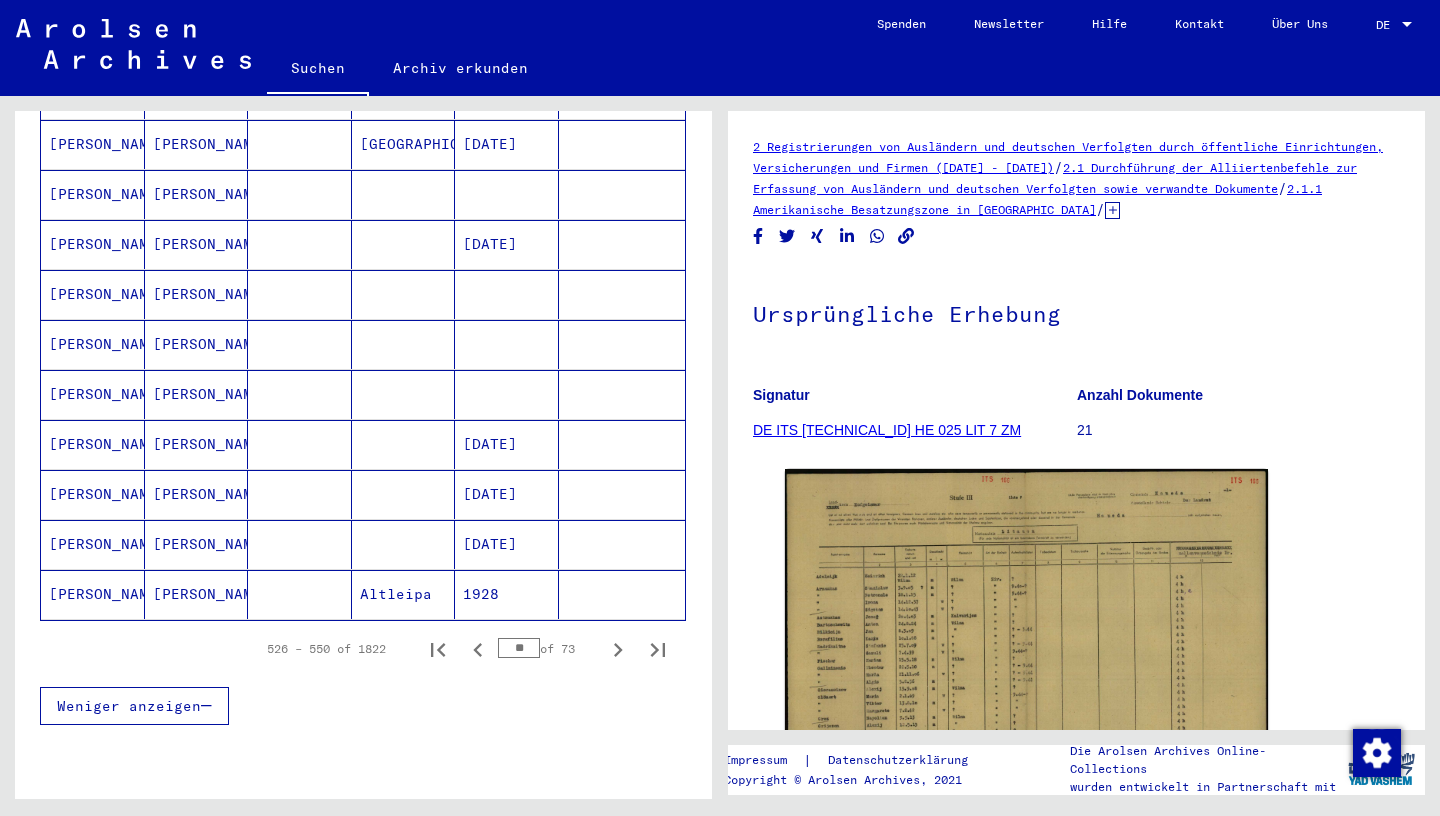 click at bounding box center (507, 344) 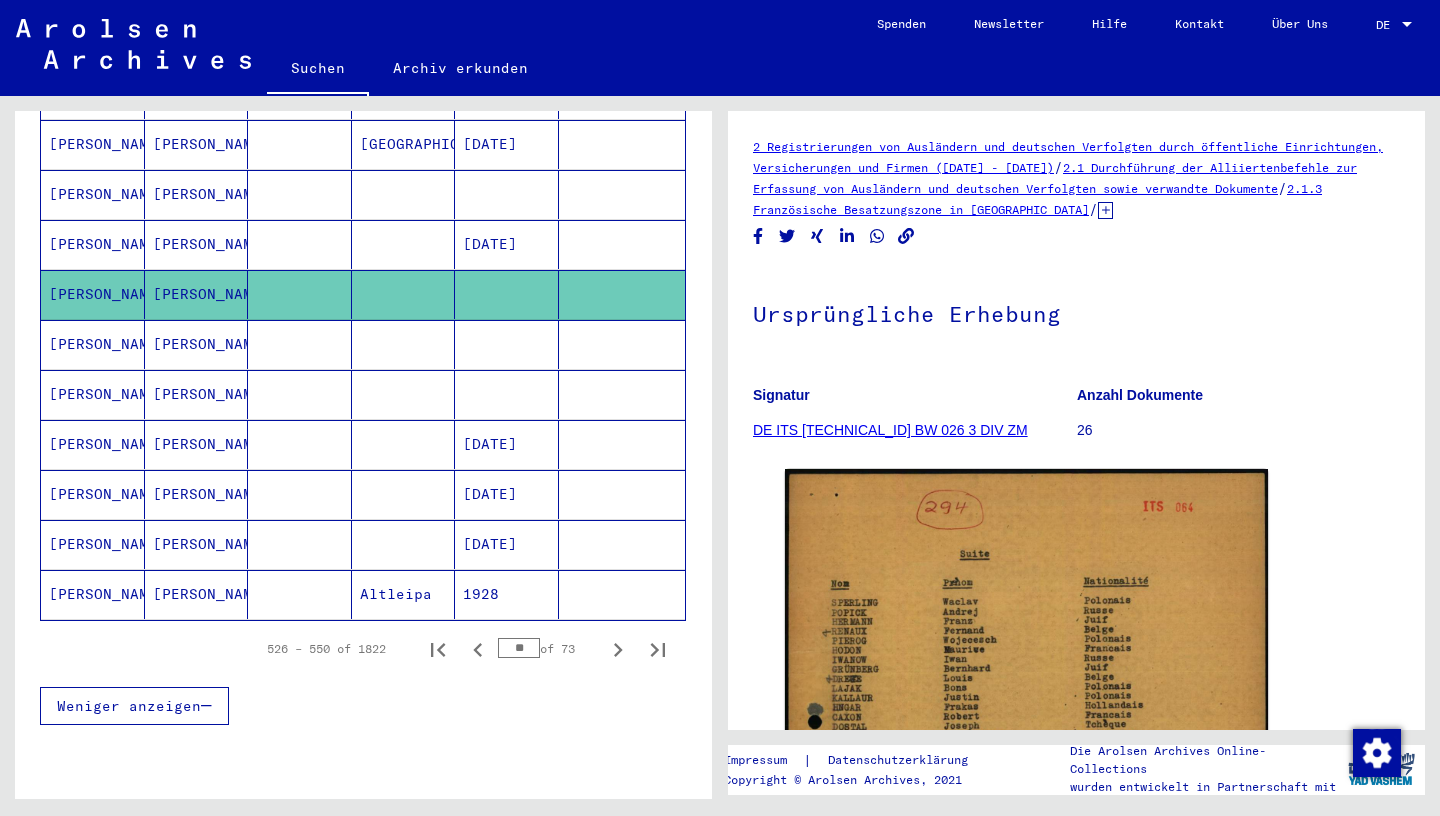 click at bounding box center [507, 394] 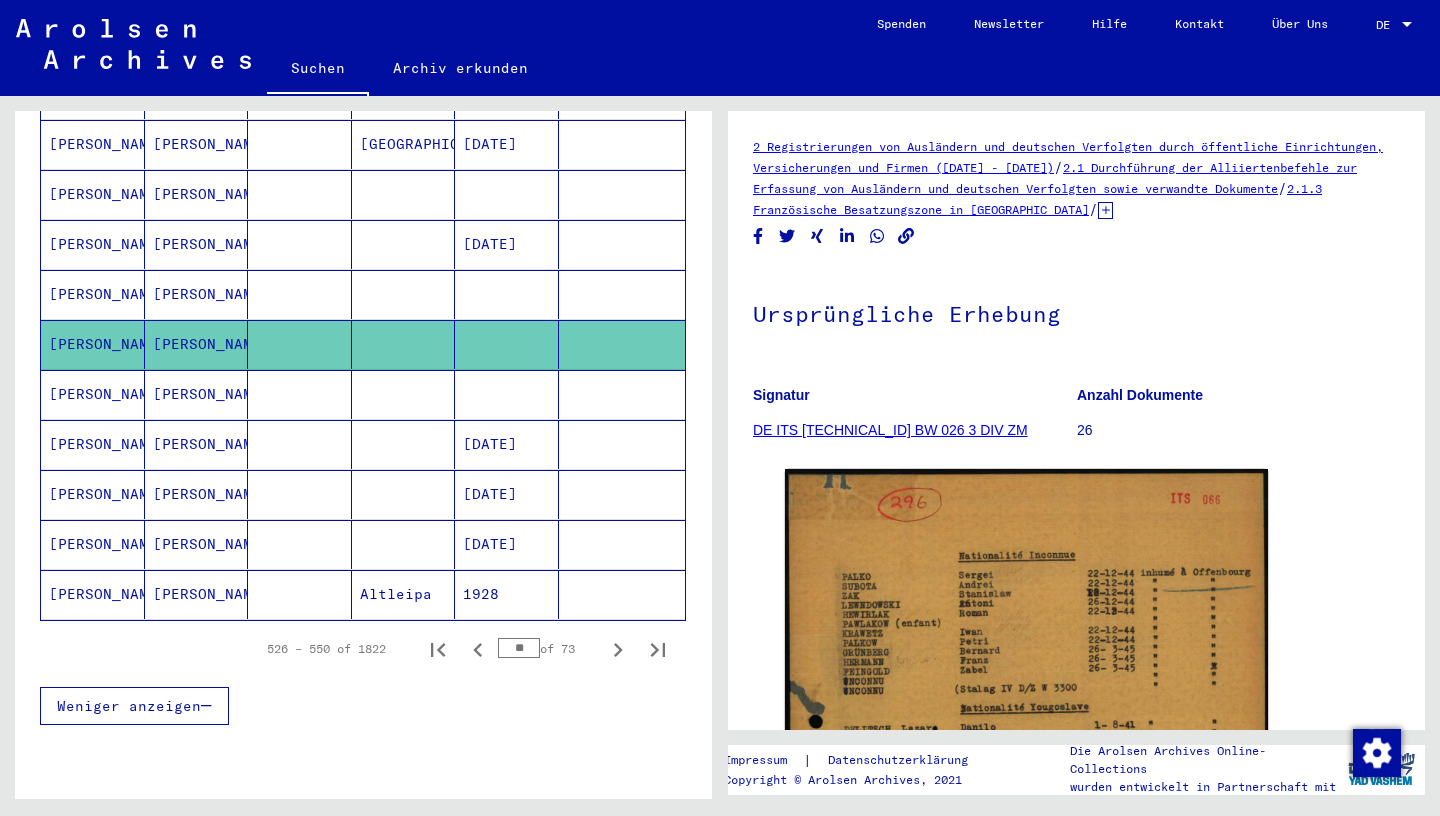 click at bounding box center (507, 444) 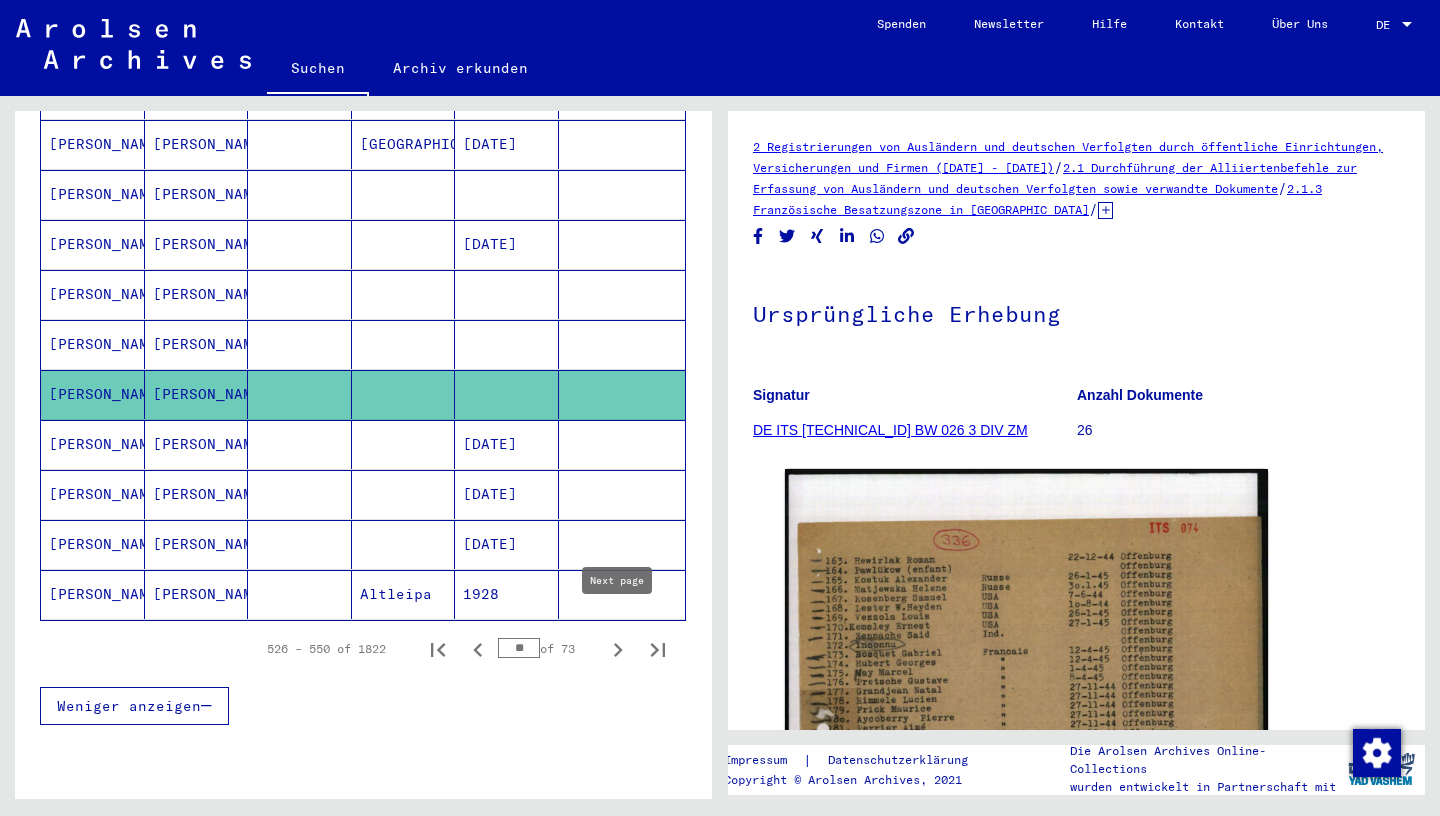 click 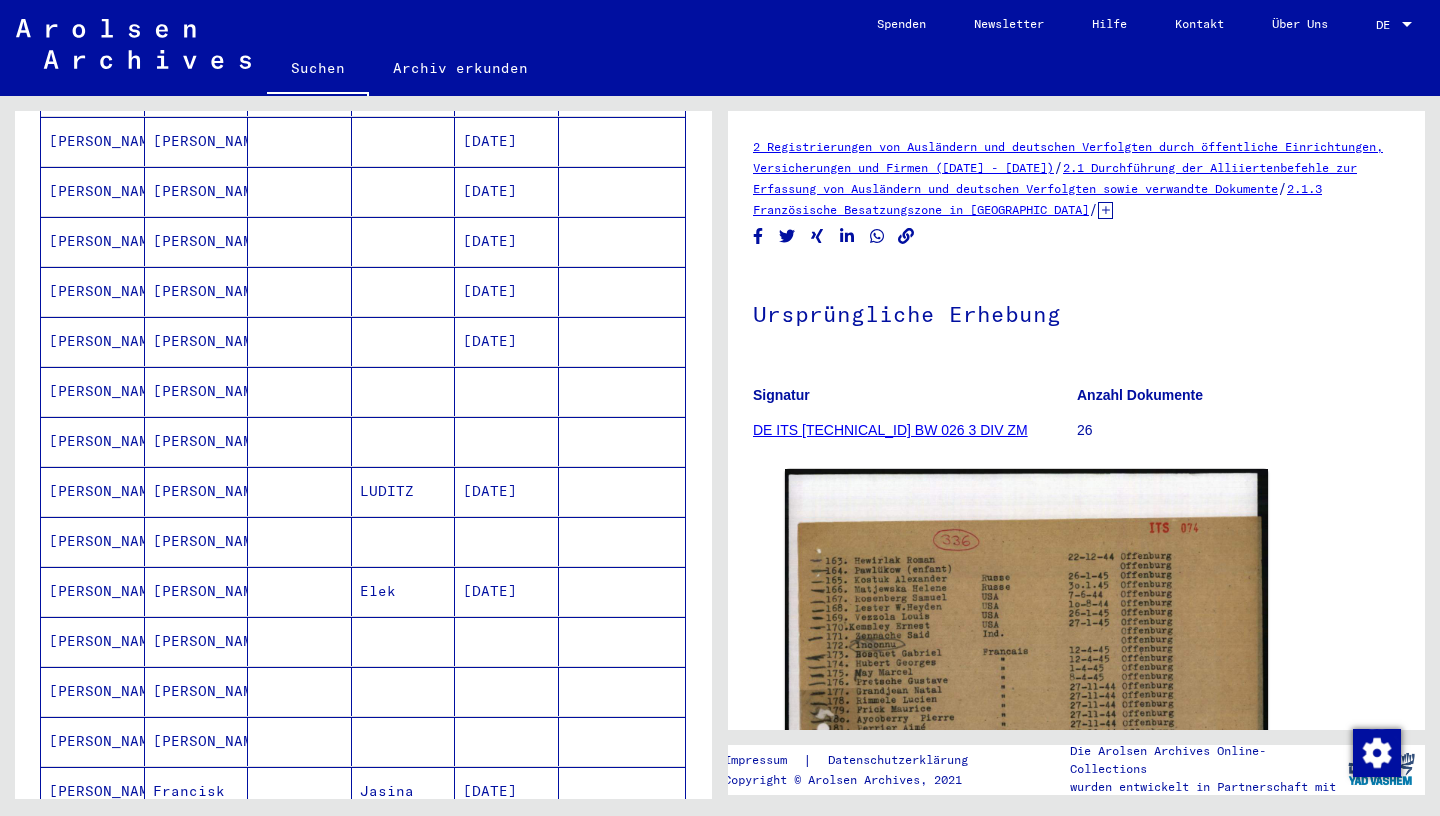 scroll, scrollTop: 498, scrollLeft: 0, axis: vertical 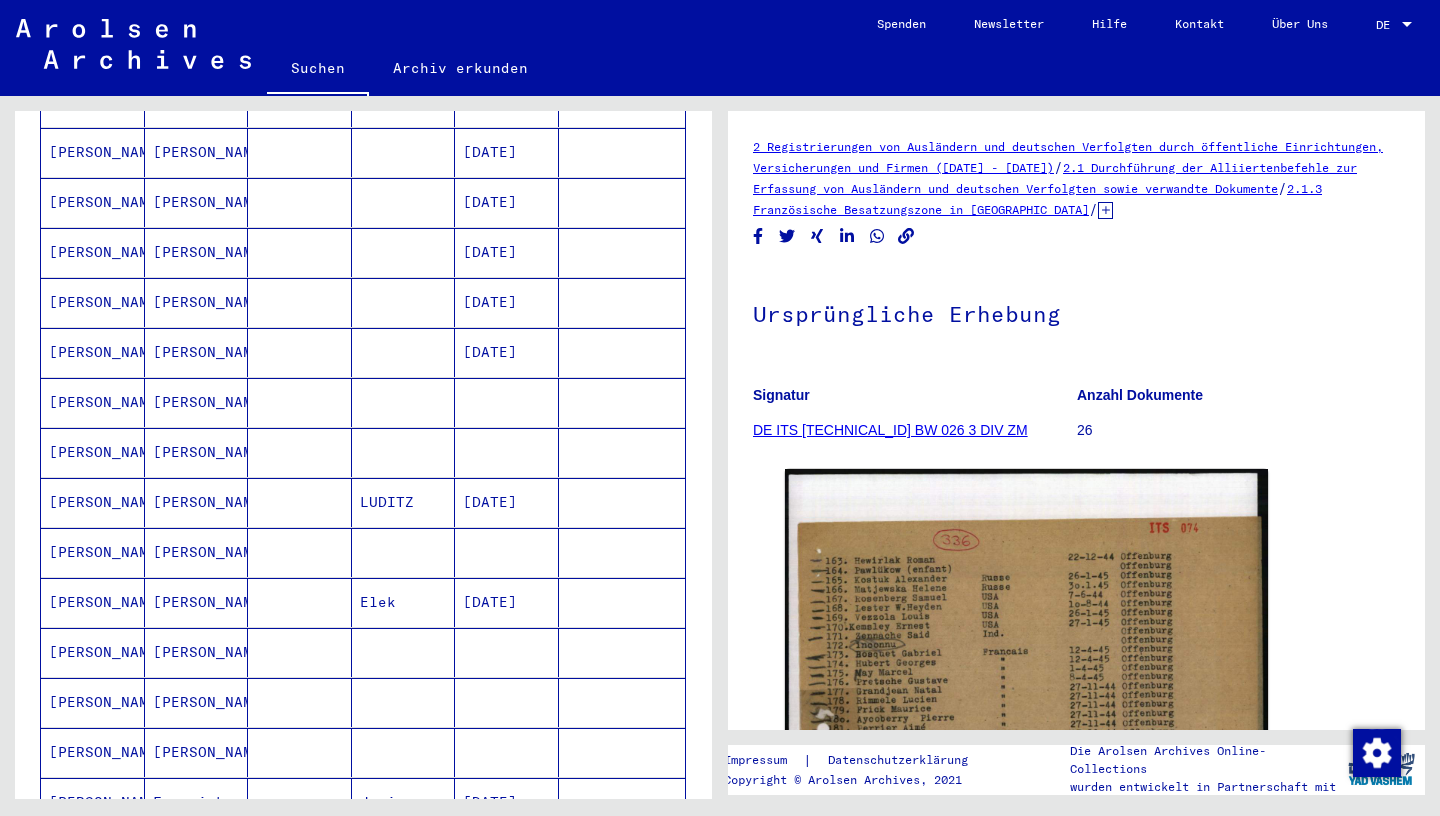 click on "[DATE]" at bounding box center (507, 552) 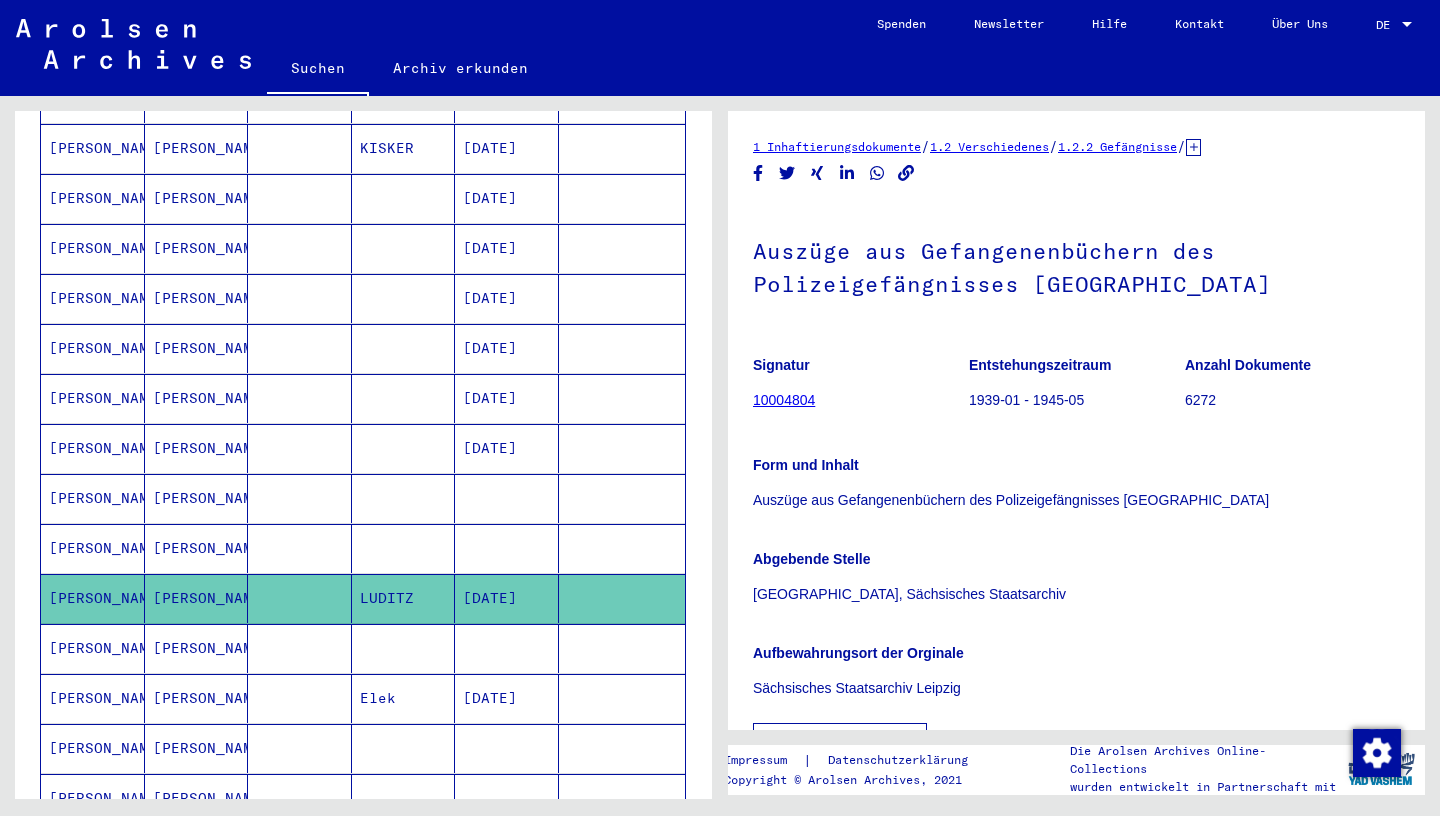 scroll, scrollTop: 403, scrollLeft: 0, axis: vertical 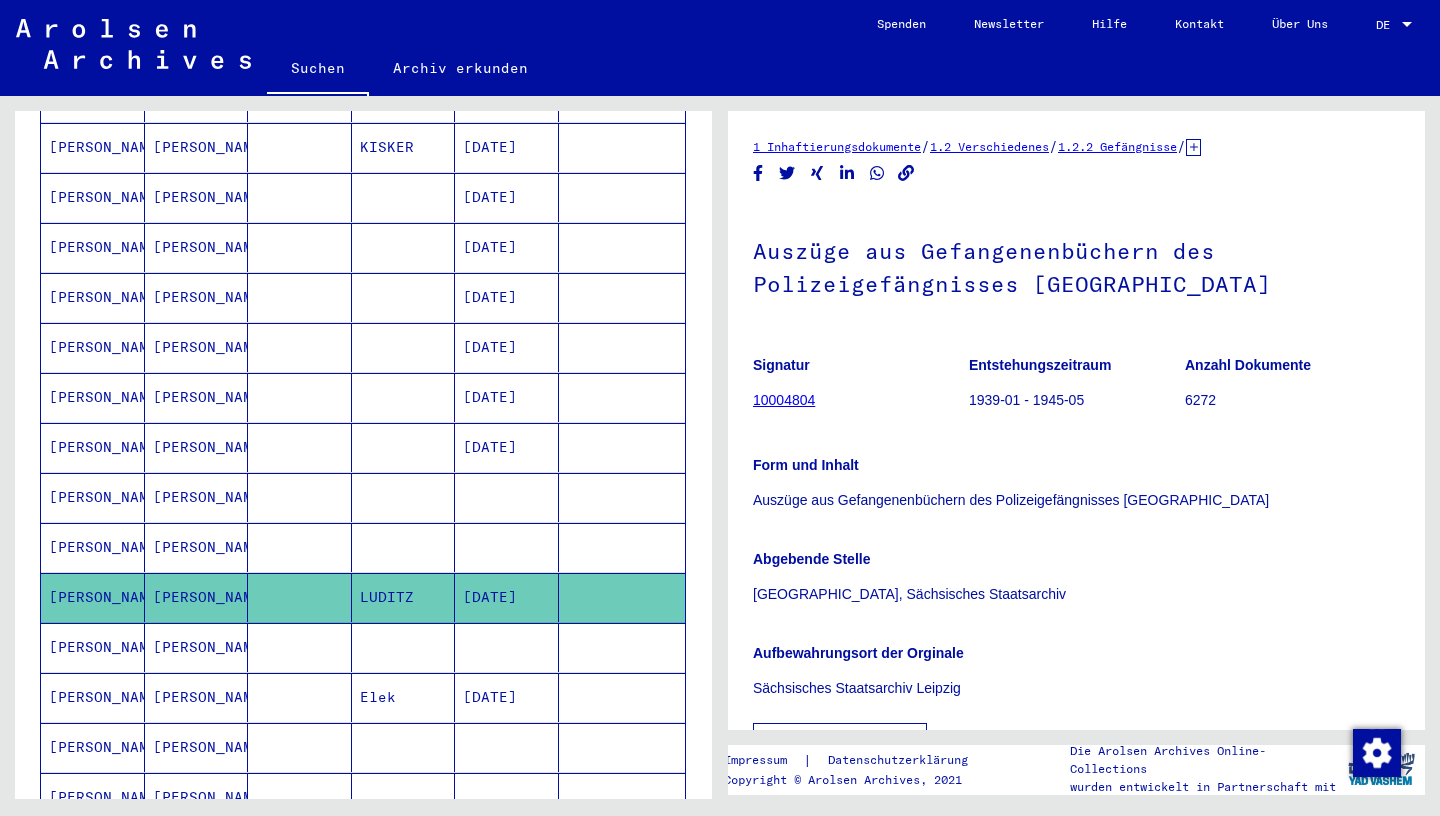 click at bounding box center [507, 597] 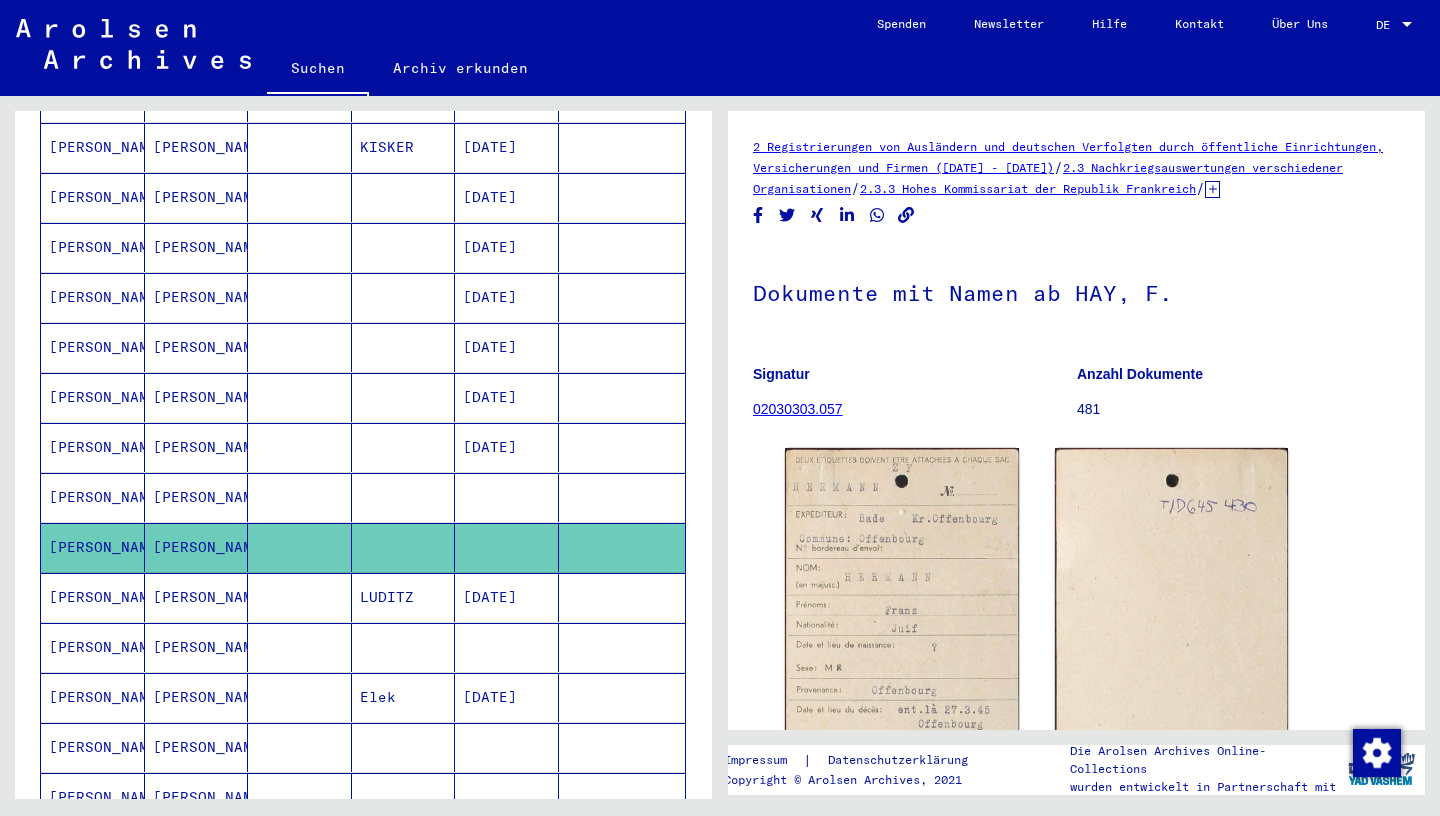 click at bounding box center (507, 547) 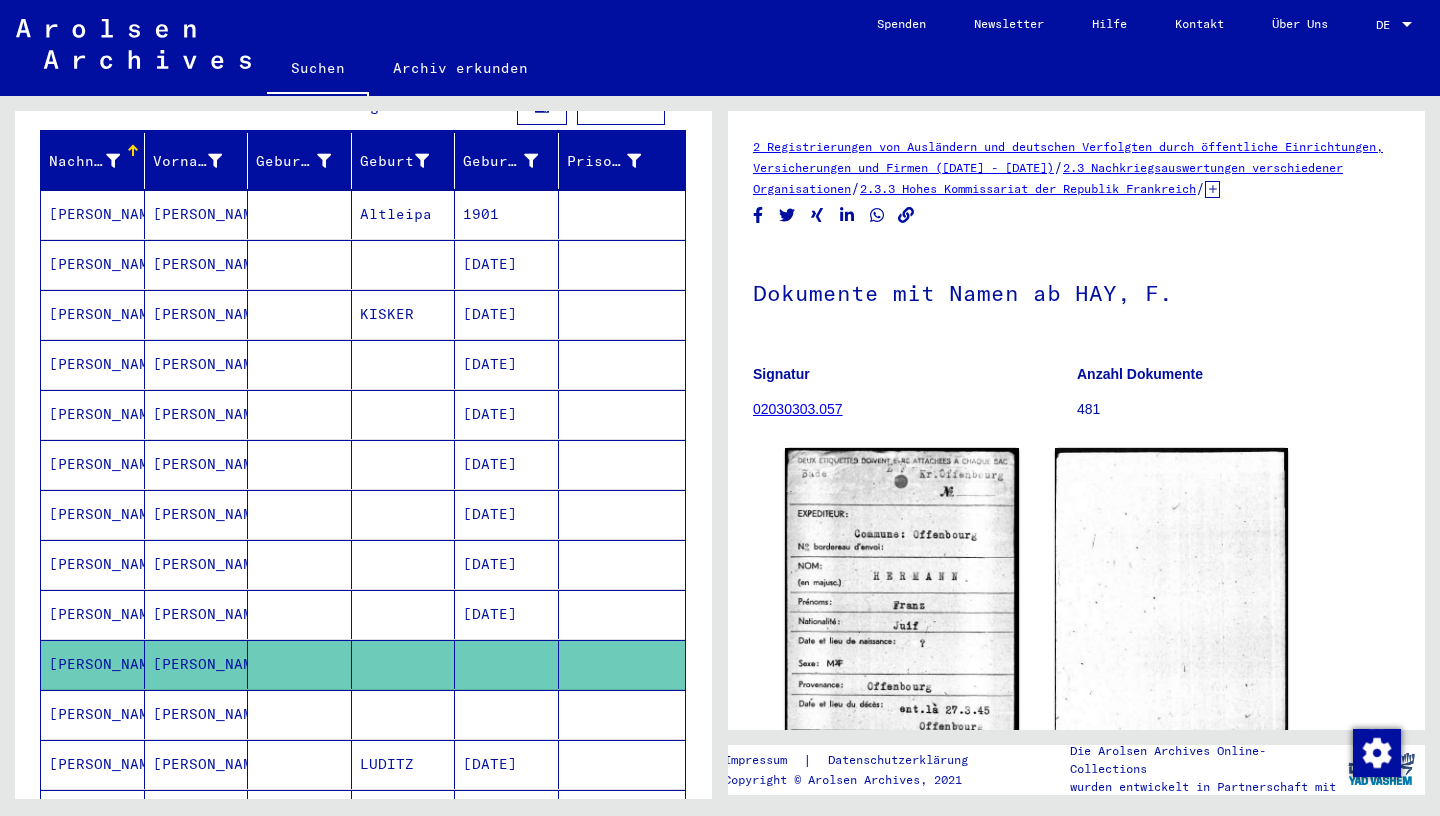 scroll, scrollTop: 232, scrollLeft: 0, axis: vertical 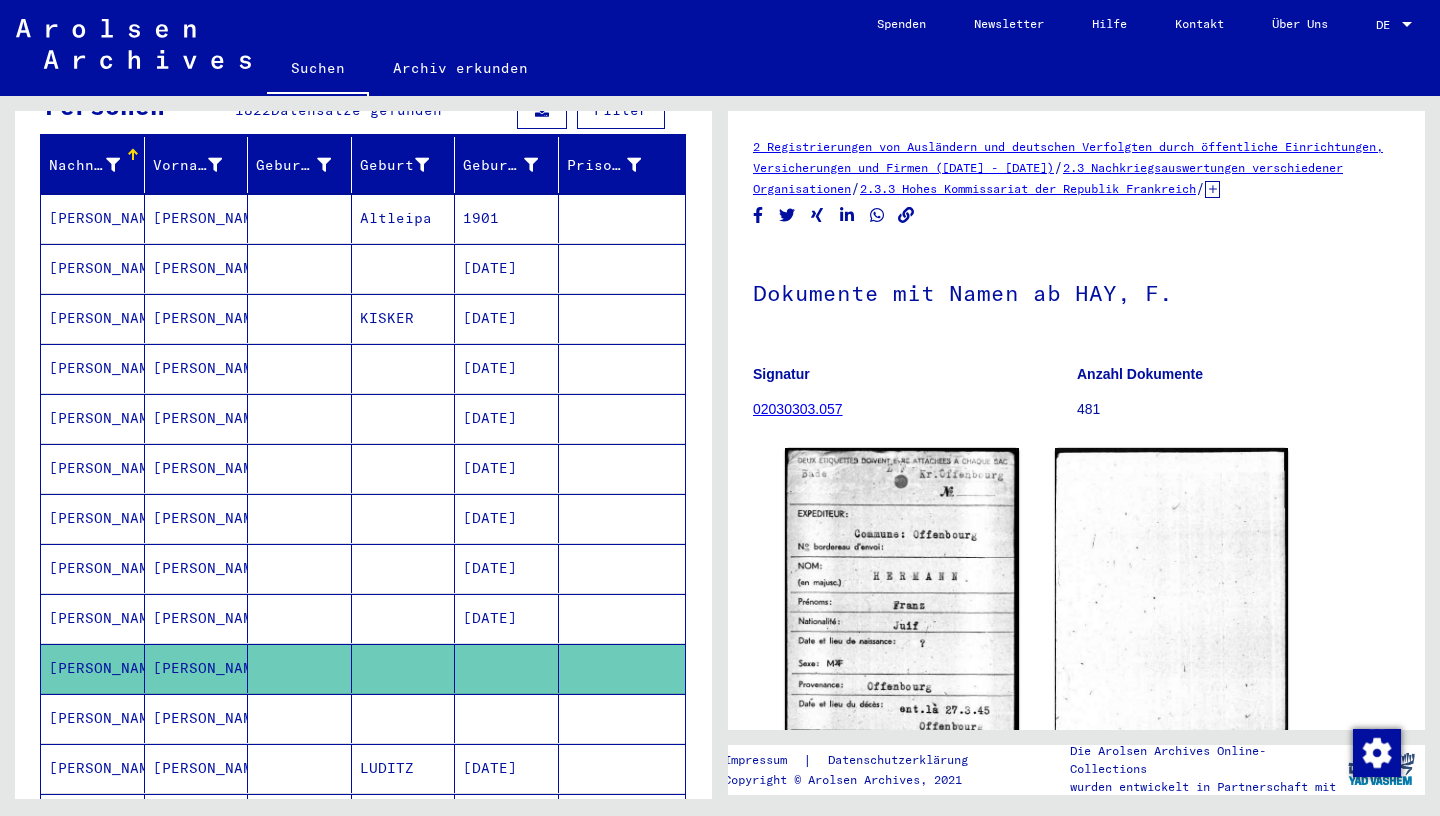 click on "[DATE]" at bounding box center (507, 568) 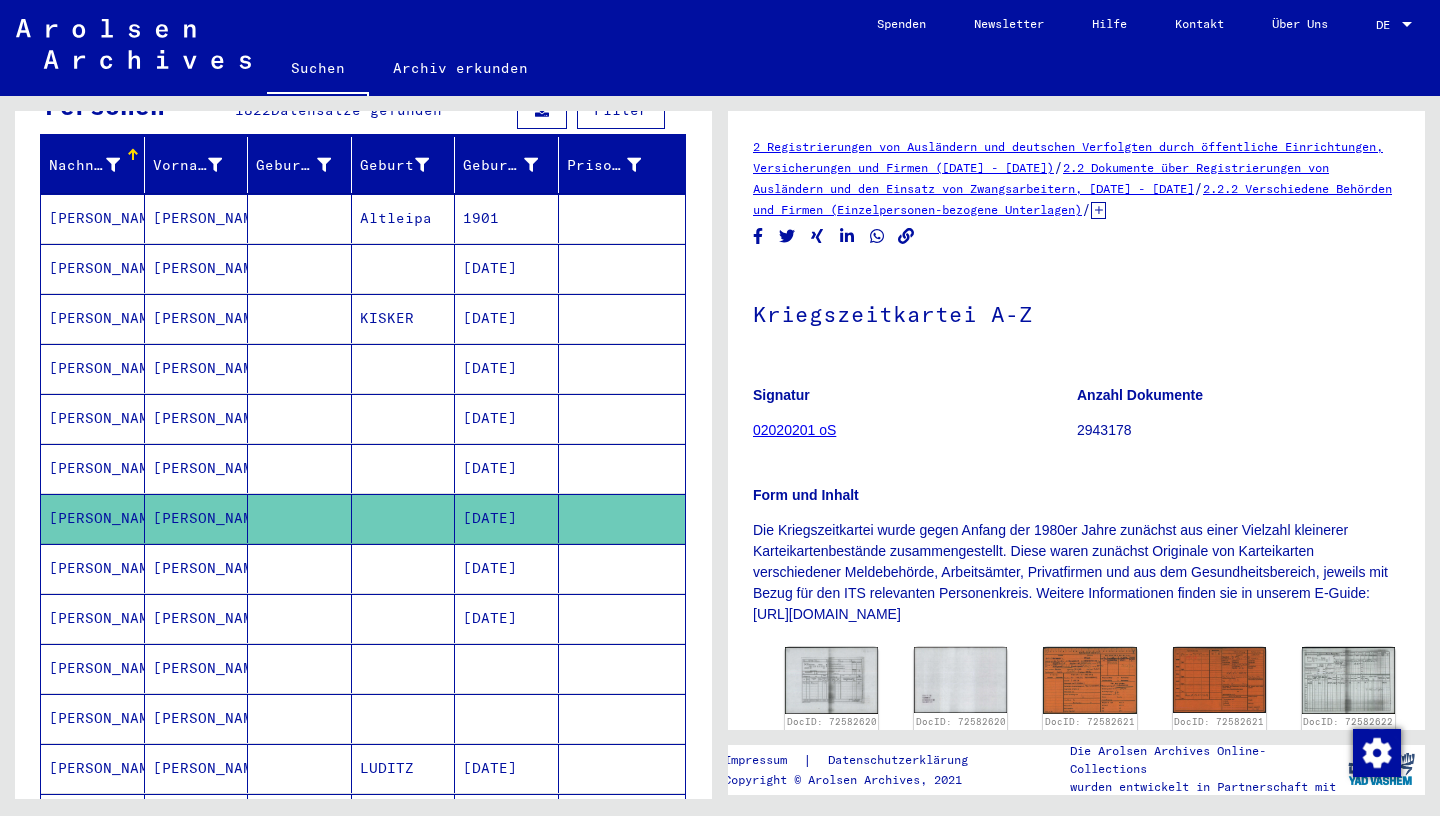 click on "[DATE]" at bounding box center (507, 518) 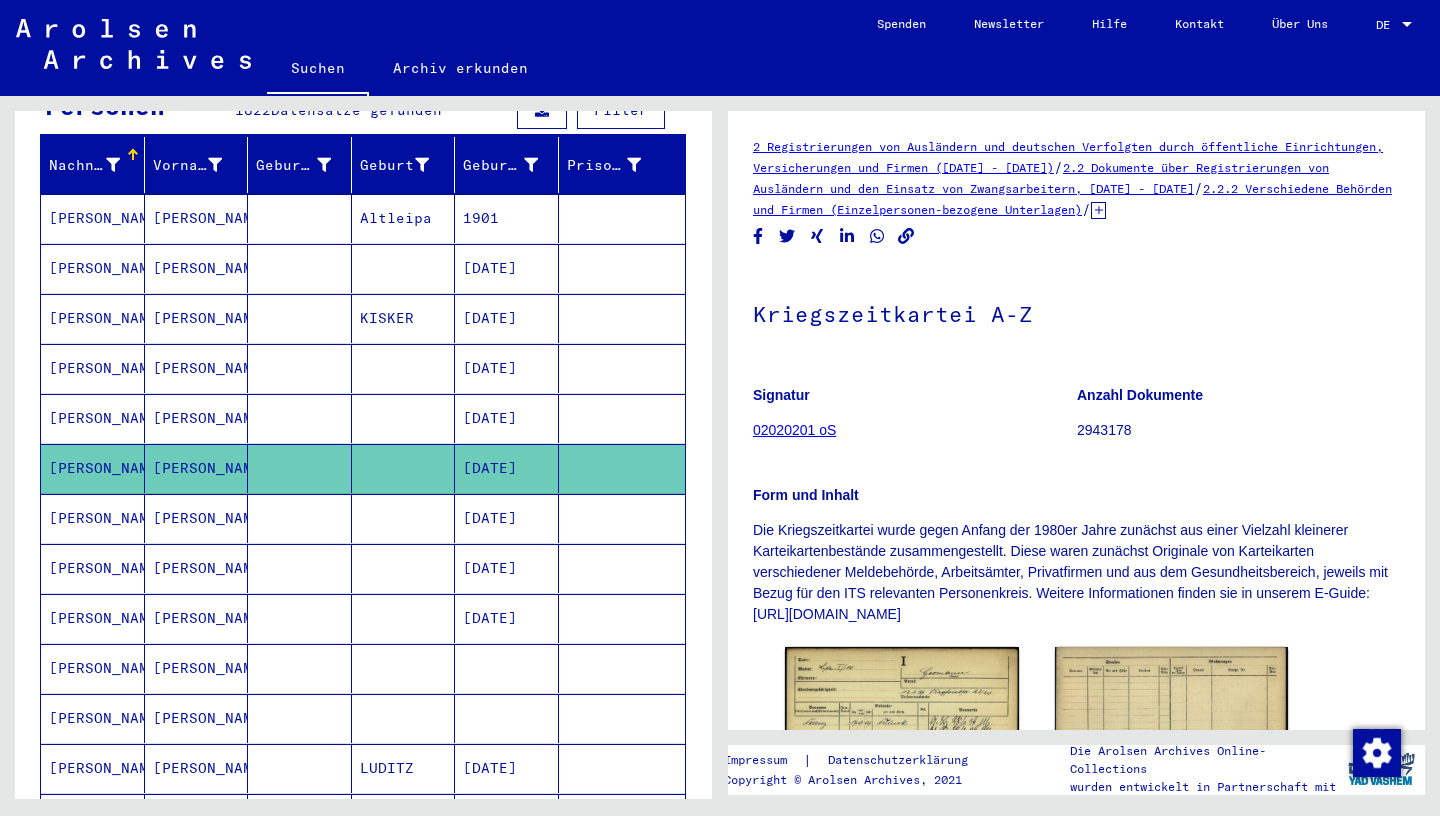 click on "[DATE]" at bounding box center [507, 468] 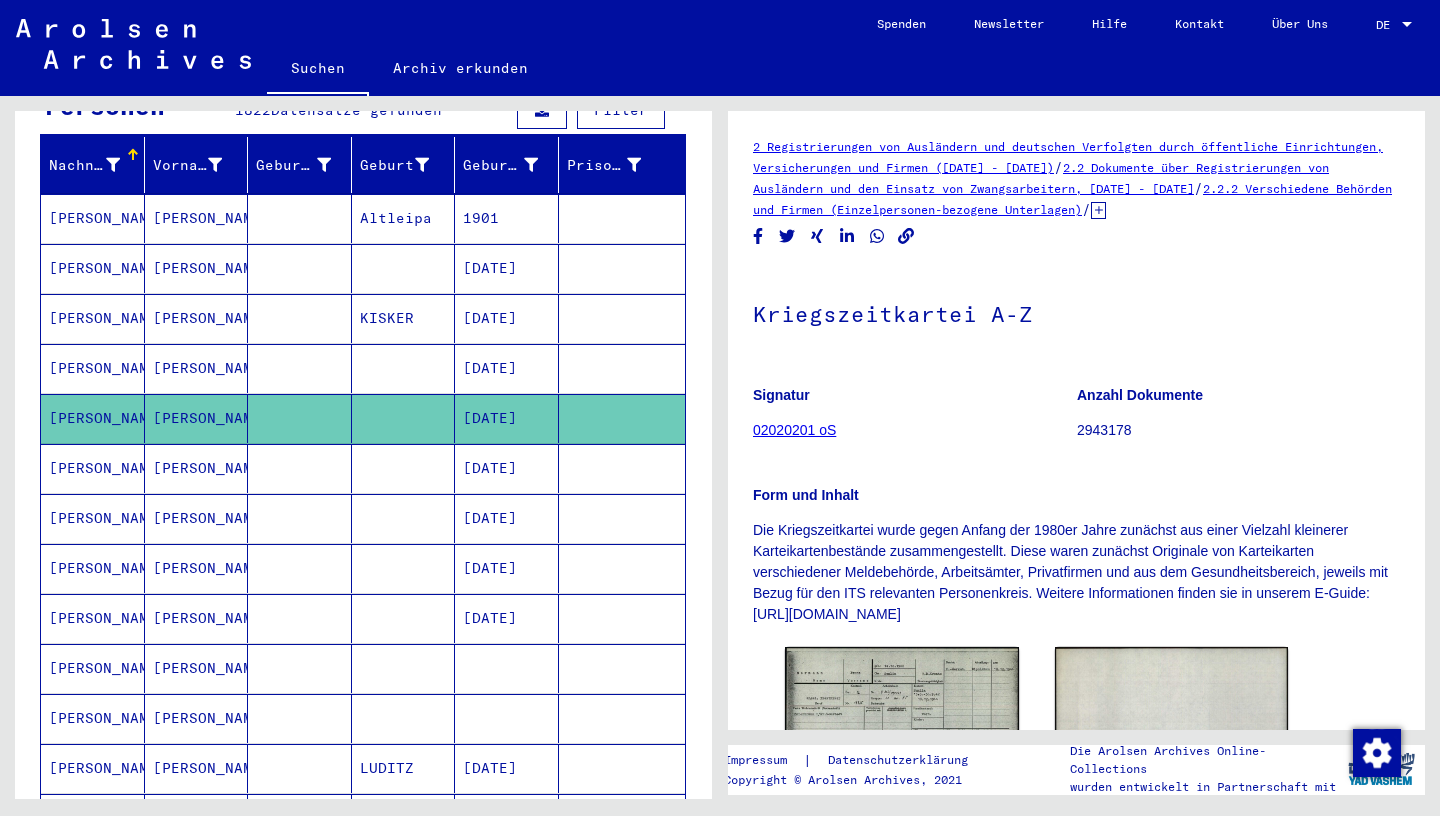 click on "[DATE]" at bounding box center (507, 418) 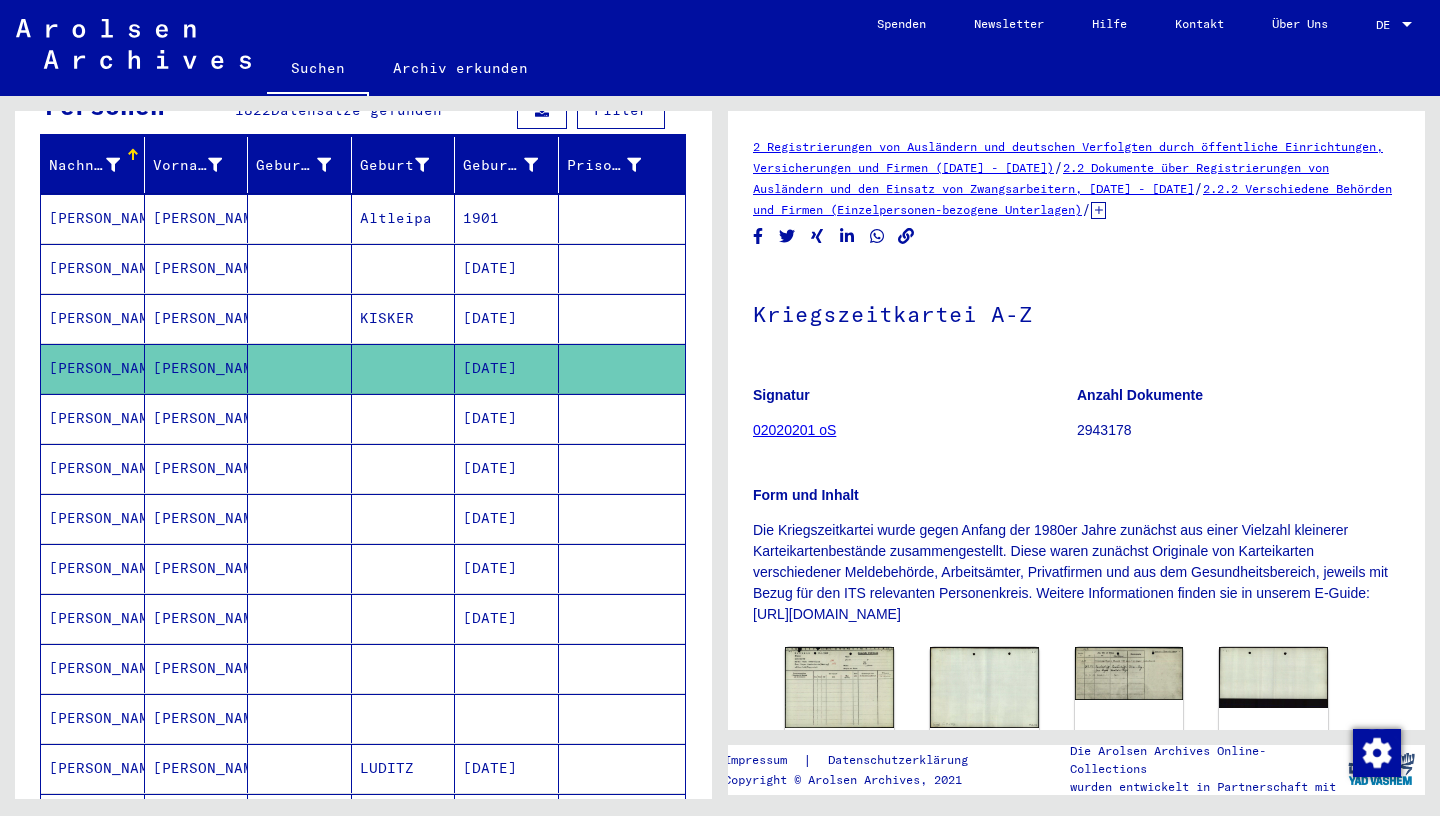 click on "[DATE]" at bounding box center (507, 318) 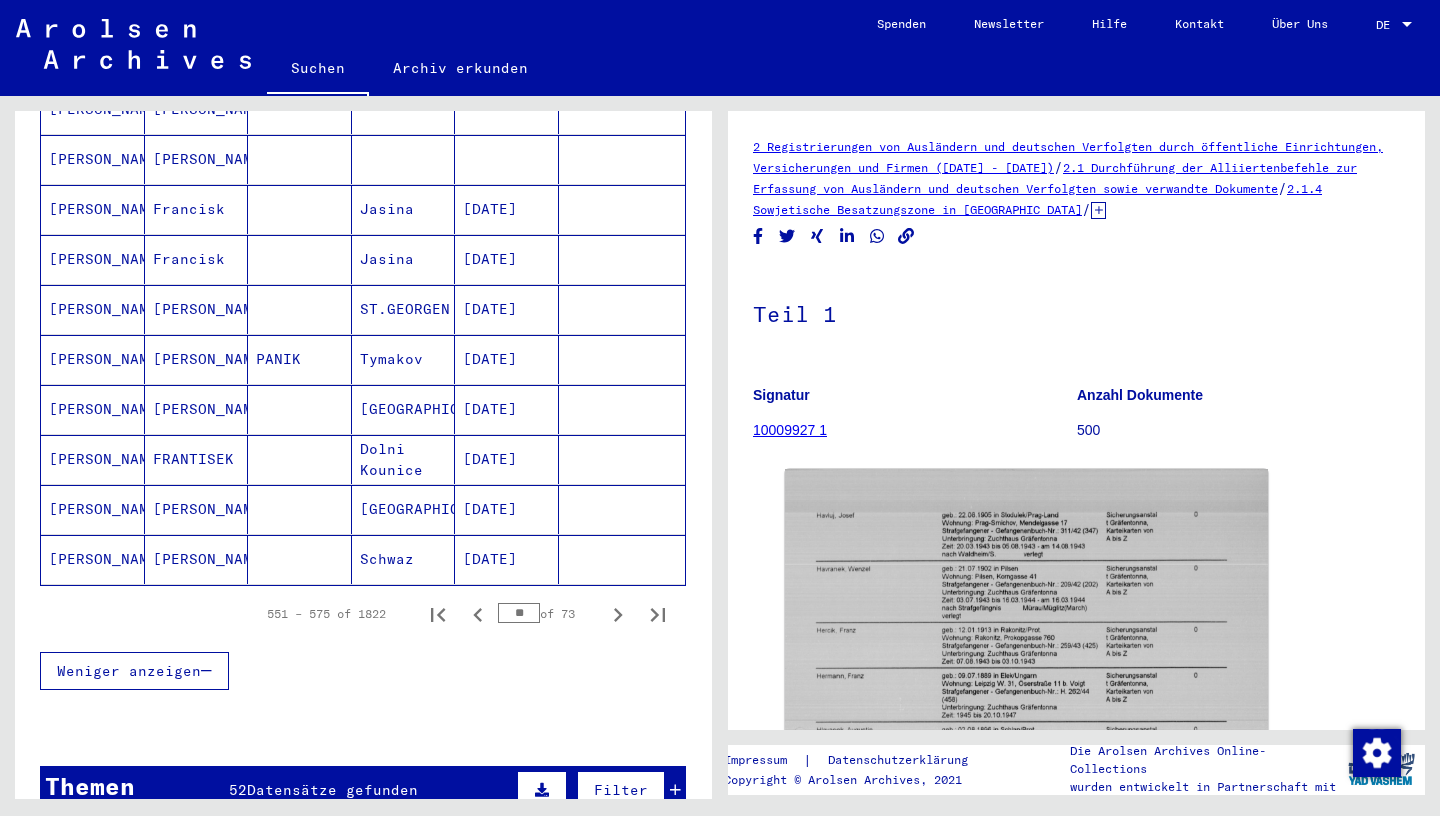 scroll, scrollTop: 1095, scrollLeft: 0, axis: vertical 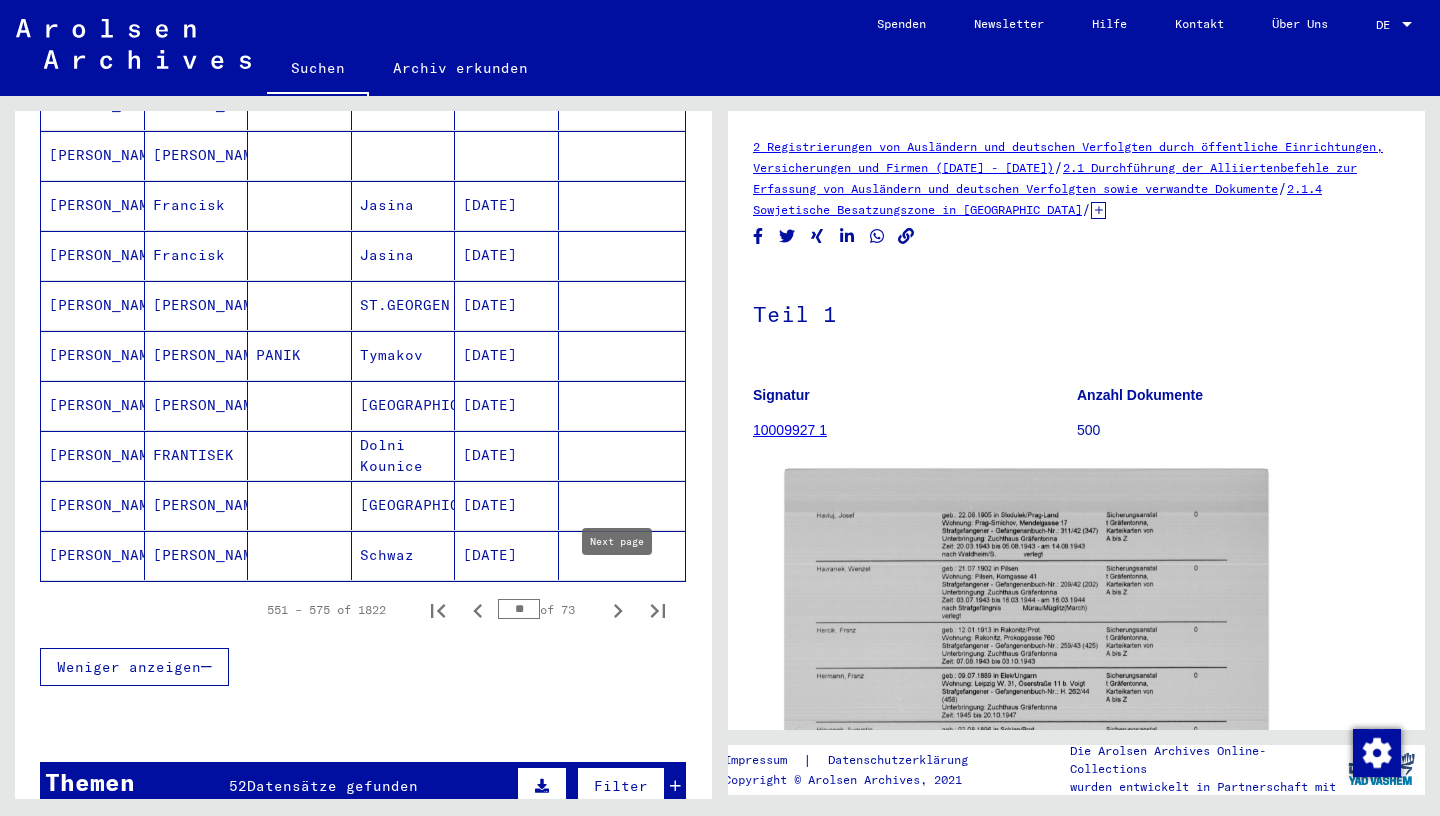 click 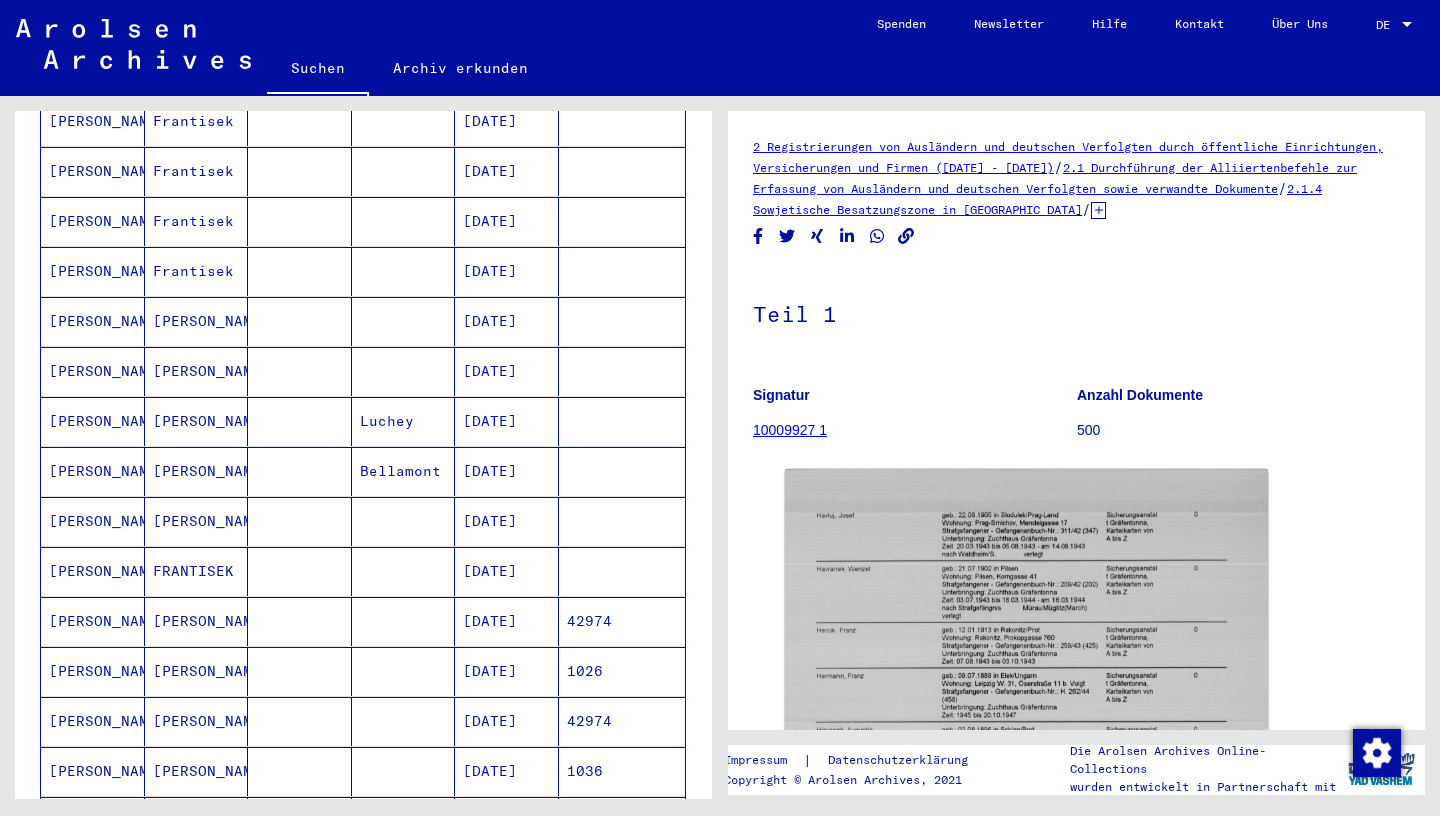 scroll, scrollTop: 822, scrollLeft: 0, axis: vertical 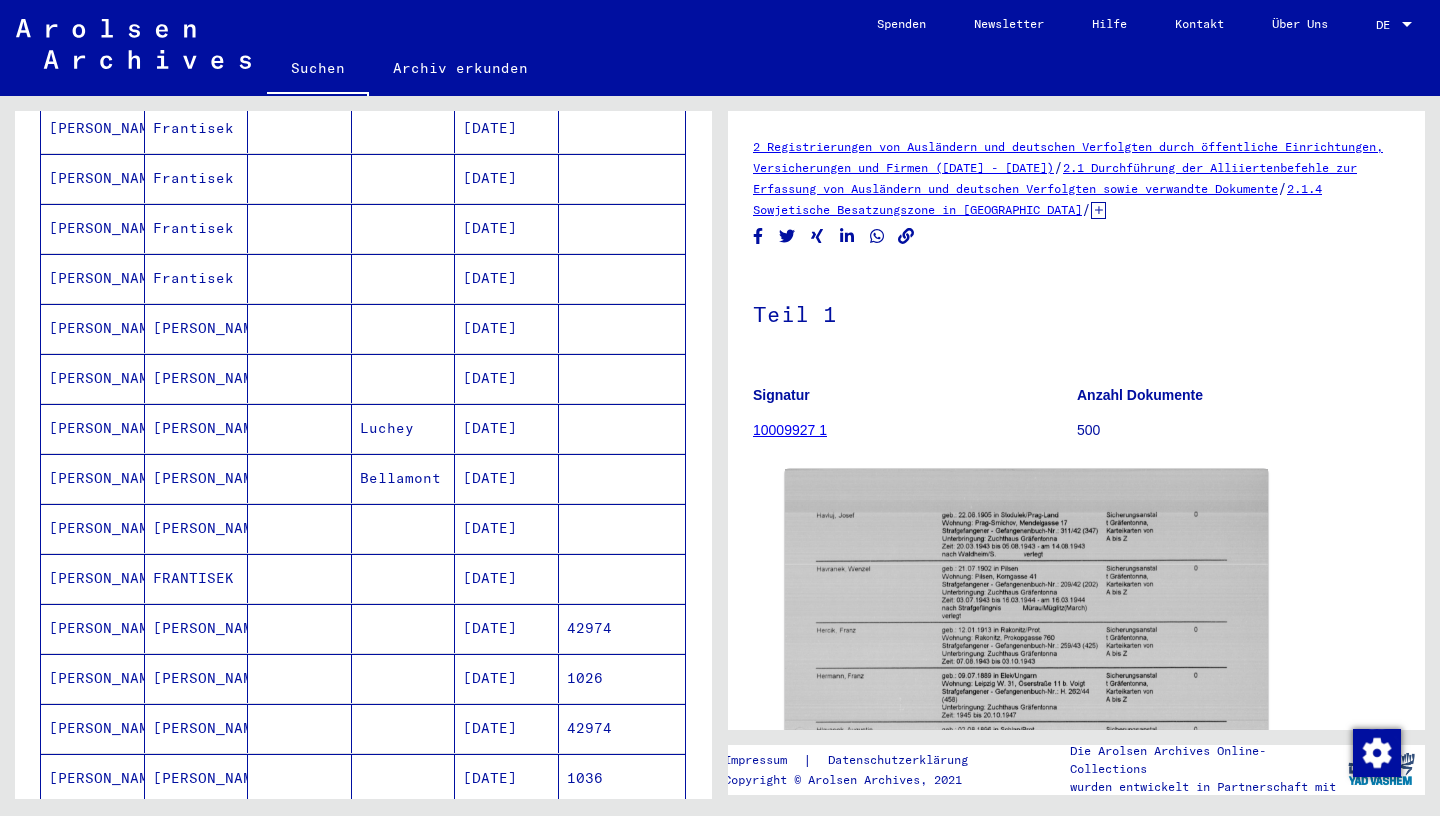 click on "[DATE]" at bounding box center [507, 528] 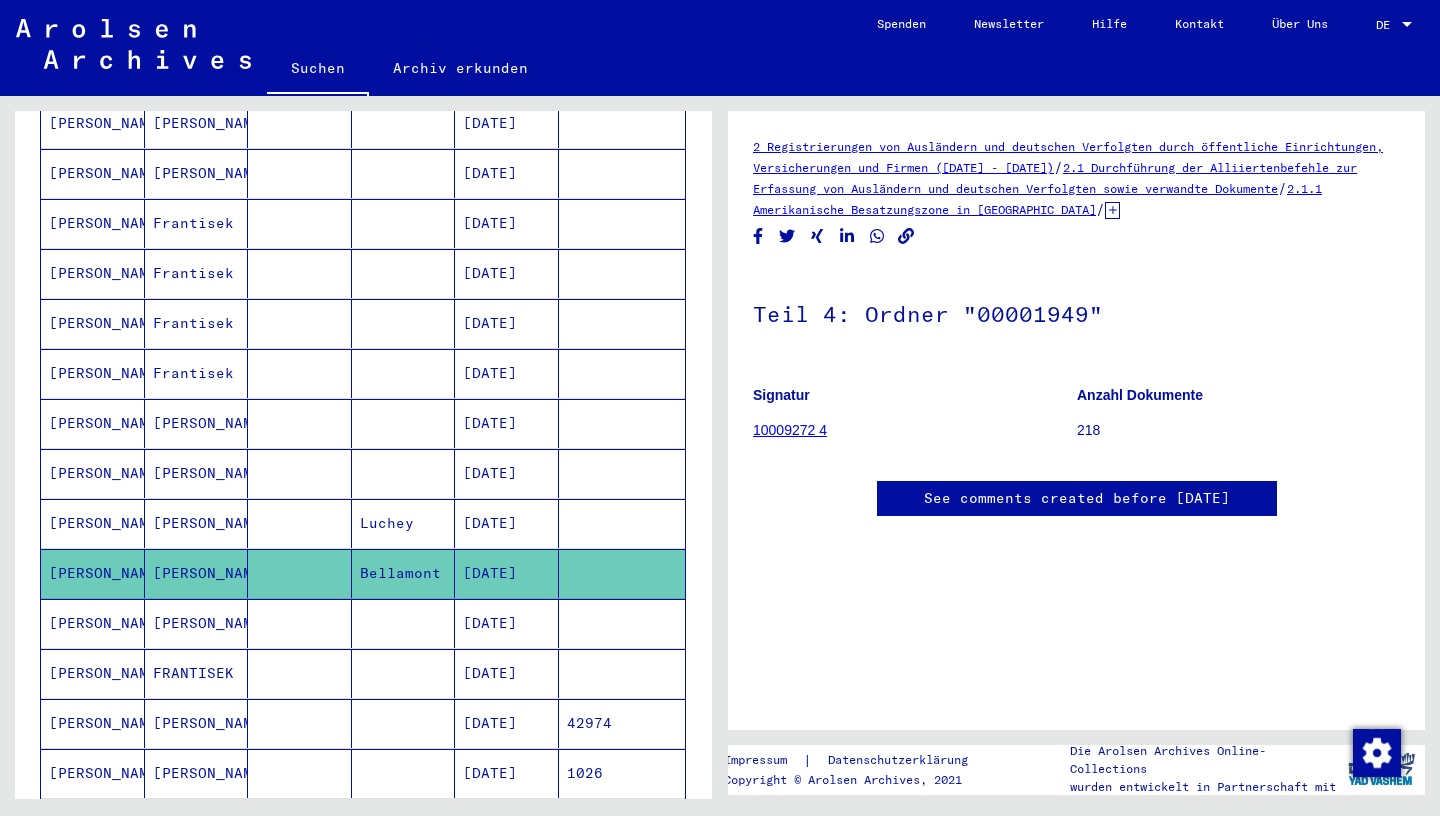 scroll, scrollTop: 732, scrollLeft: 0, axis: vertical 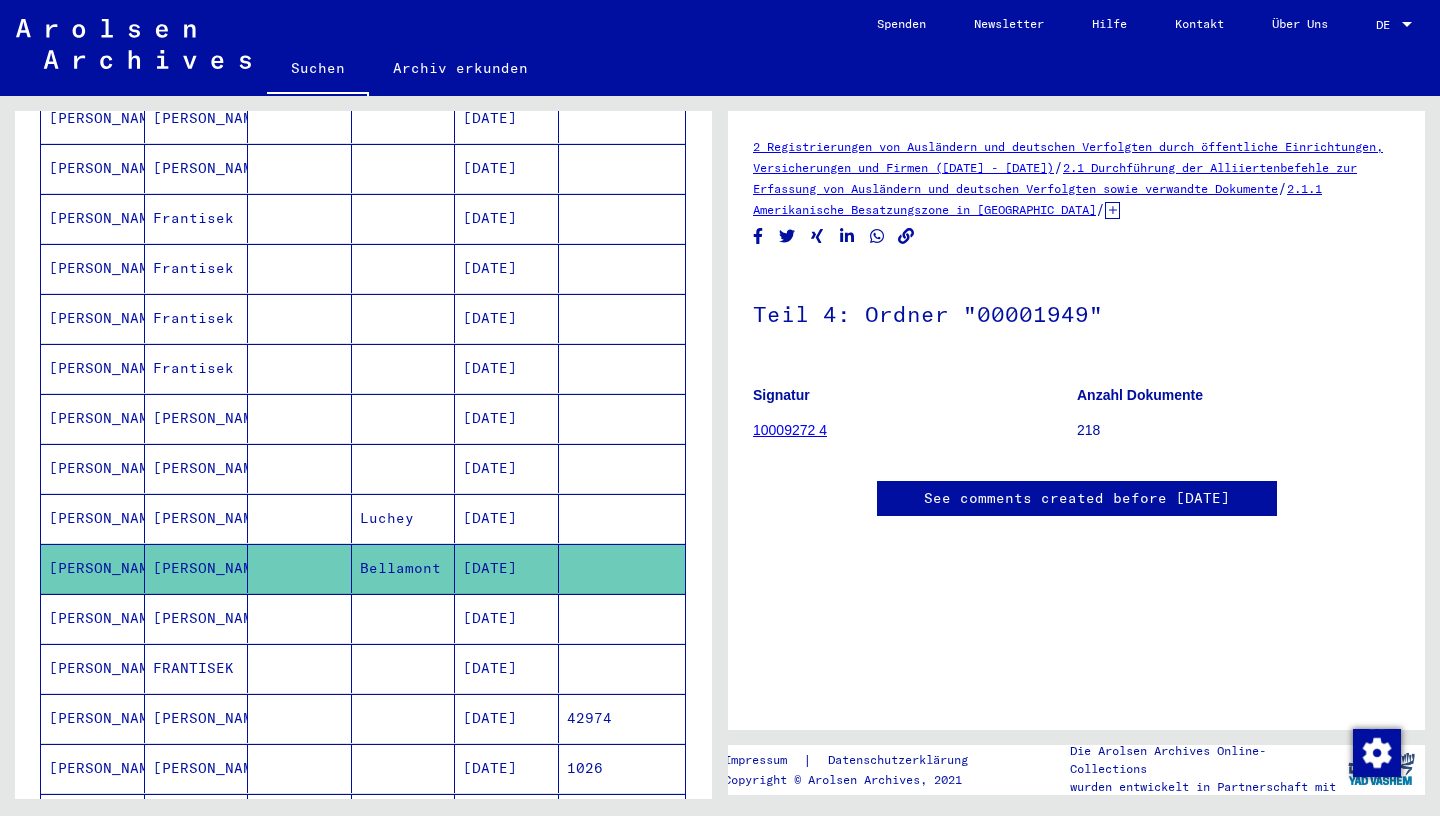 click on "[DATE]" at bounding box center (507, 518) 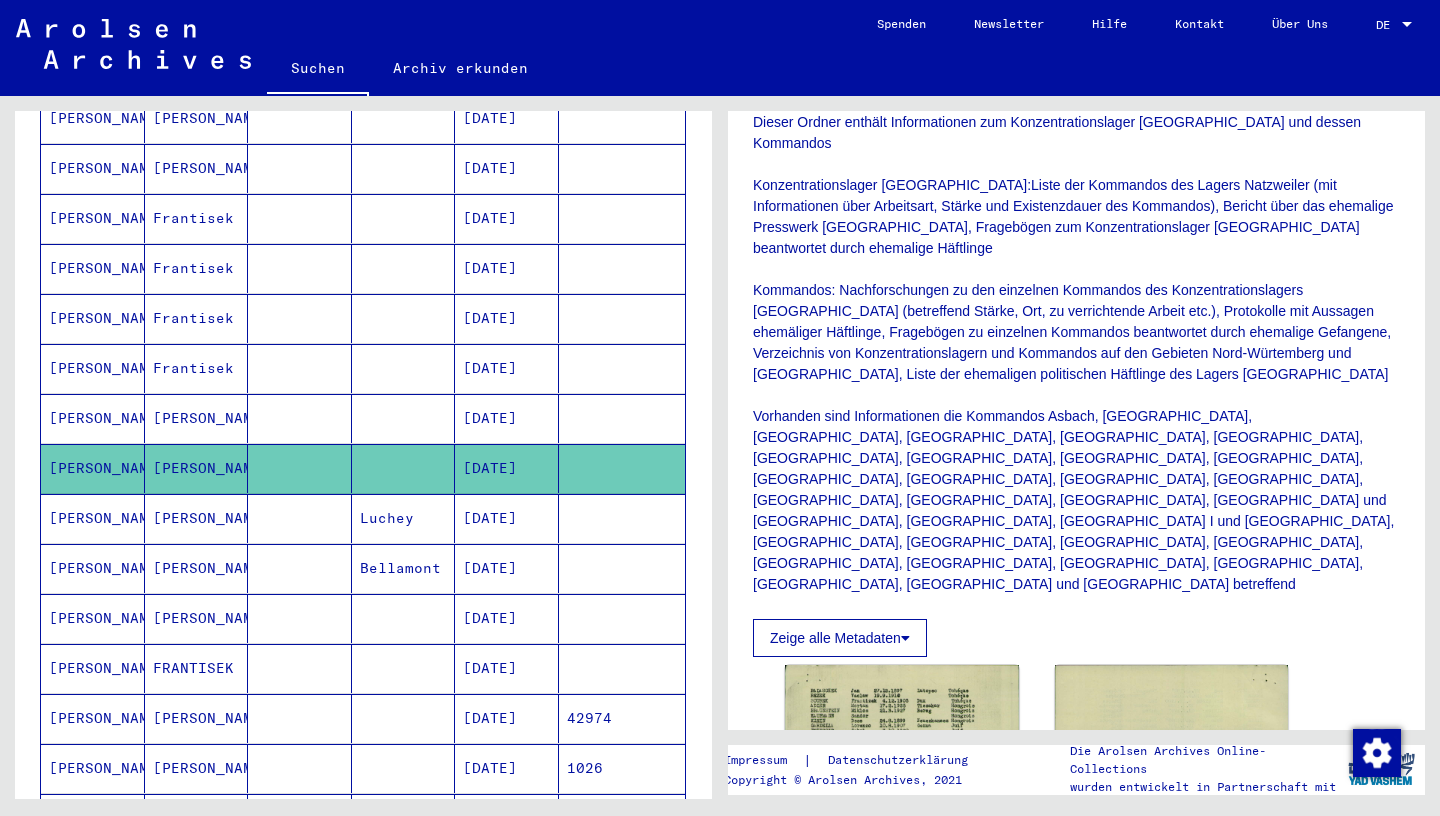 scroll, scrollTop: 454, scrollLeft: 0, axis: vertical 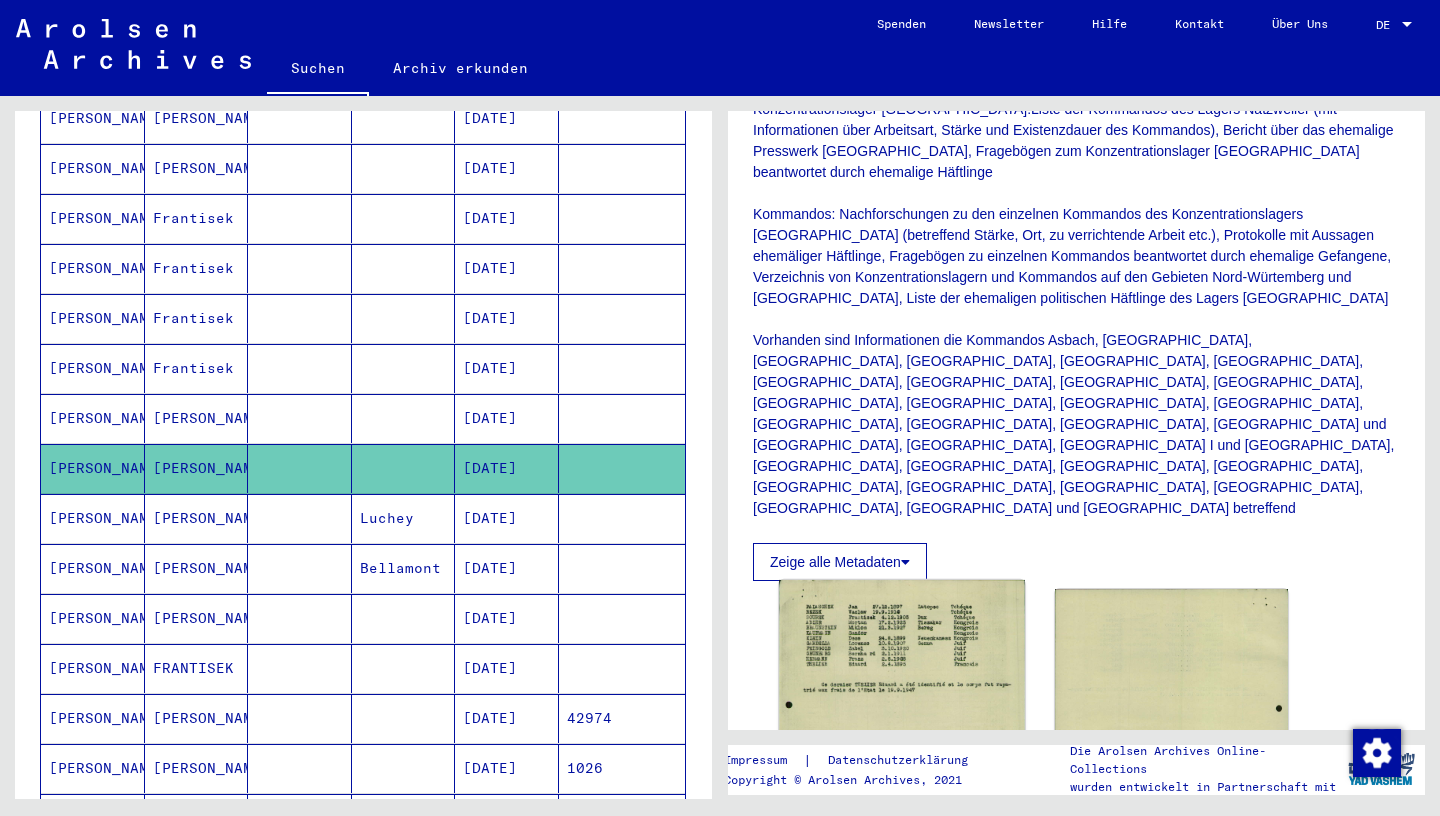 click 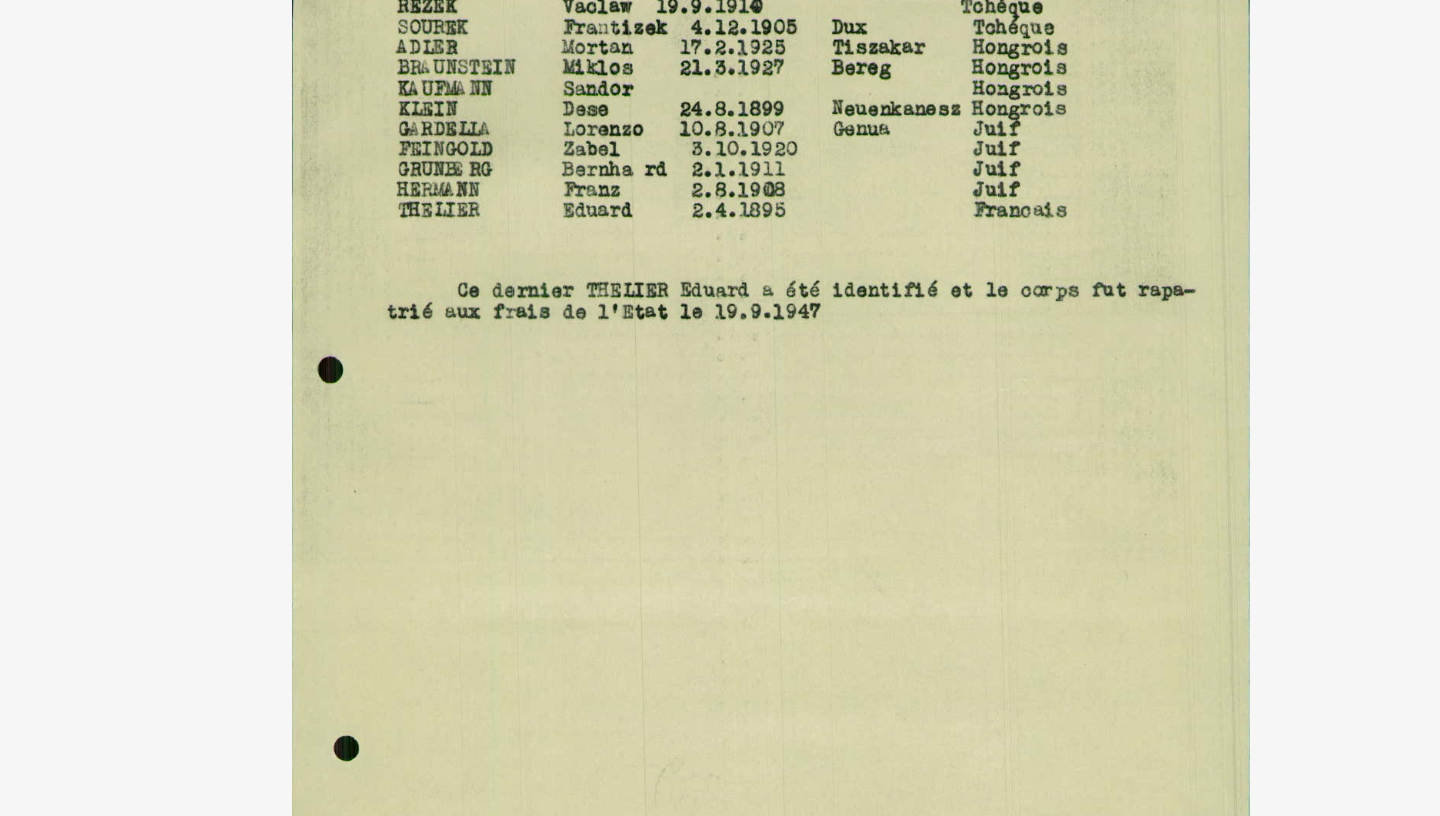 scroll, scrollTop: 454, scrollLeft: 0, axis: vertical 